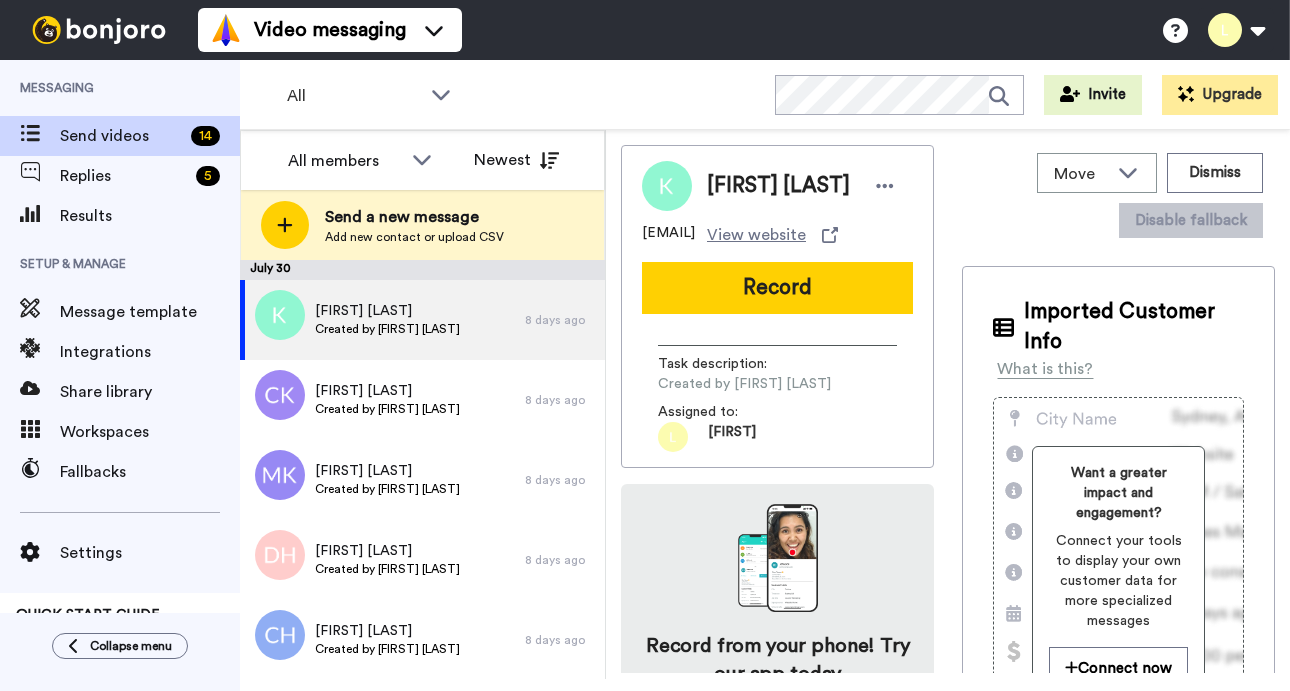 scroll, scrollTop: 0, scrollLeft: 0, axis: both 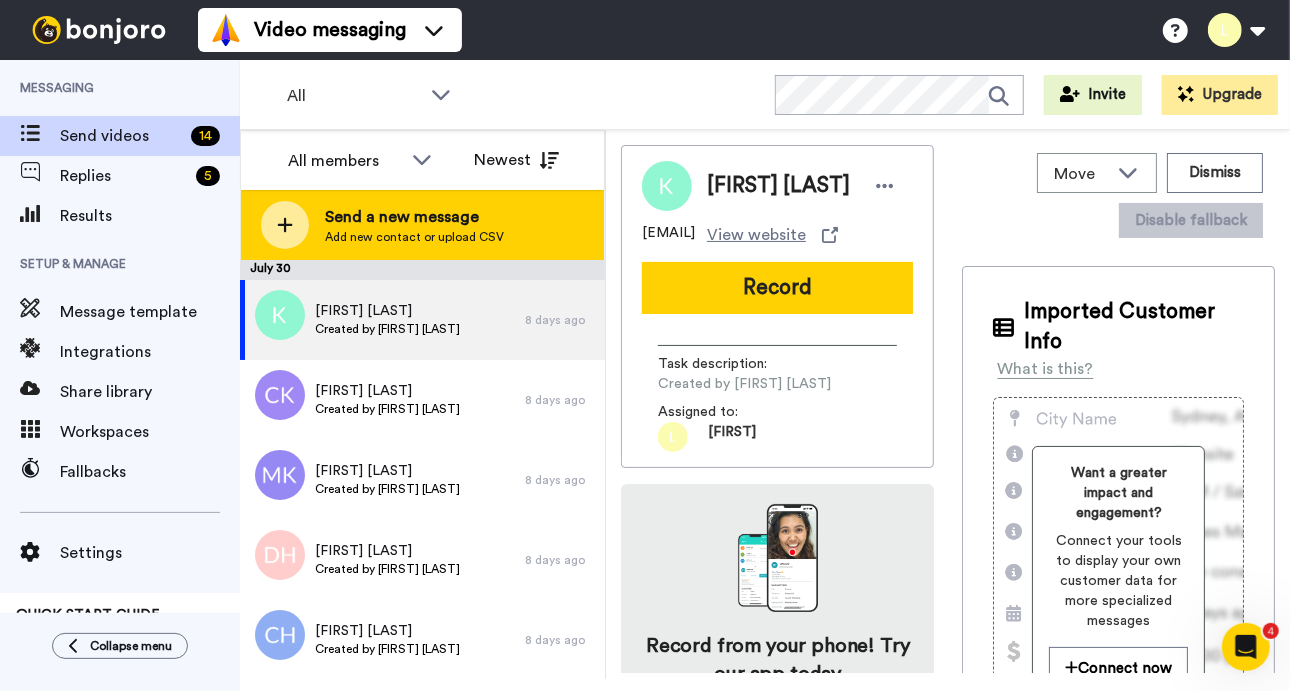 click on "Send a new message" at bounding box center [414, 217] 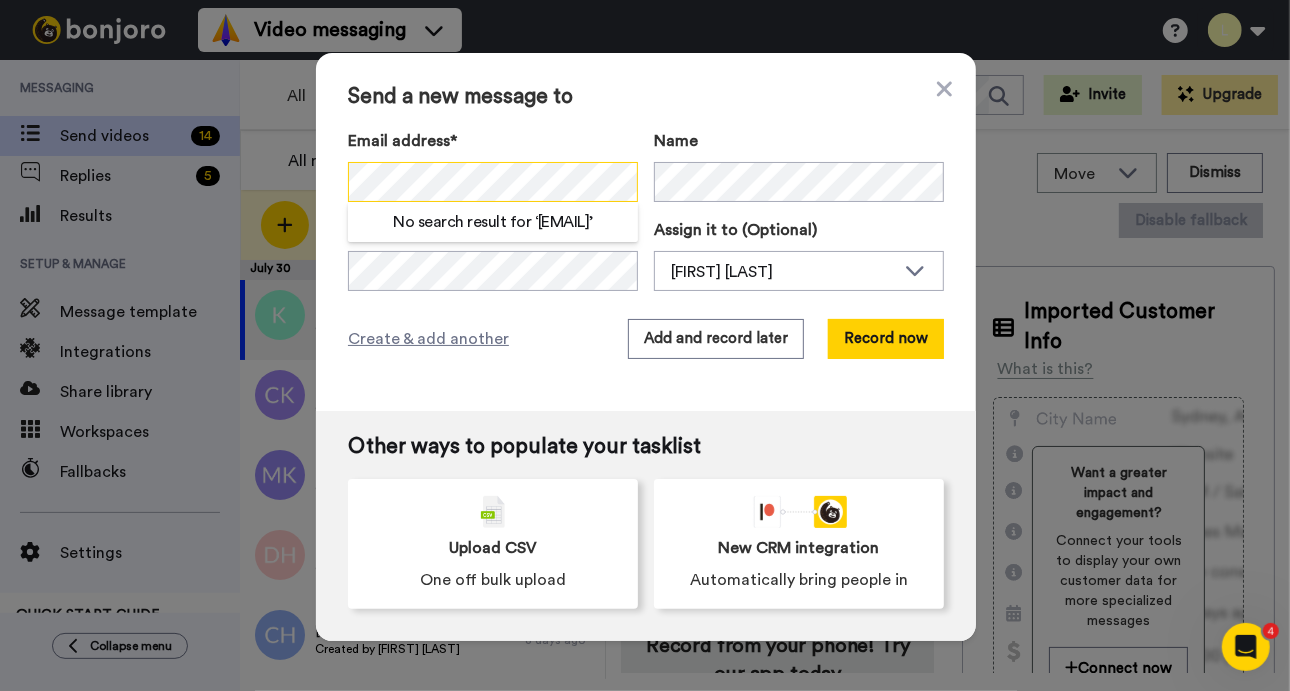 scroll, scrollTop: 0, scrollLeft: 0, axis: both 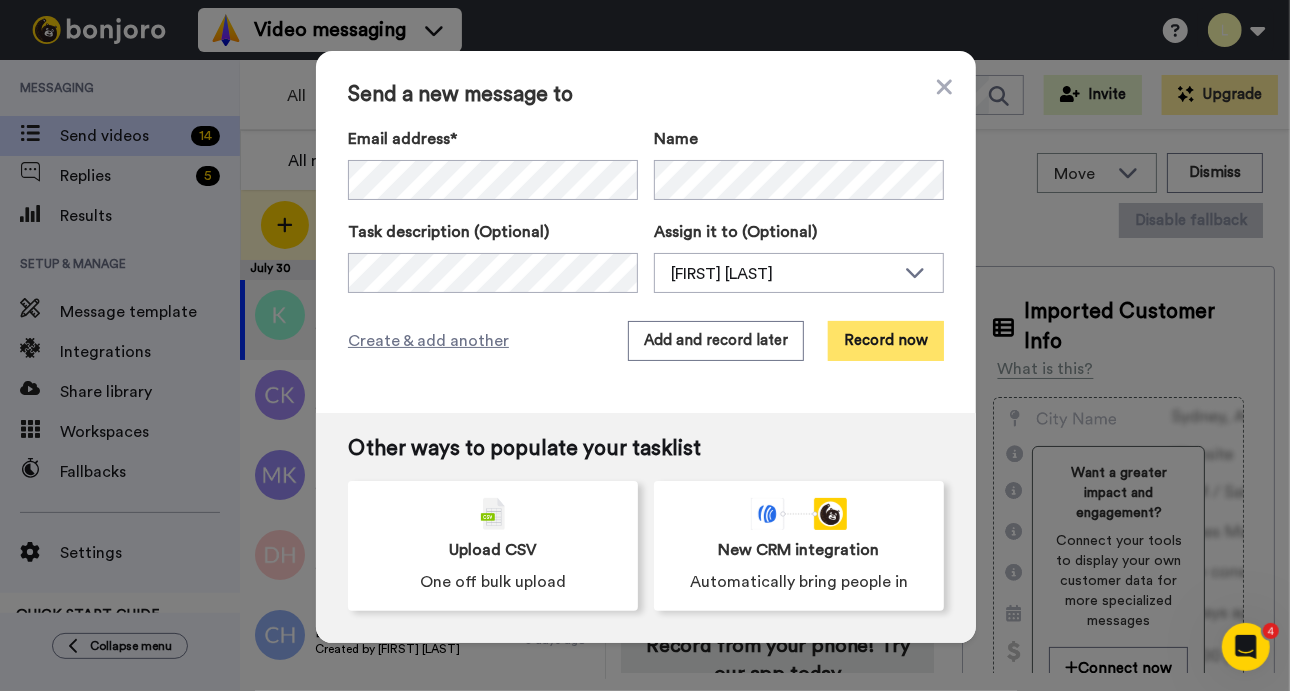 click on "Record now" at bounding box center (886, 341) 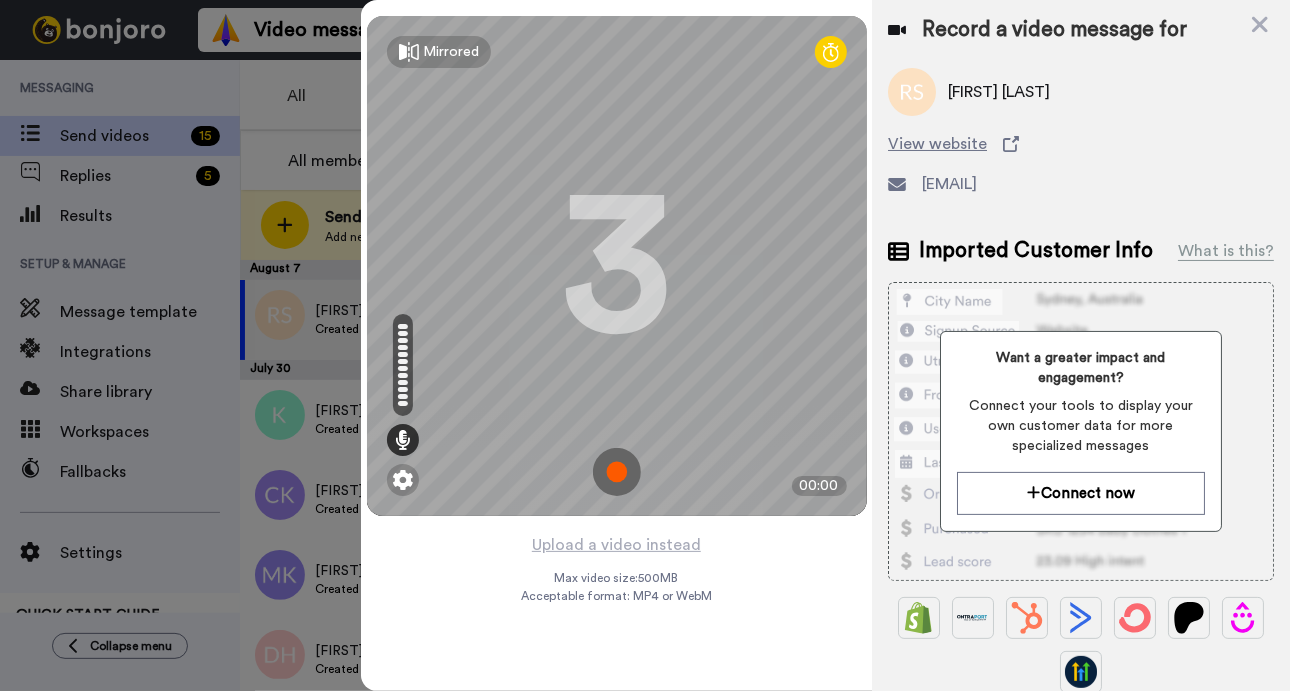 click at bounding box center (617, 472) 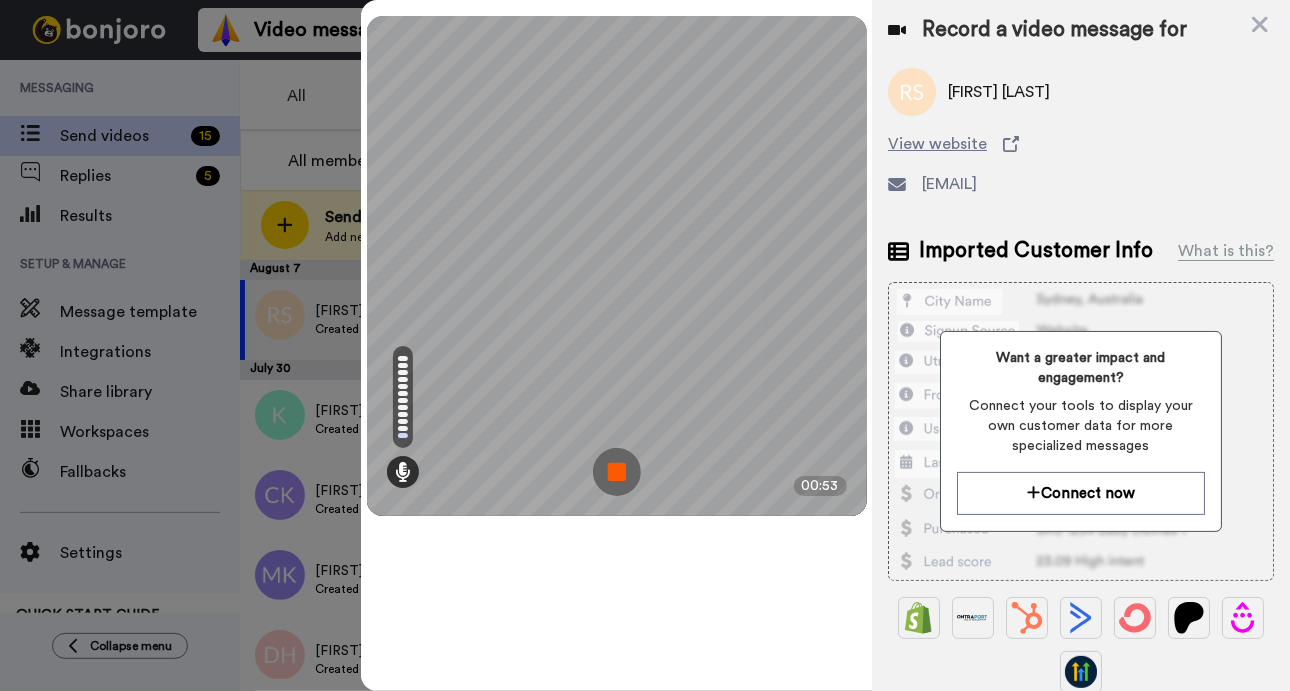 click at bounding box center [617, 472] 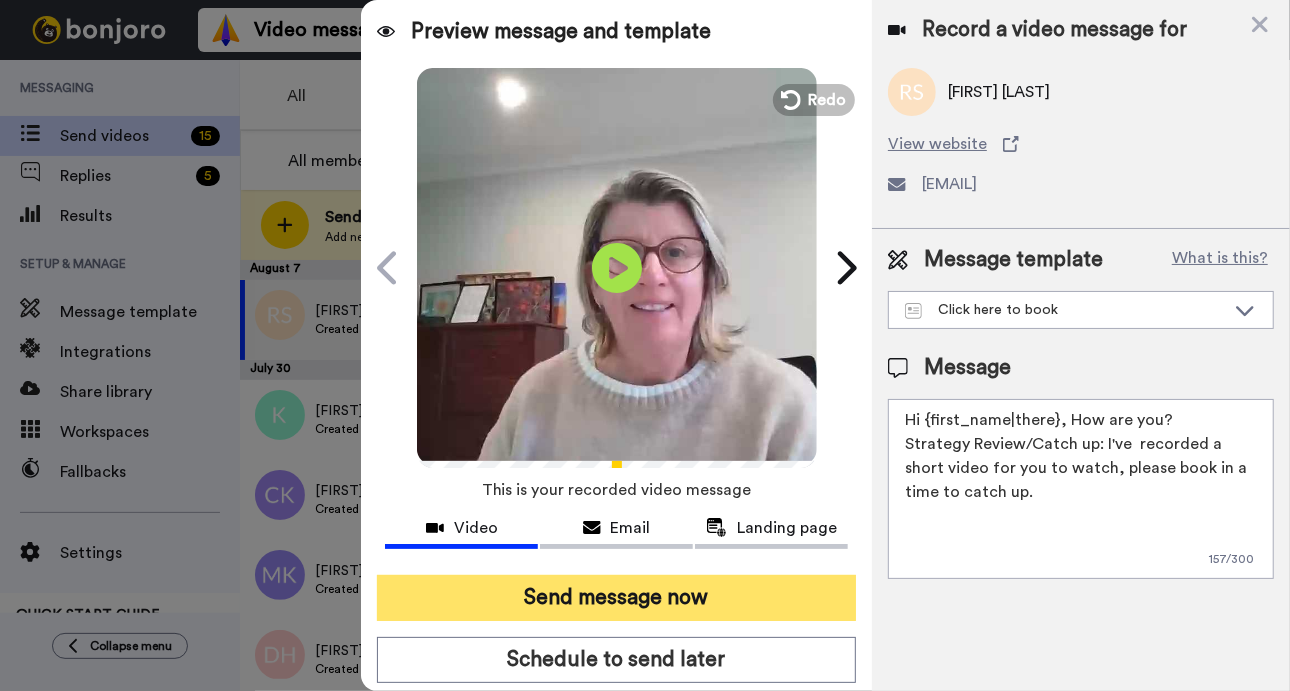 click on "Send message now" at bounding box center (616, 598) 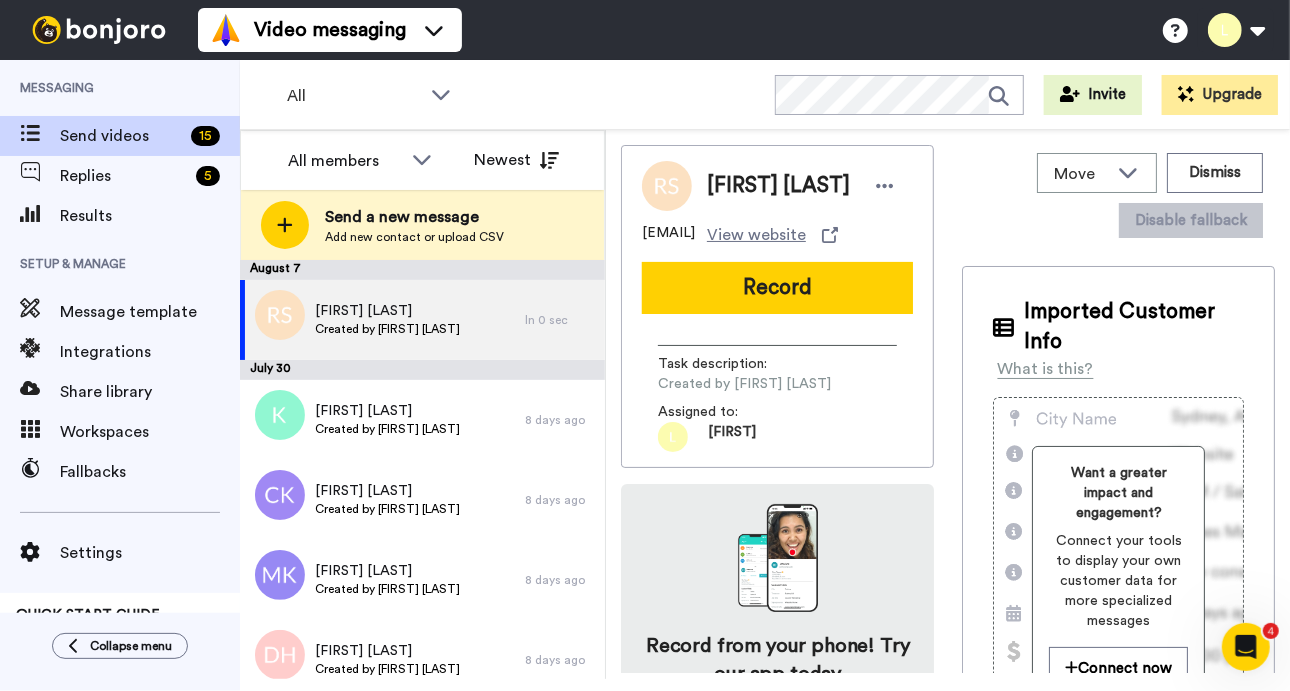 scroll, scrollTop: 0, scrollLeft: 0, axis: both 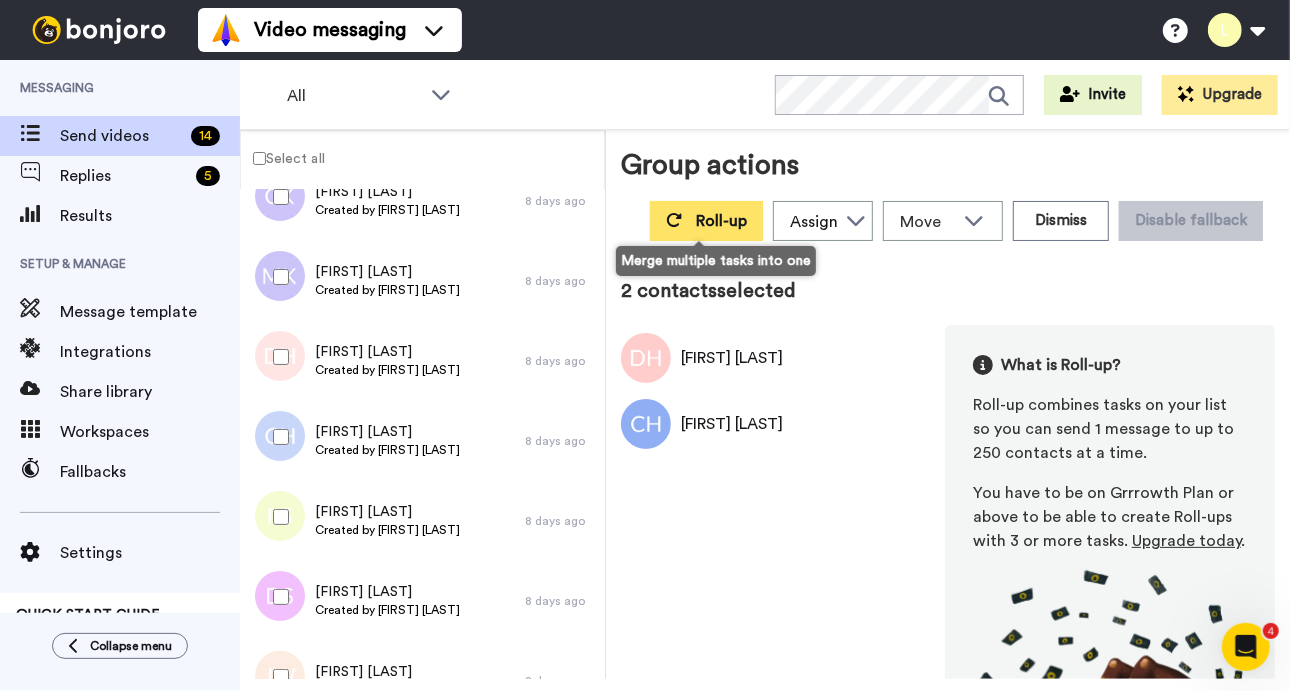 click on "Roll-up" at bounding box center (721, 221) 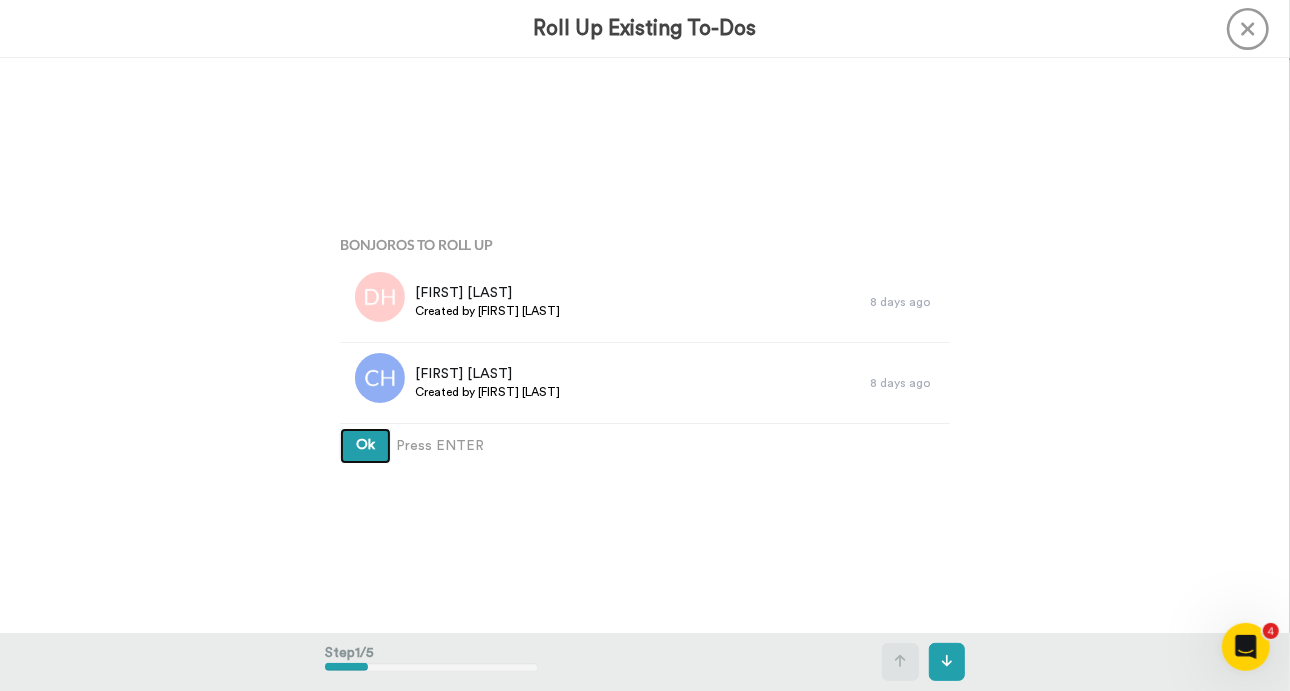 click on "Ok" at bounding box center [365, 445] 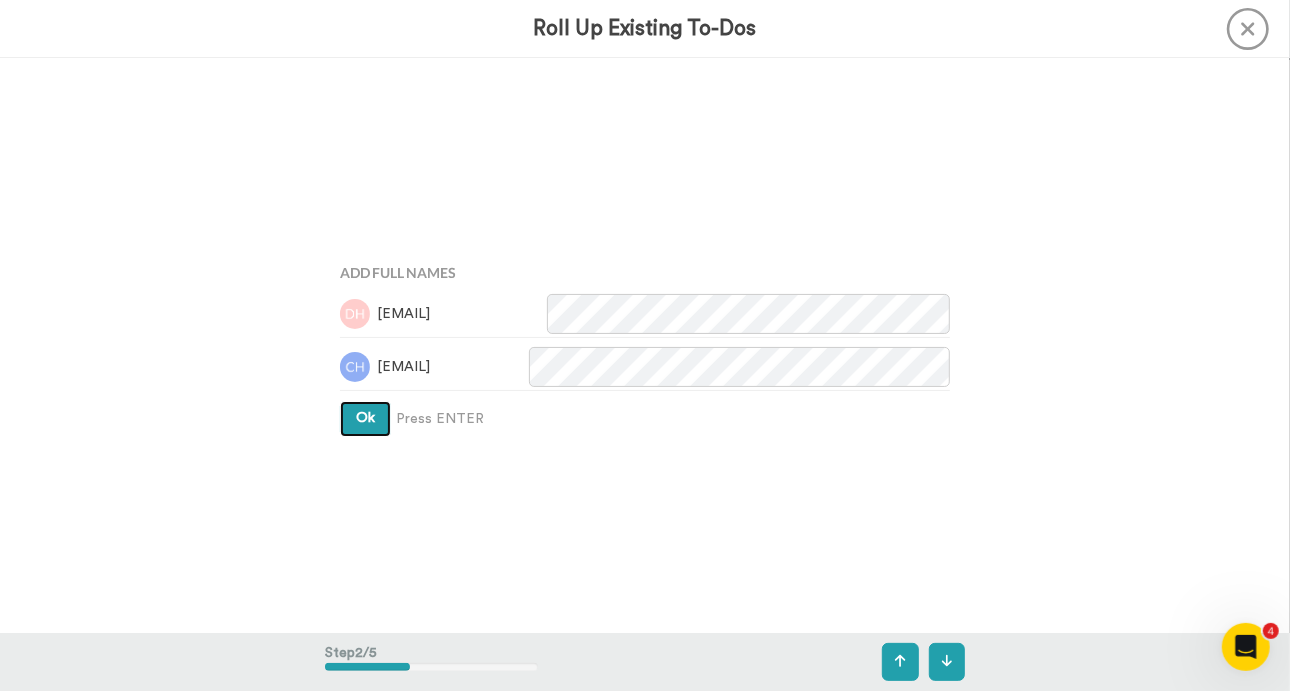 click on "Ok" at bounding box center (365, 418) 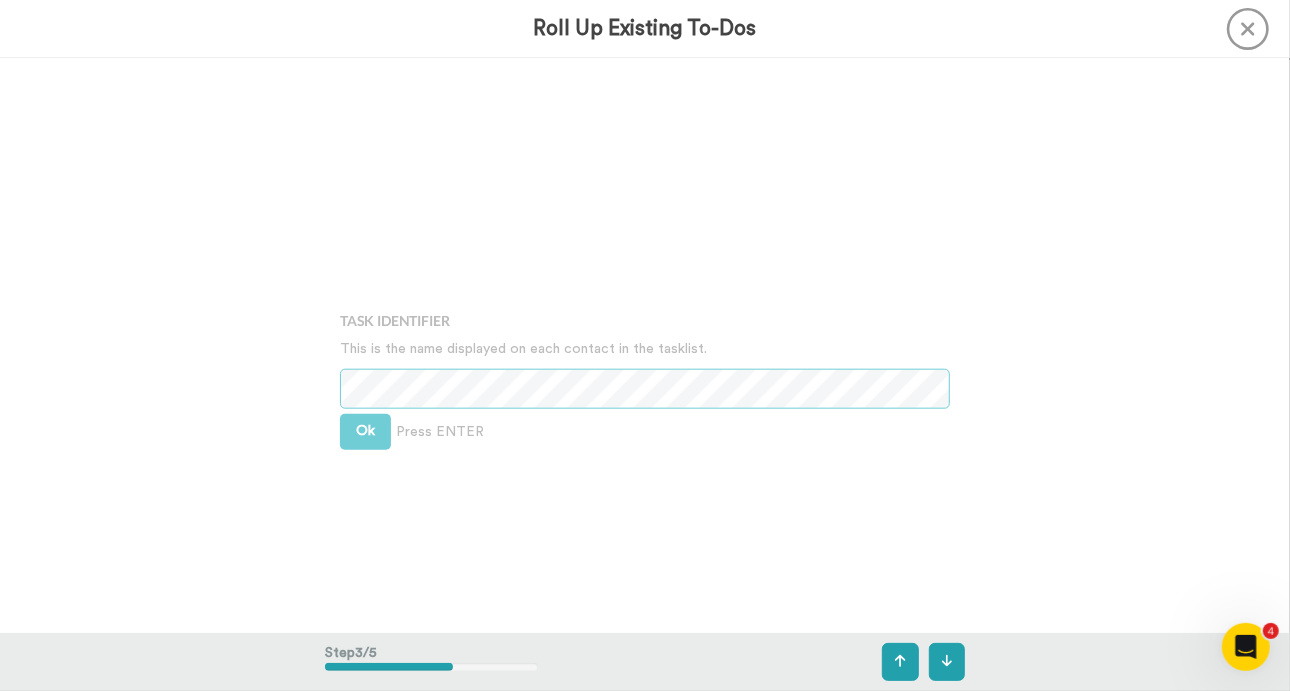 scroll, scrollTop: 1150, scrollLeft: 0, axis: vertical 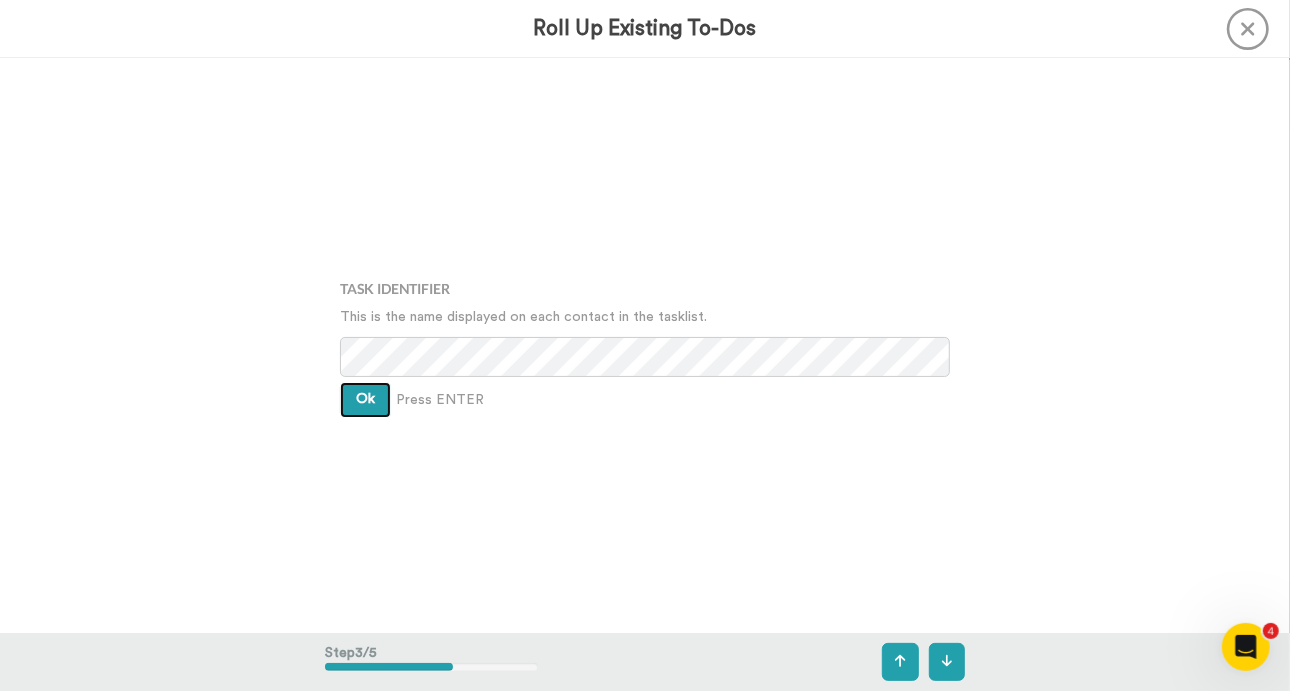 click on "Ok" at bounding box center [365, 399] 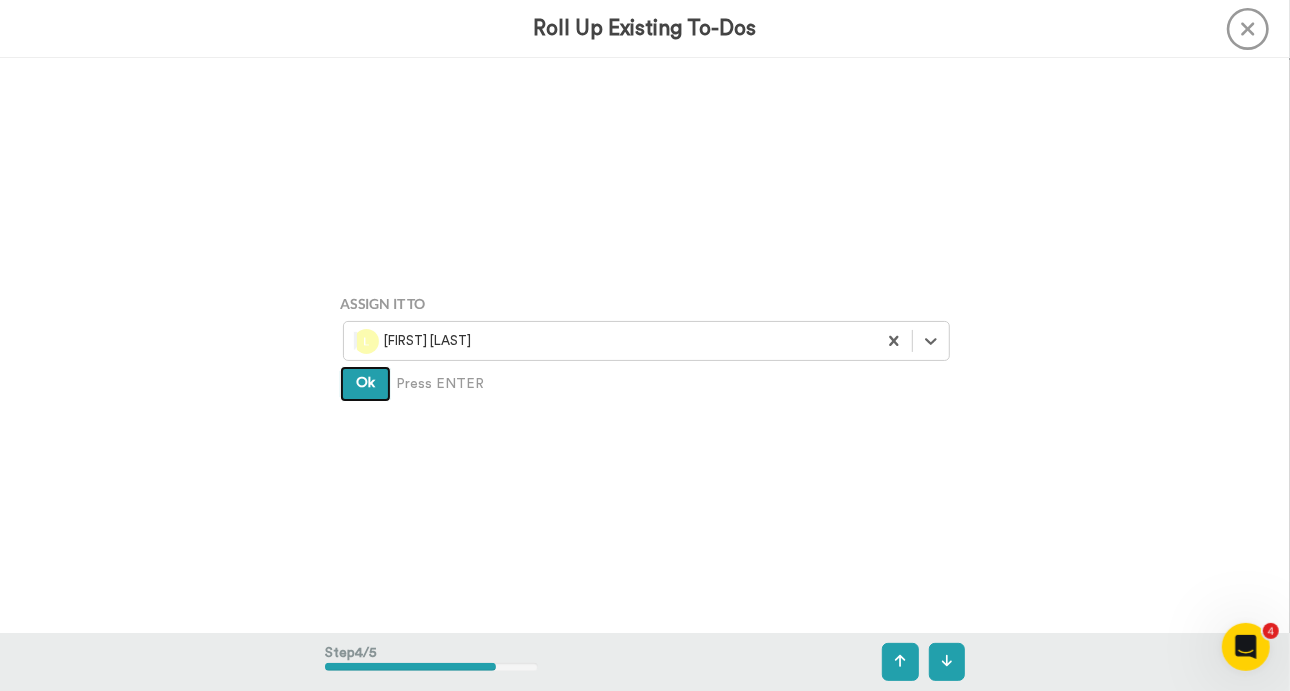 click on "Ok" at bounding box center (365, 384) 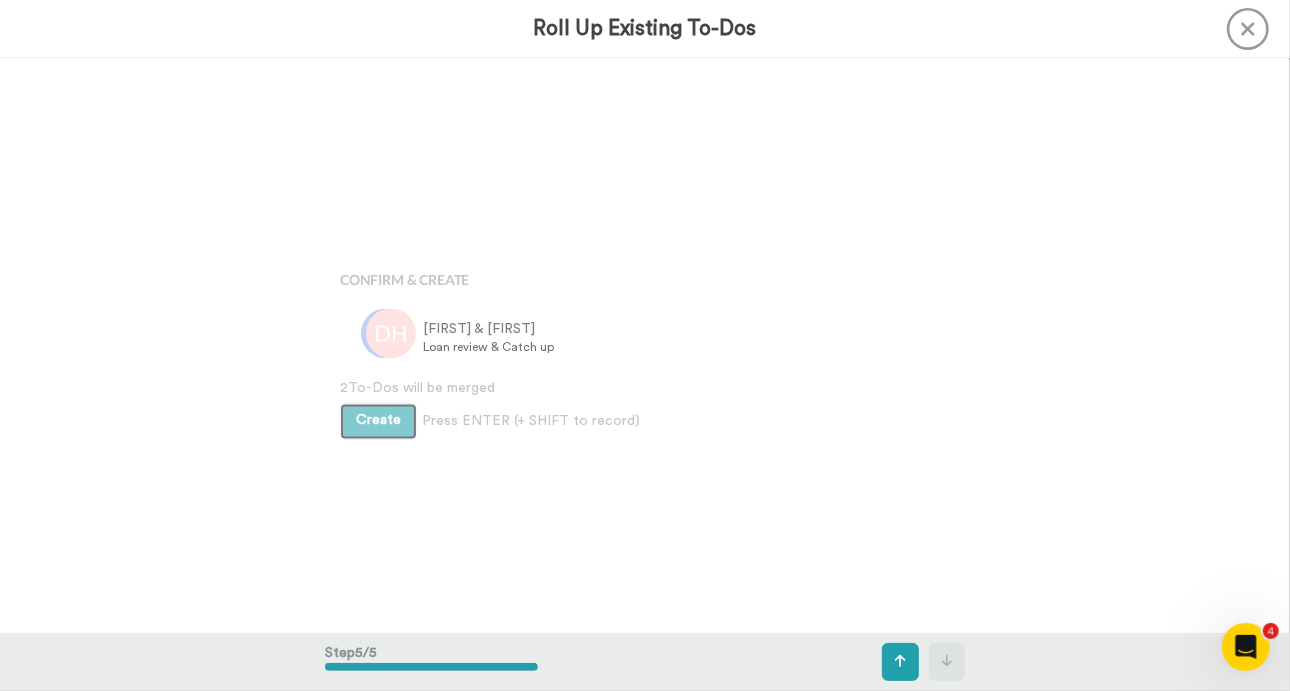 scroll, scrollTop: 2300, scrollLeft: 0, axis: vertical 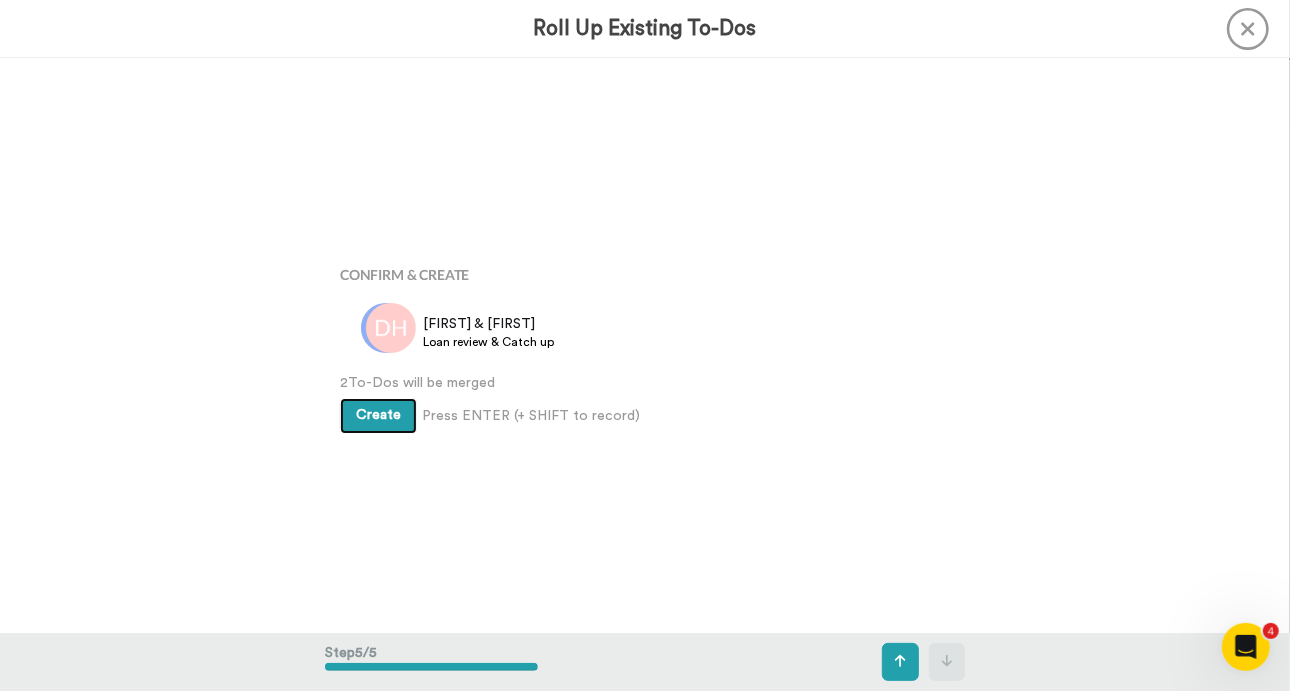 click on "Create" at bounding box center (378, 415) 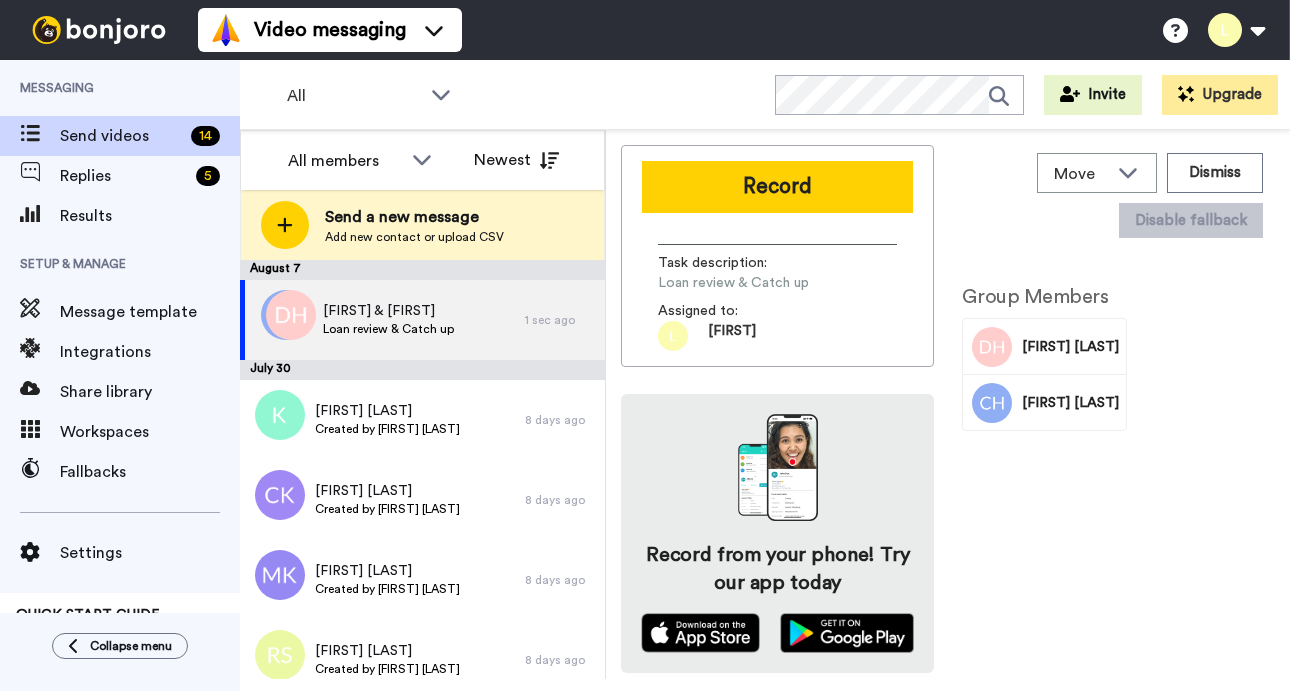 scroll, scrollTop: 0, scrollLeft: 0, axis: both 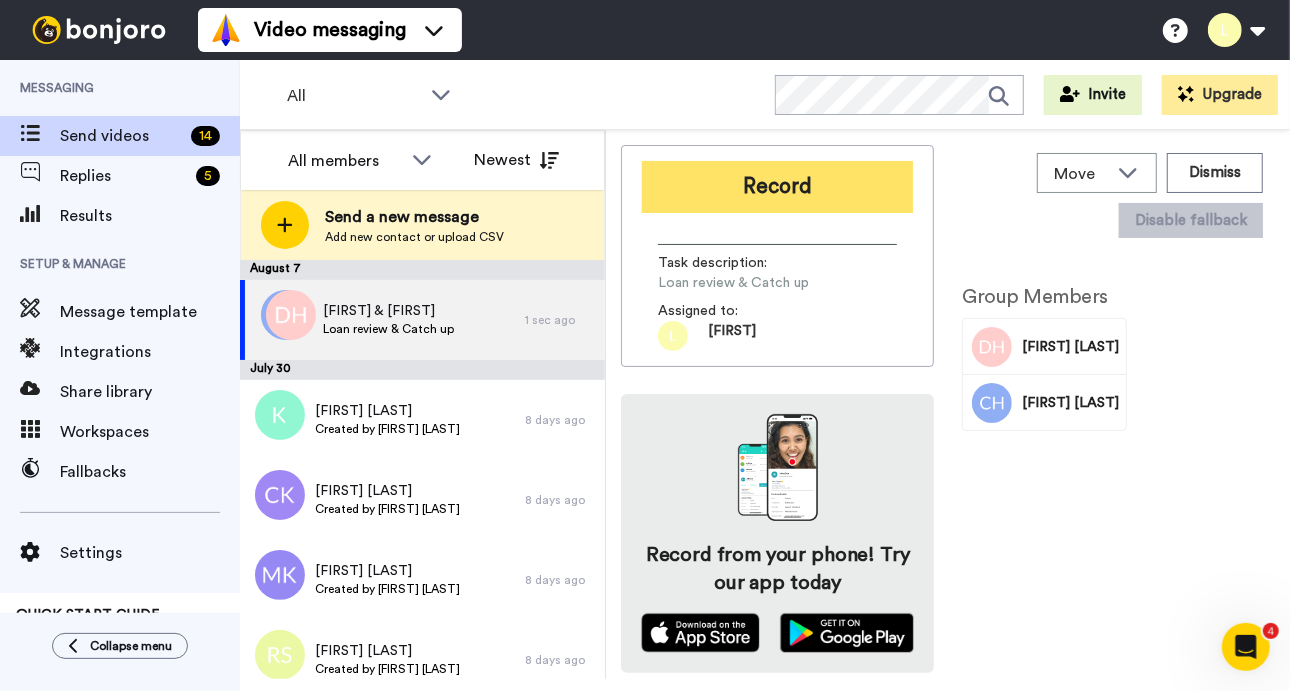 click on "Record" at bounding box center [777, 187] 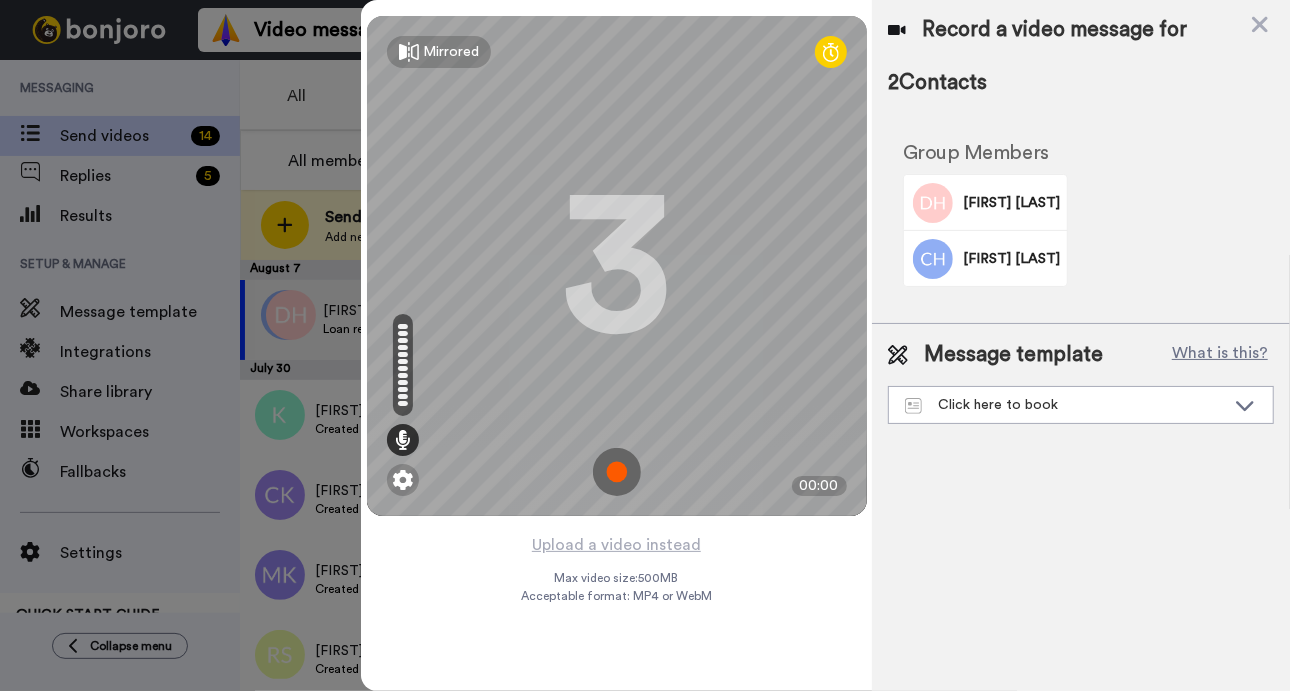 click at bounding box center (617, 472) 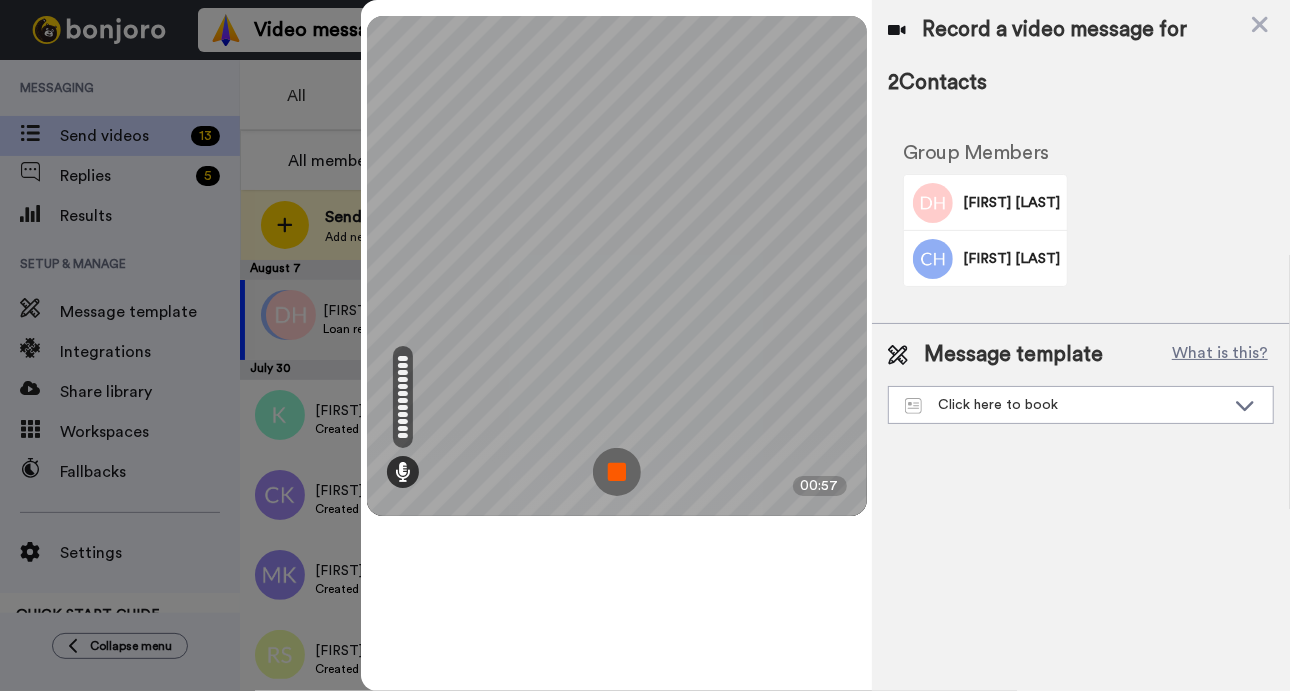 click at bounding box center [617, 472] 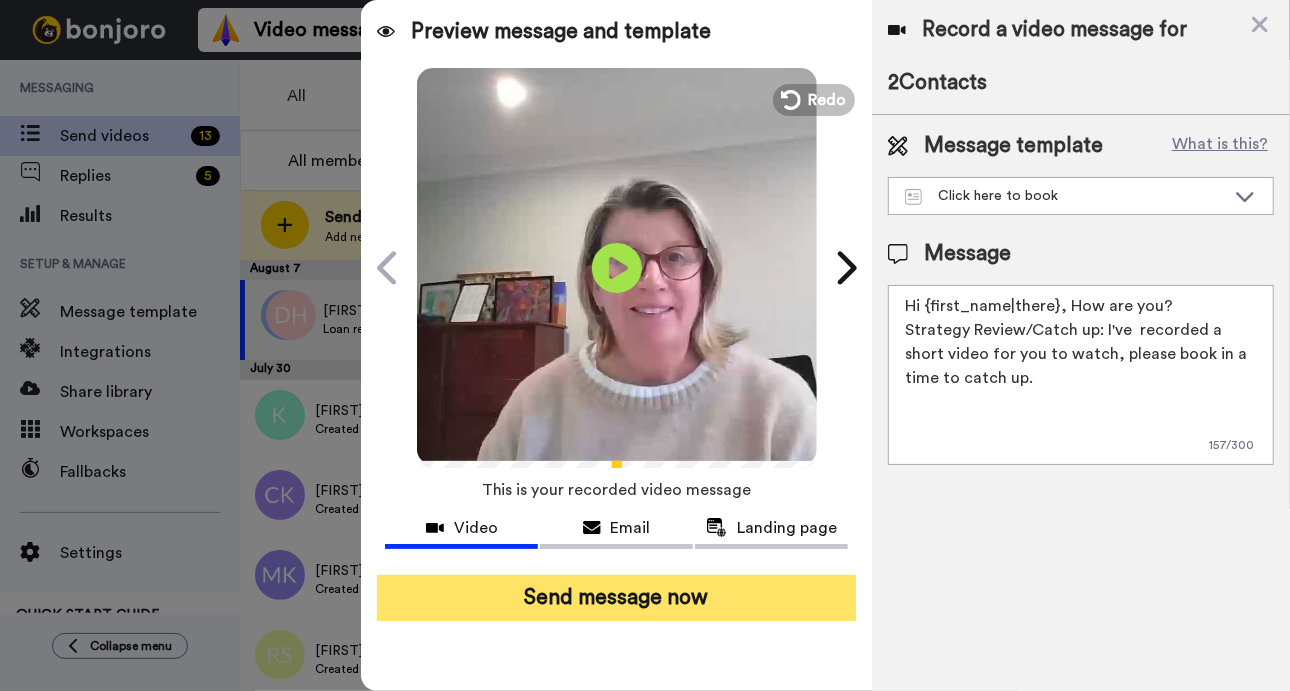 click on "Send message now" at bounding box center [616, 598] 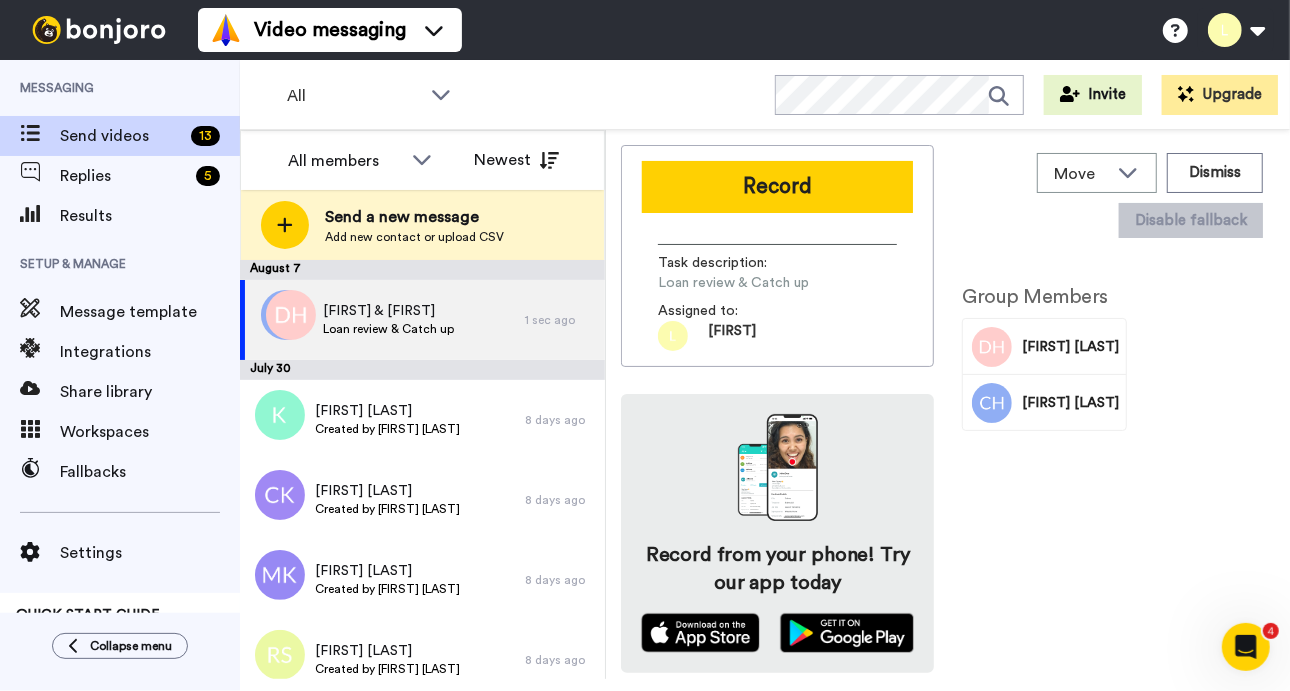 scroll, scrollTop: 0, scrollLeft: 0, axis: both 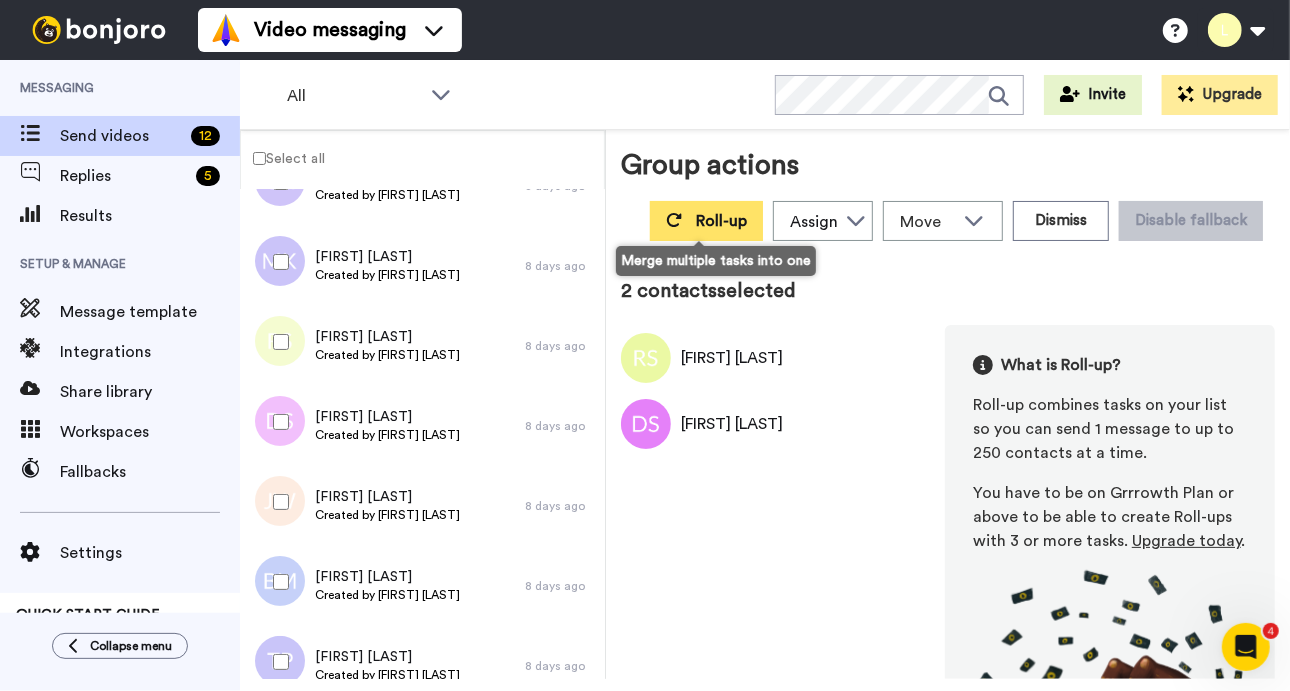 click on "Roll-up" at bounding box center [721, 221] 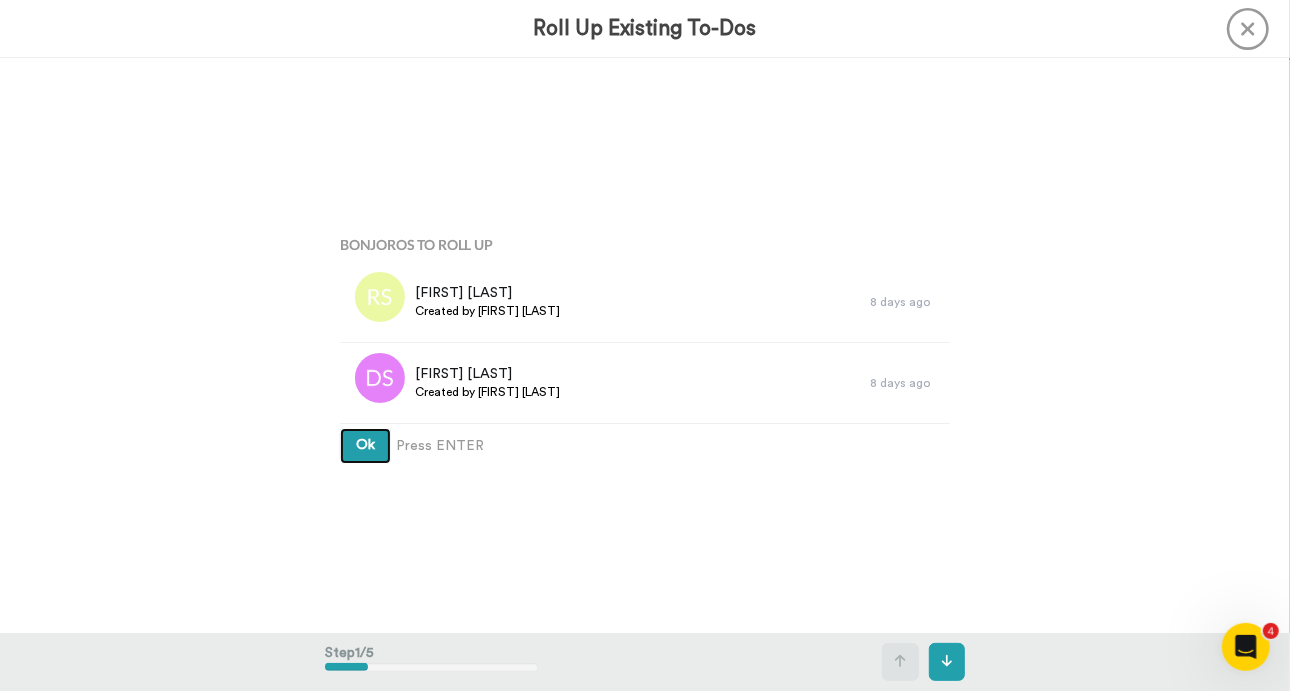 click on "Ok" at bounding box center (365, 445) 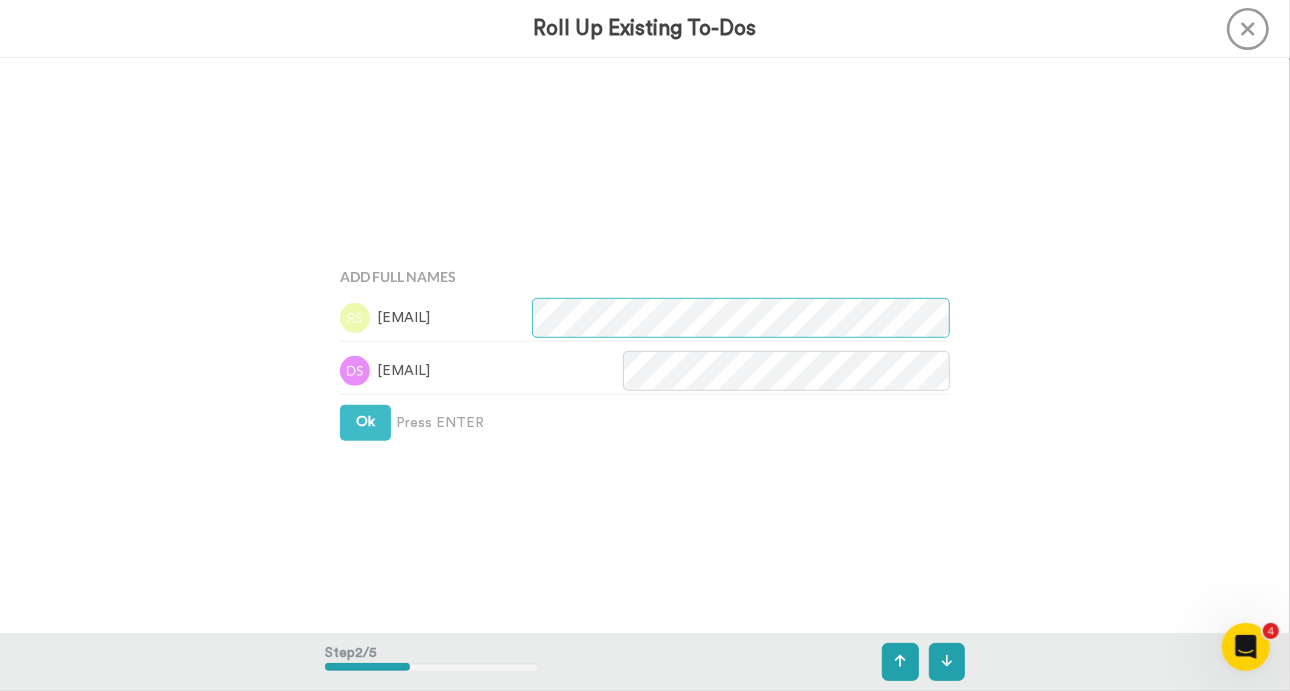 scroll, scrollTop: 574, scrollLeft: 0, axis: vertical 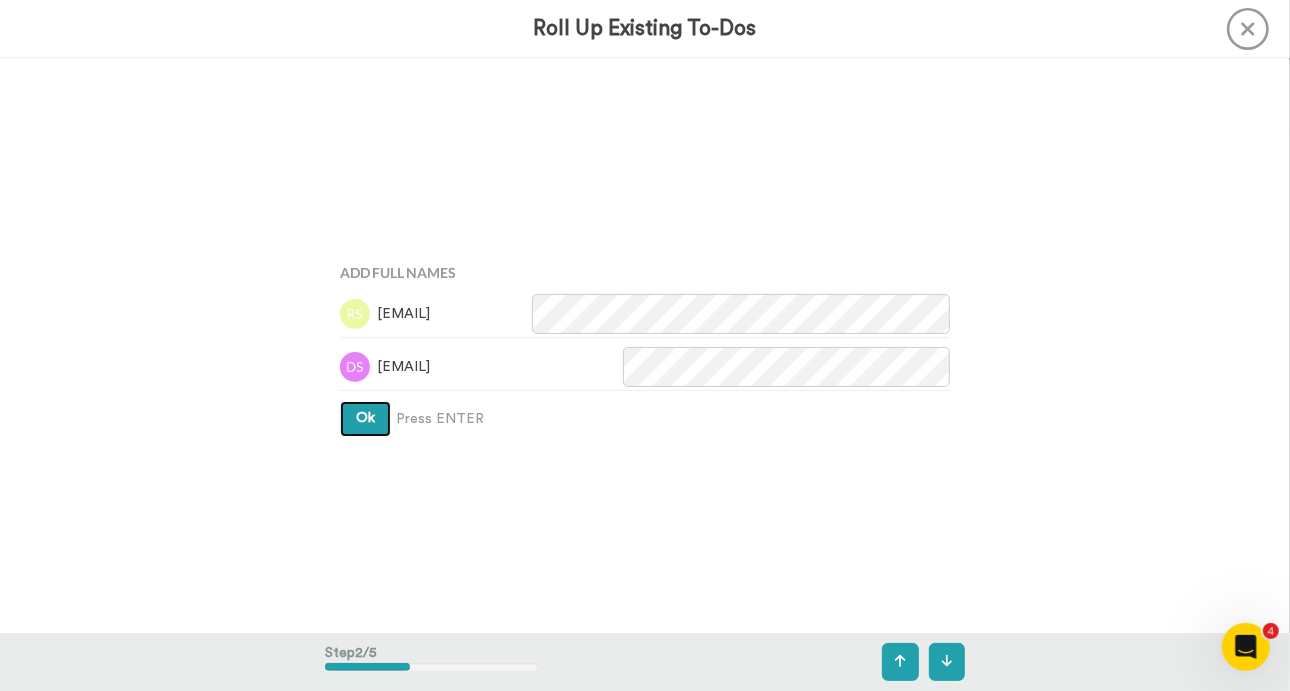 click on "Ok" at bounding box center [365, 418] 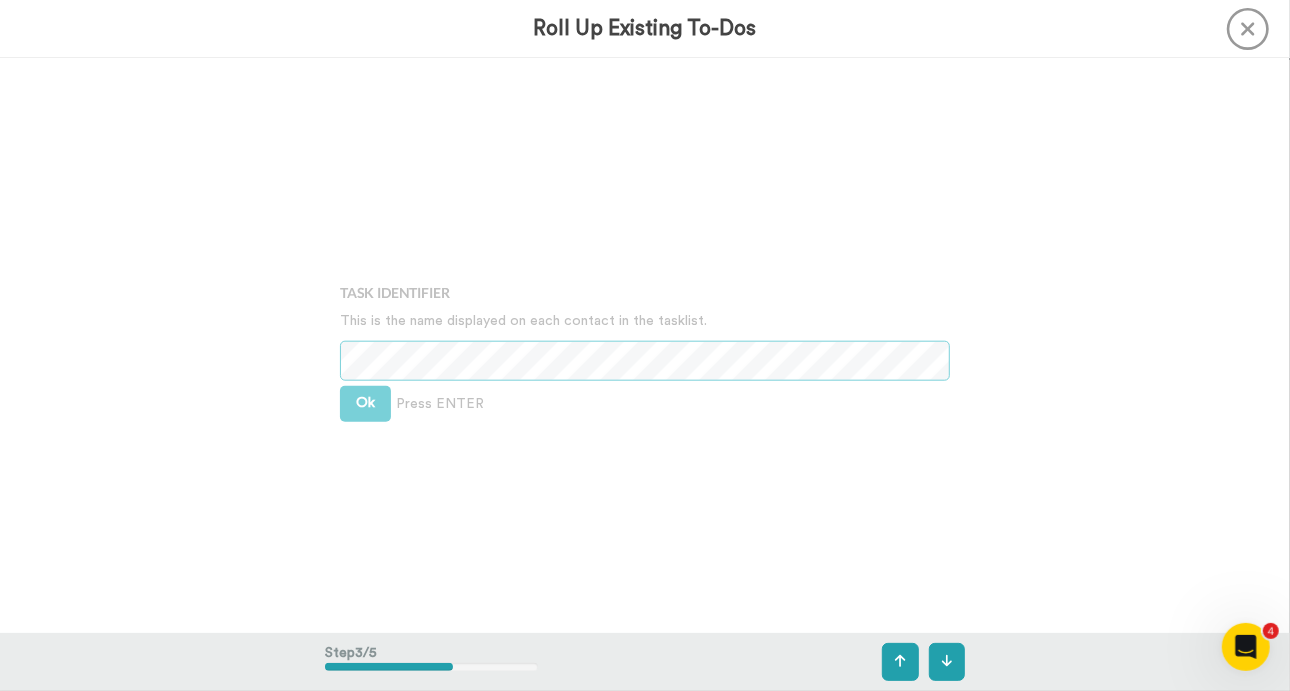 scroll, scrollTop: 1150, scrollLeft: 0, axis: vertical 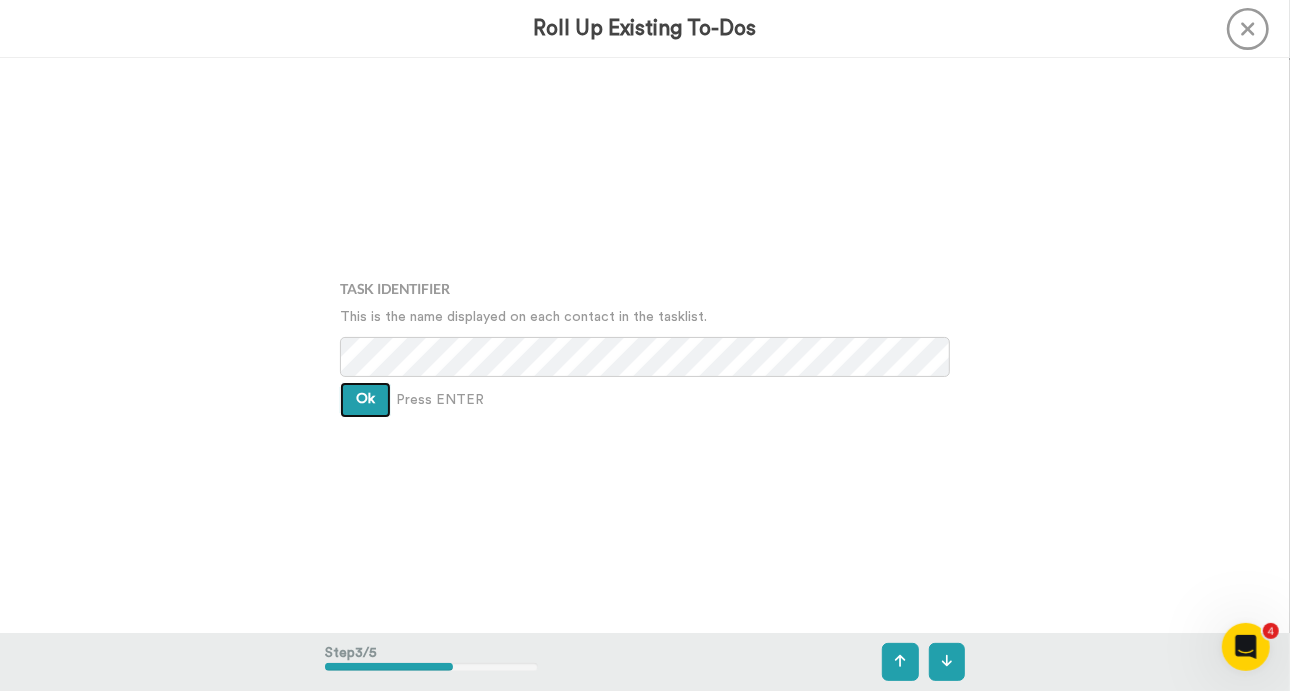 click on "Ok" at bounding box center (365, 400) 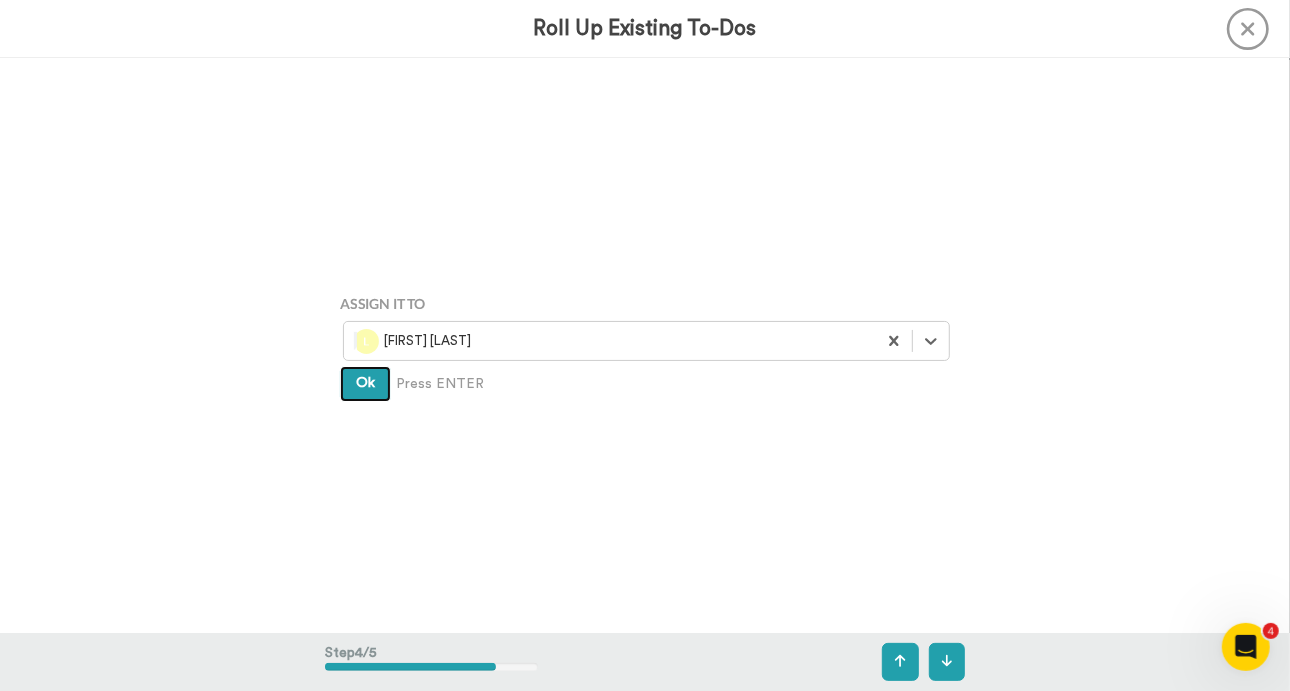 click on "Ok" at bounding box center [365, 383] 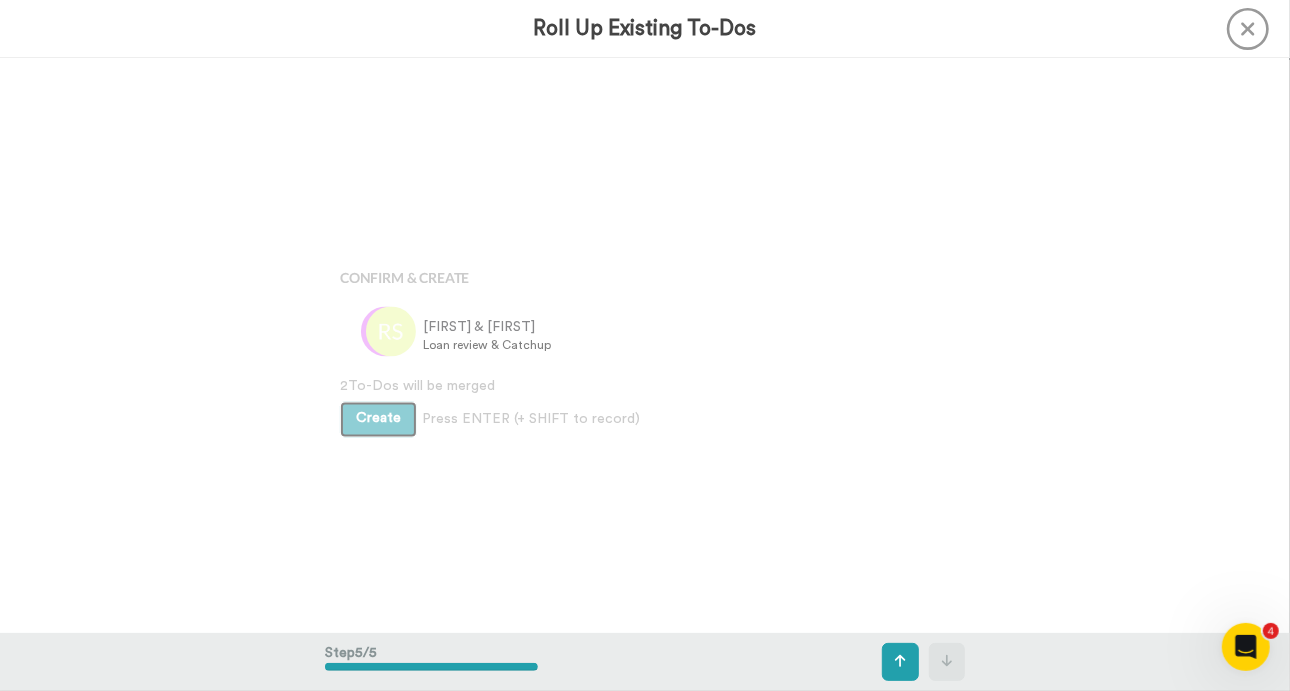 scroll, scrollTop: 2300, scrollLeft: 0, axis: vertical 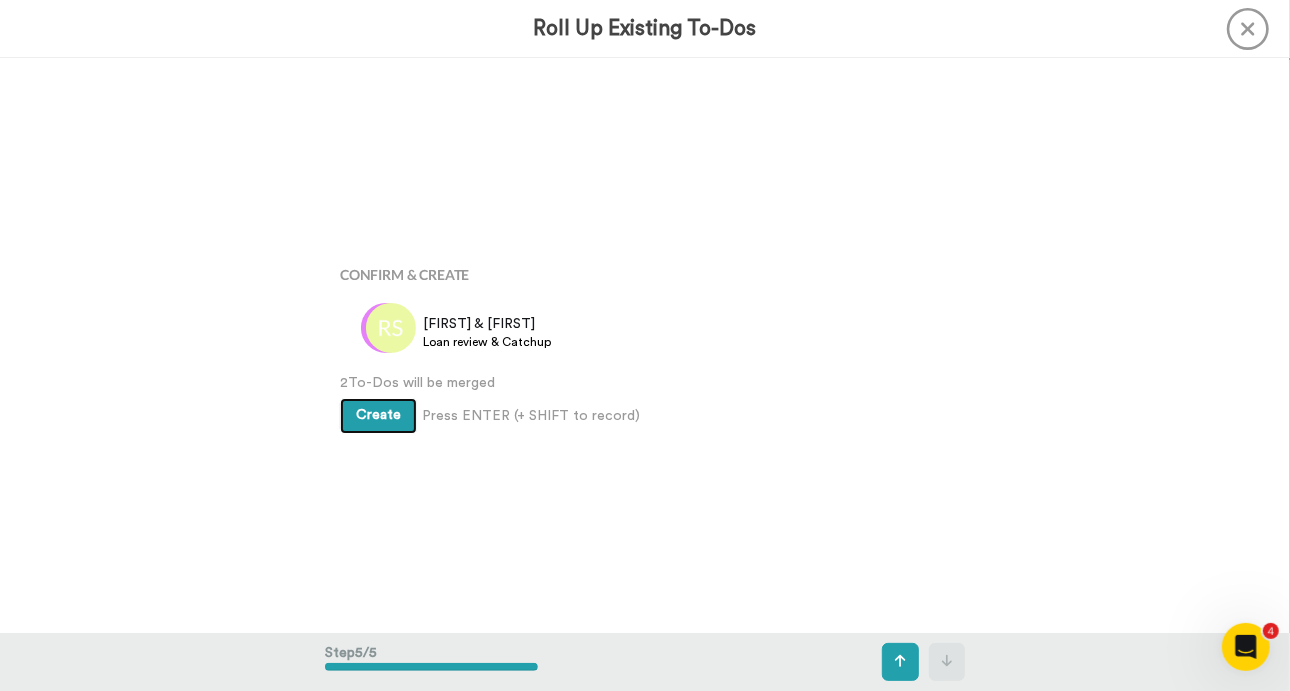 click on "Create" at bounding box center [378, 415] 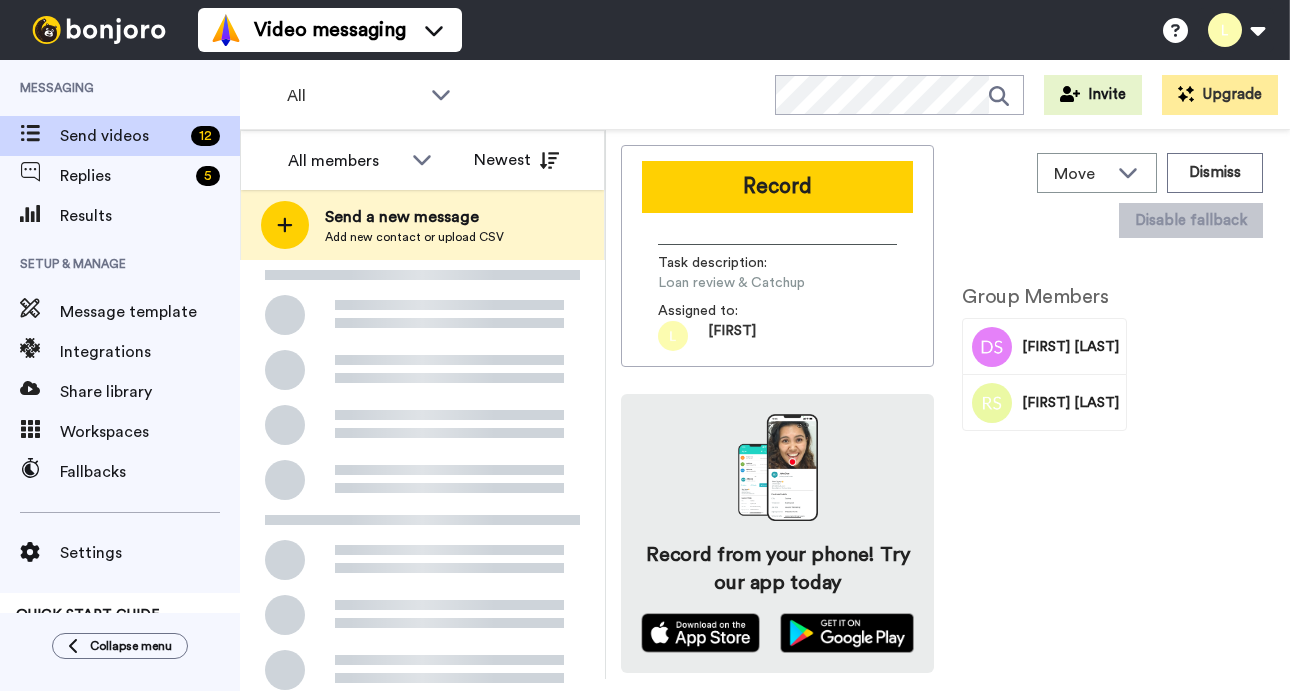 scroll, scrollTop: 0, scrollLeft: 0, axis: both 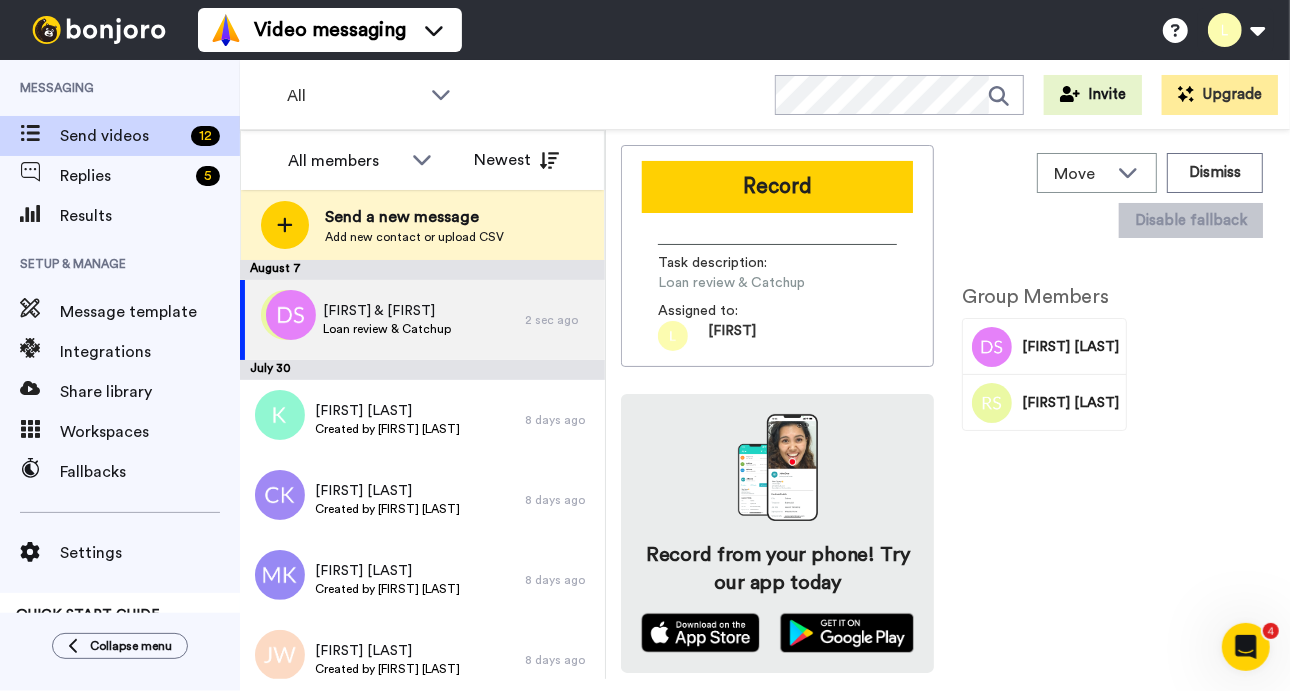 click on "Record" at bounding box center [777, 187] 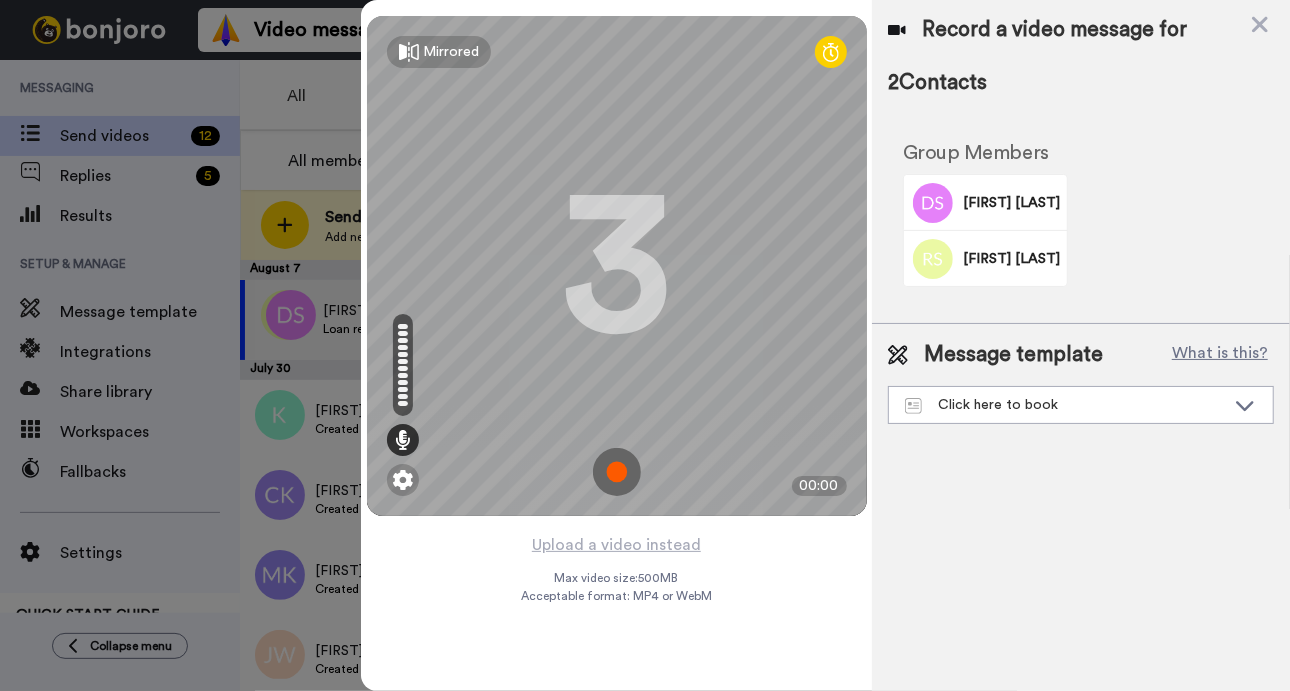 click at bounding box center [617, 472] 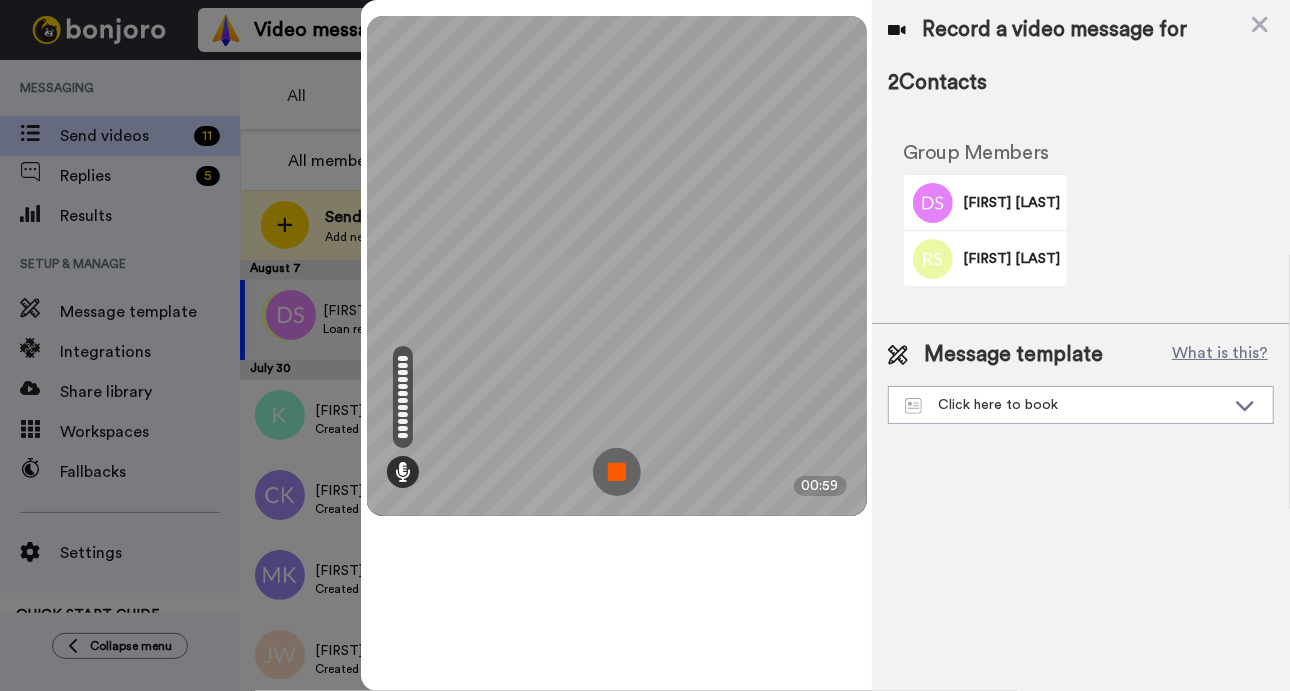 click at bounding box center [617, 472] 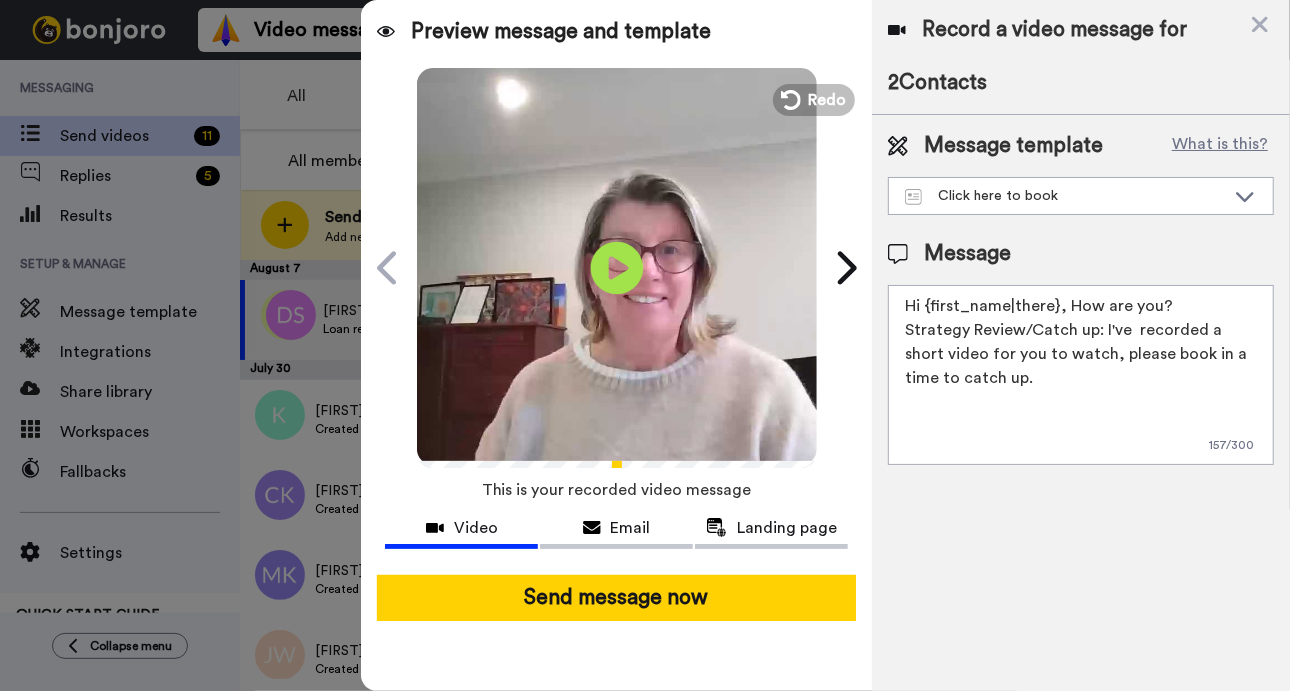 click on "Play/Pause" 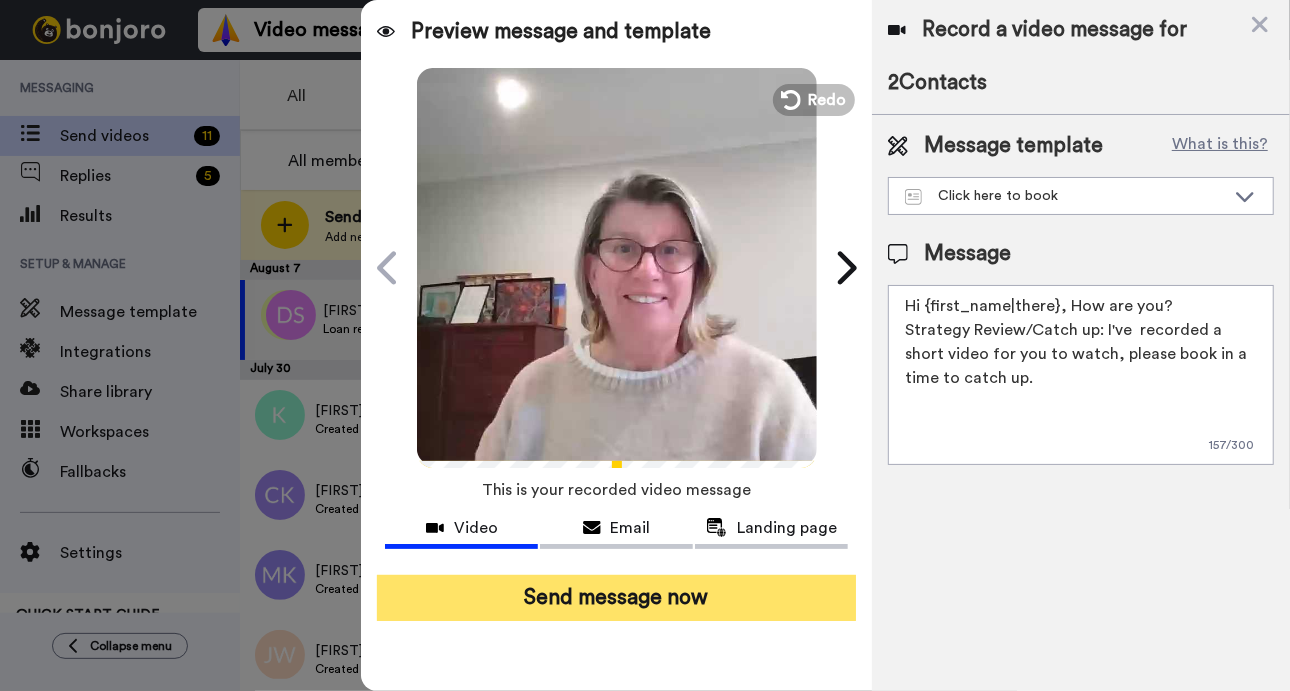 click on "Send message now" at bounding box center (616, 598) 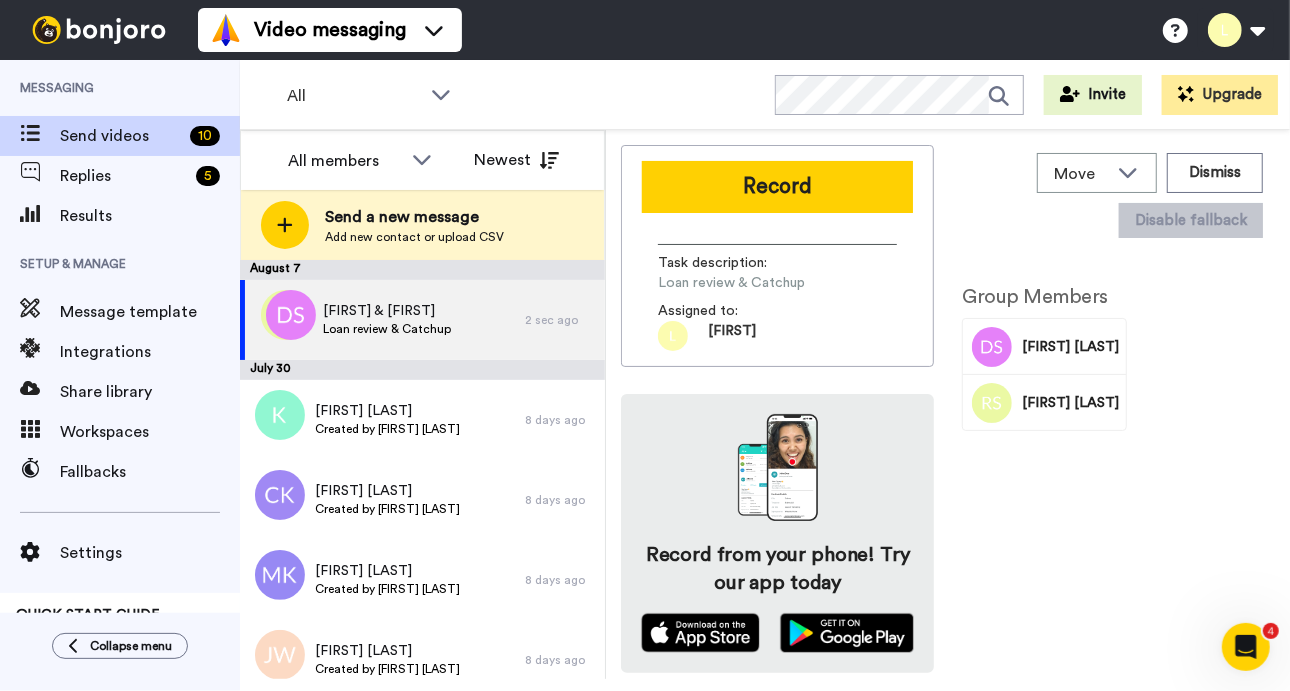 scroll, scrollTop: 0, scrollLeft: 0, axis: both 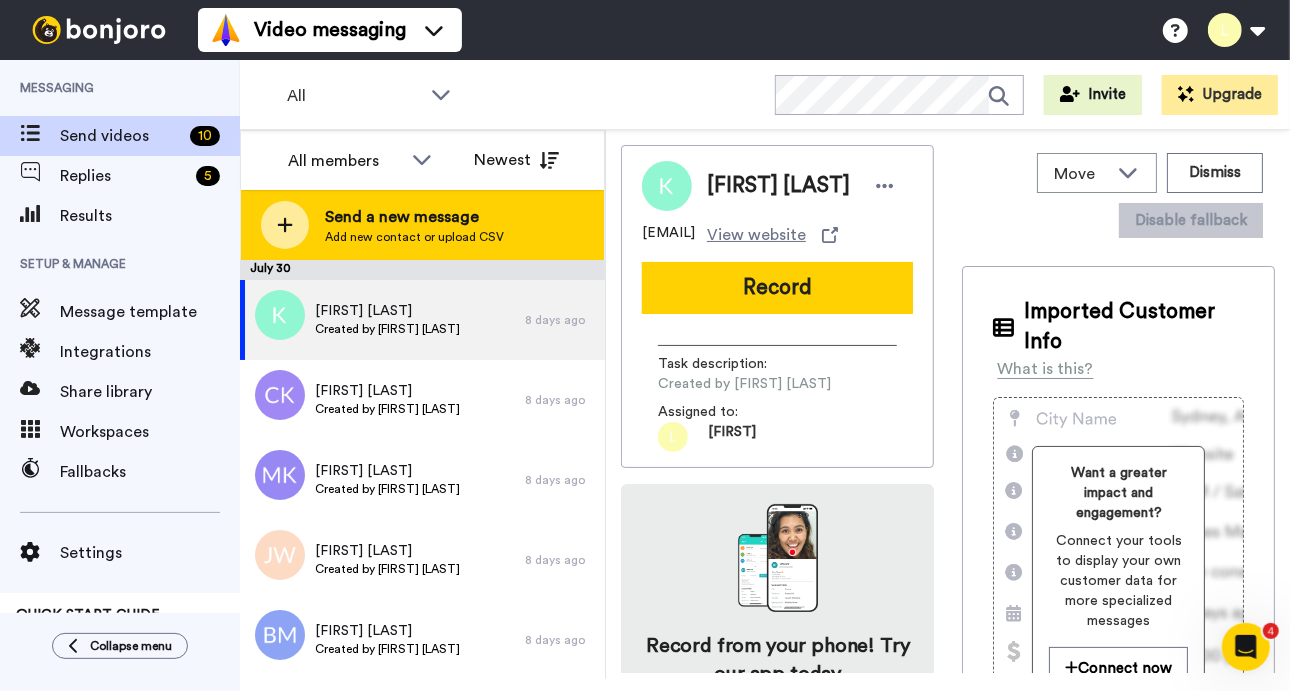 click on "Send a new message" at bounding box center (414, 217) 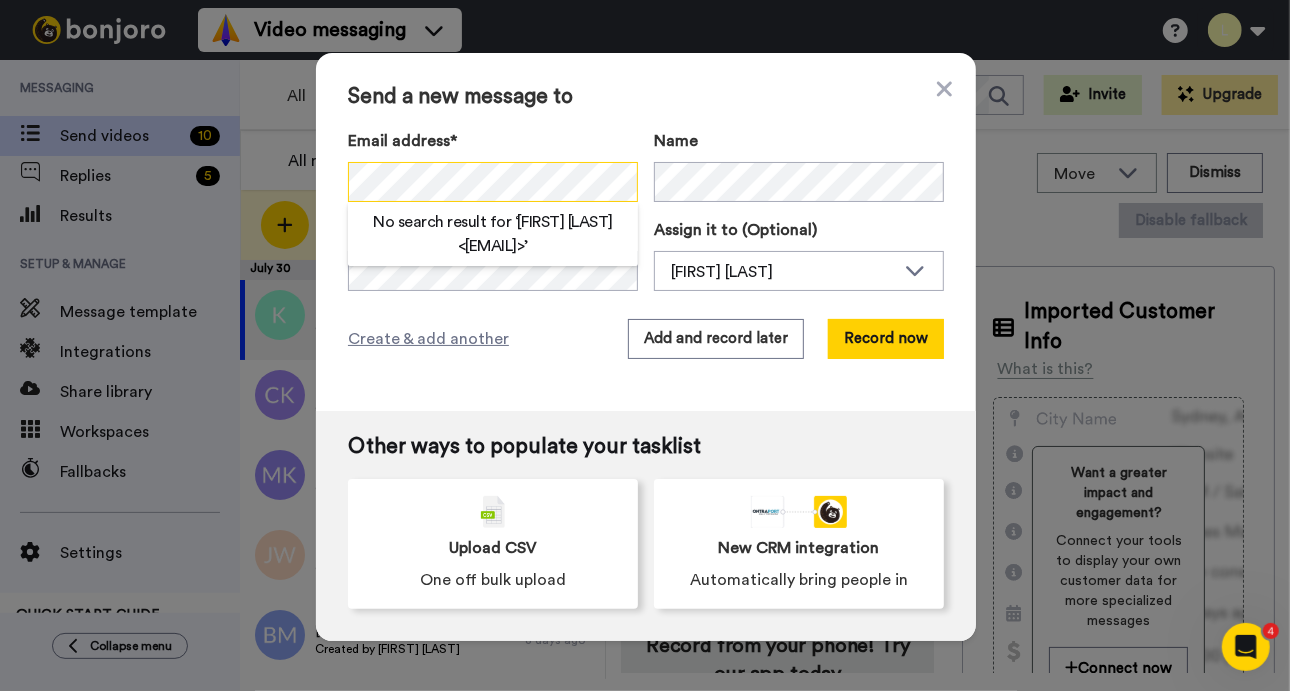 scroll, scrollTop: 0, scrollLeft: 0, axis: both 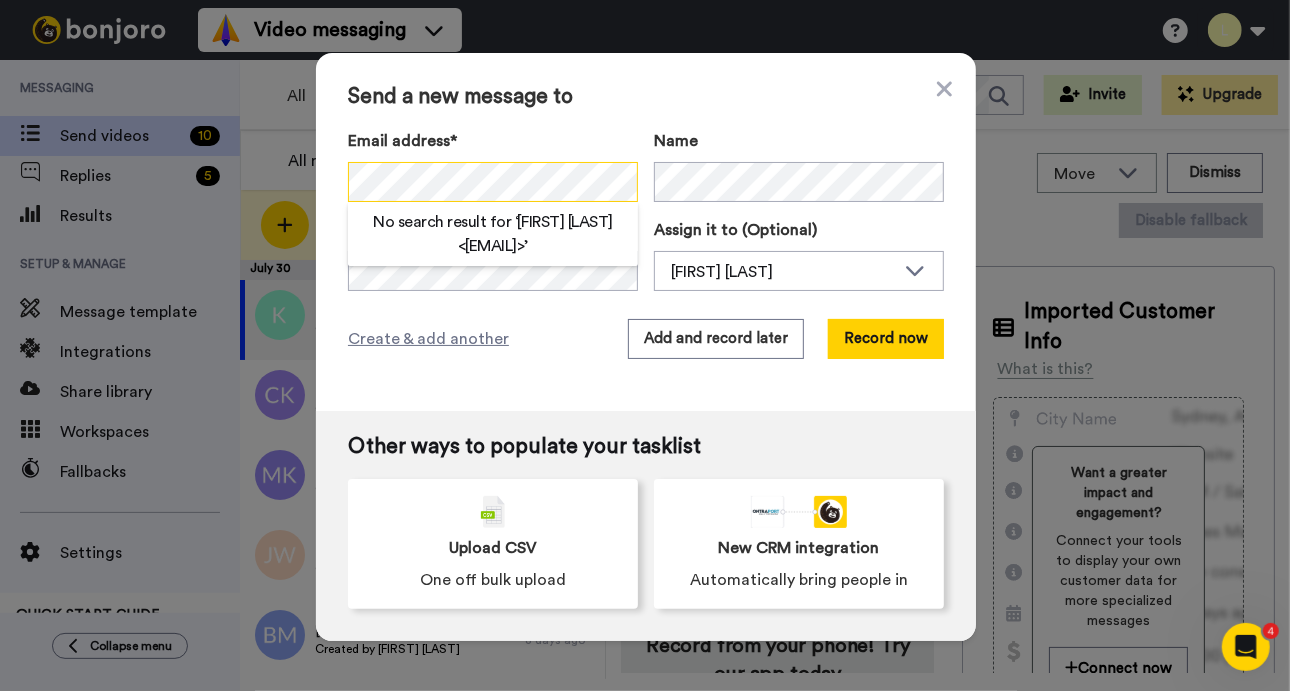 click on "Send a new message to Email address* No search result for ‘ kati gheidar <kati.gheidar@gmail.com> ’ Name Task description (Optional) Assign it to (Optional) Lara Watt Lara Watt Create & add another Add and record later Record now Other ways to populate your tasklist Upload CSV One off bulk upload New CRM integration Automatically bring people in" at bounding box center (645, 345) 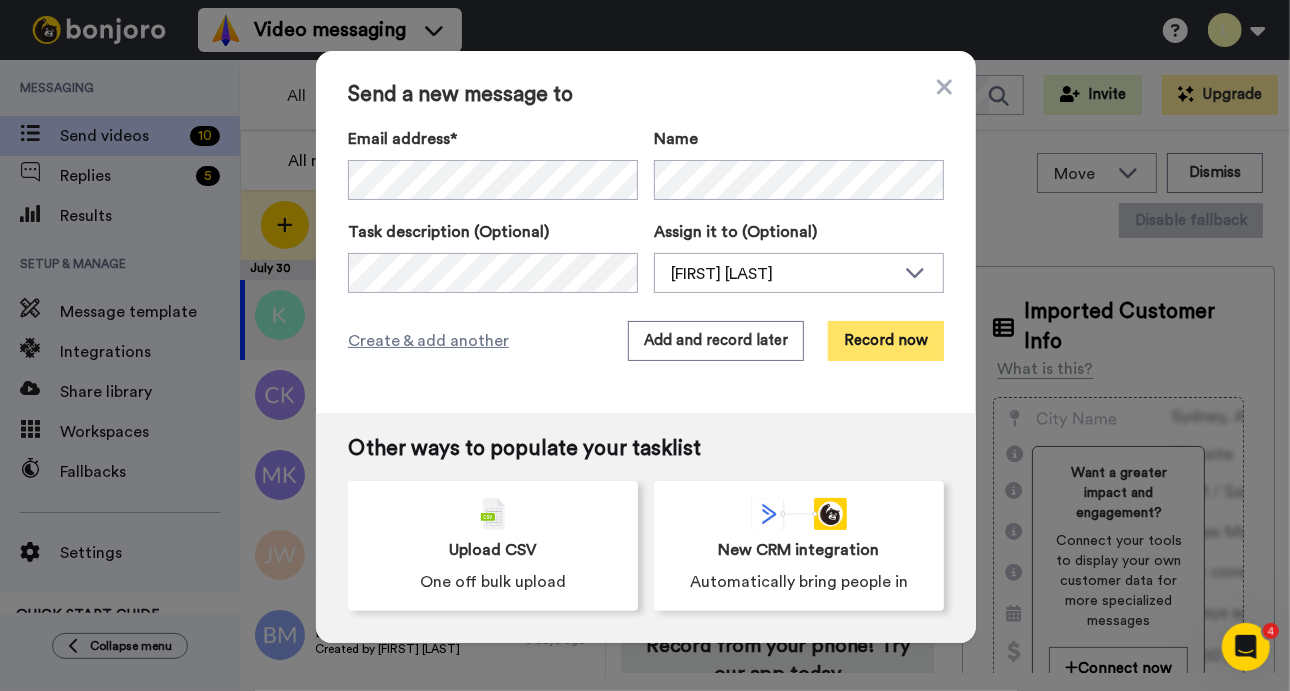 click on "Record now" at bounding box center [886, 341] 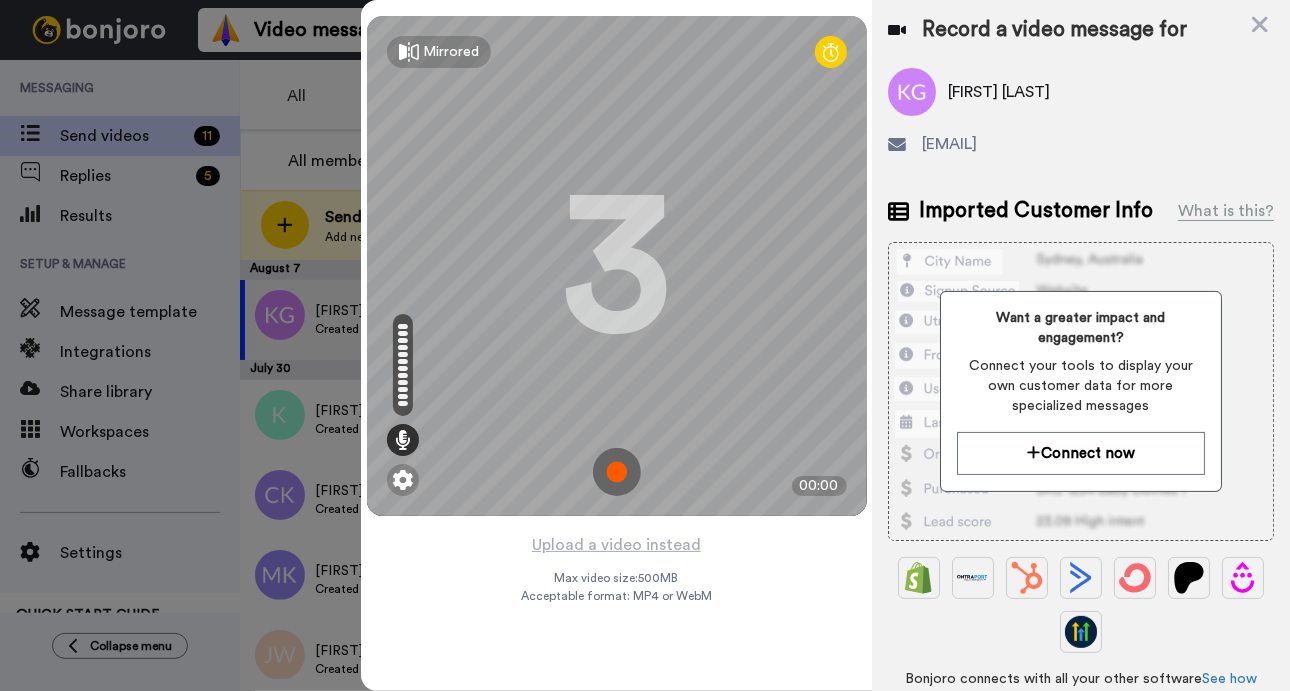 click at bounding box center (617, 472) 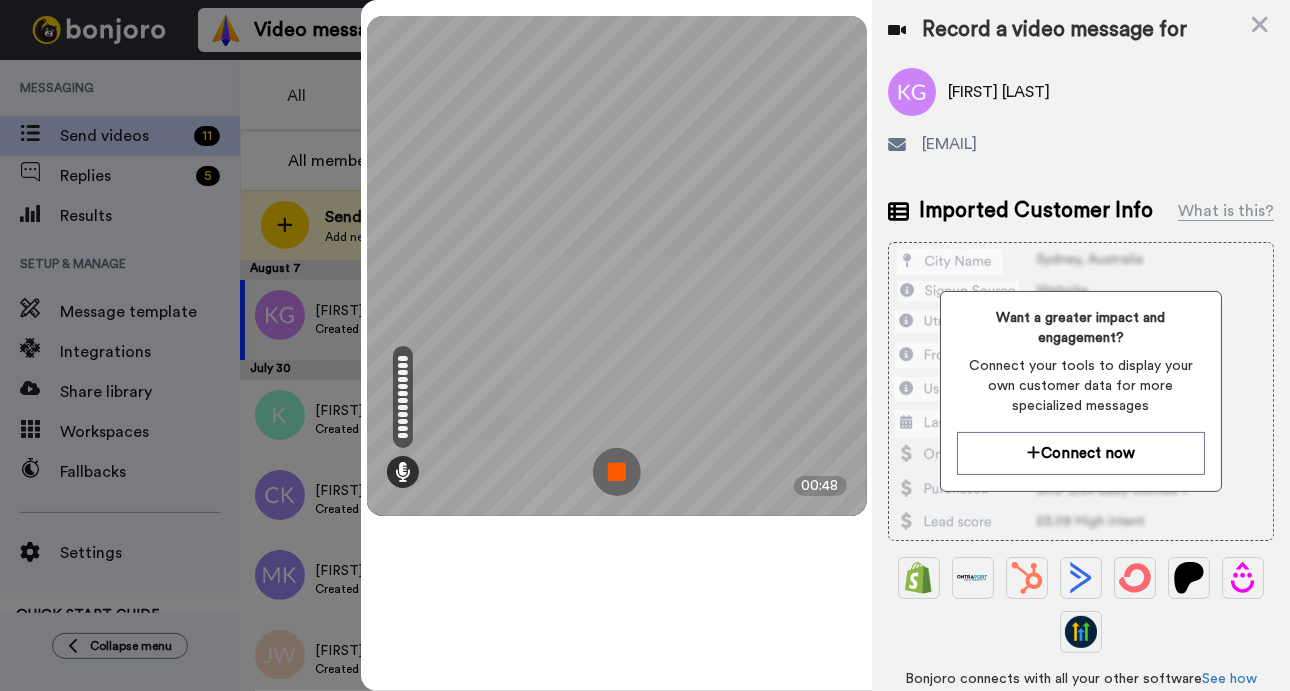 click at bounding box center (617, 472) 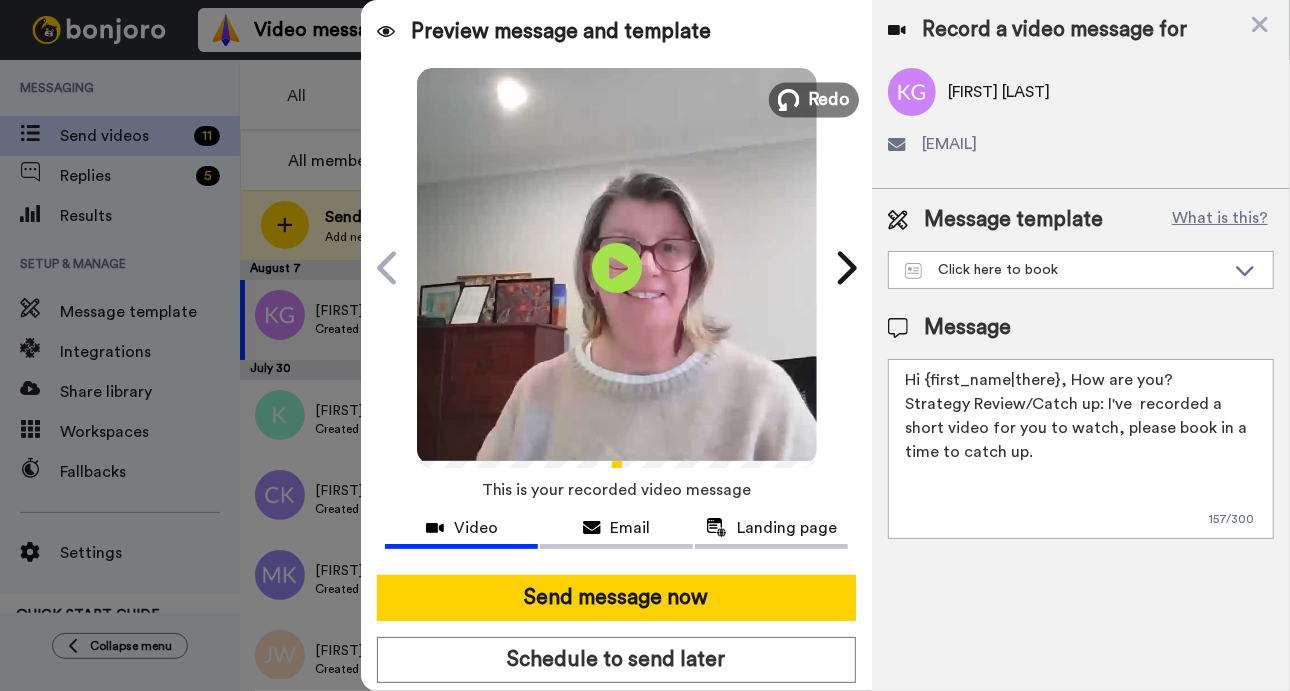 click on "Redo" at bounding box center (829, 99) 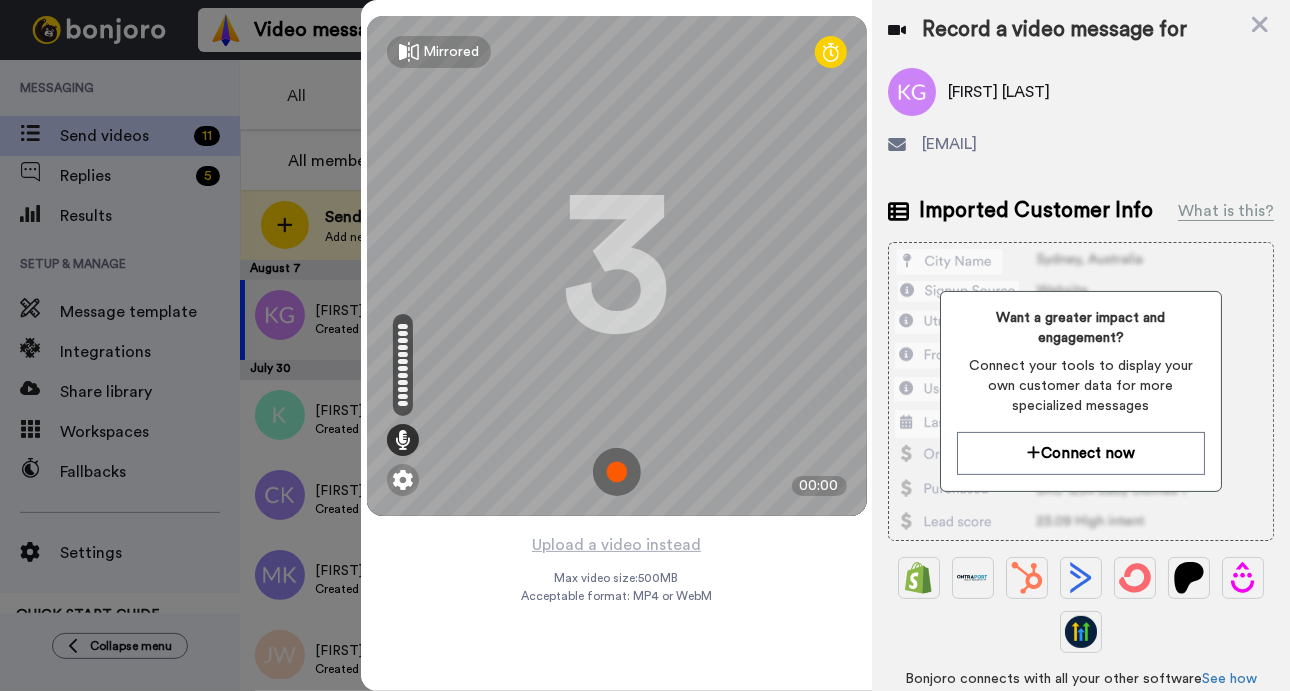 click at bounding box center [617, 472] 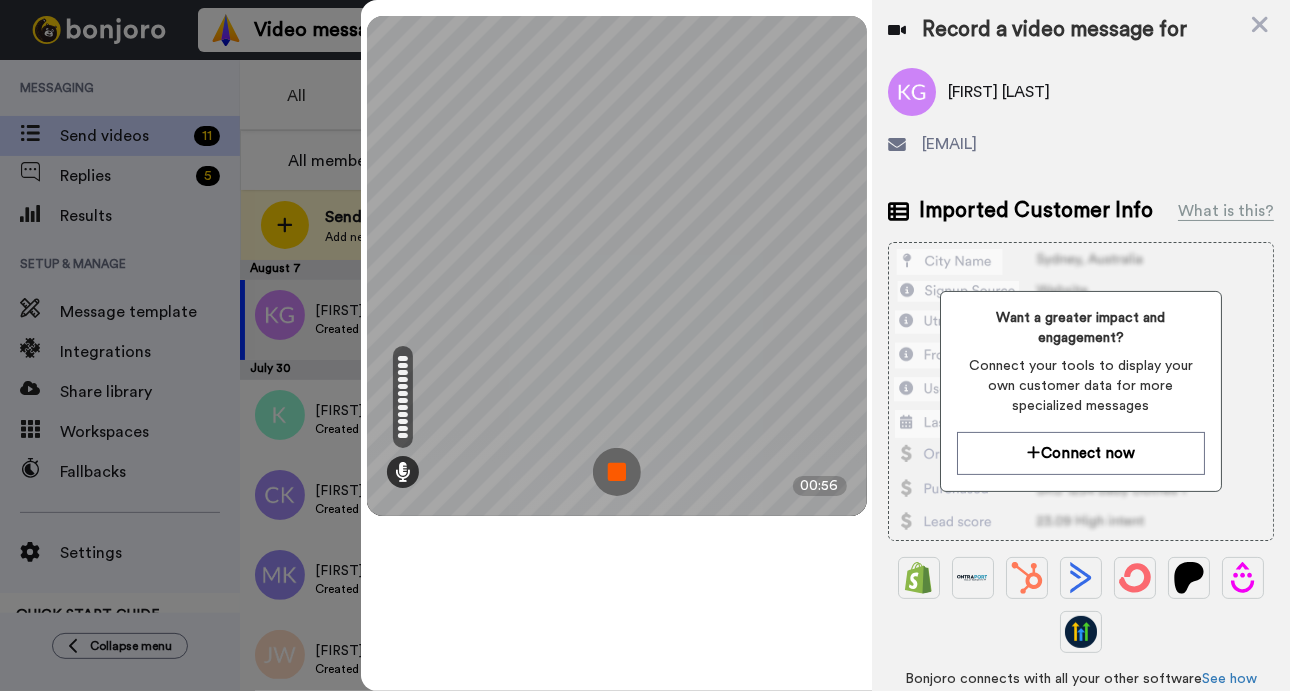 click at bounding box center (617, 472) 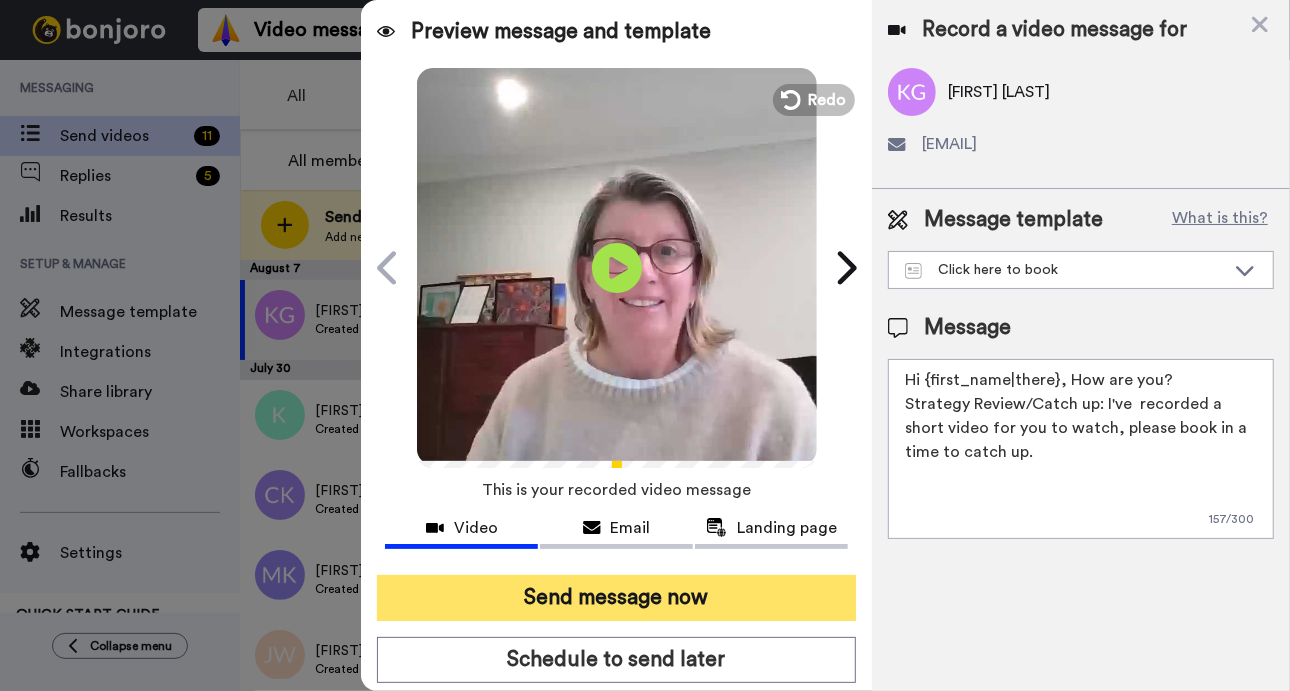 click on "Send message now" at bounding box center (616, 598) 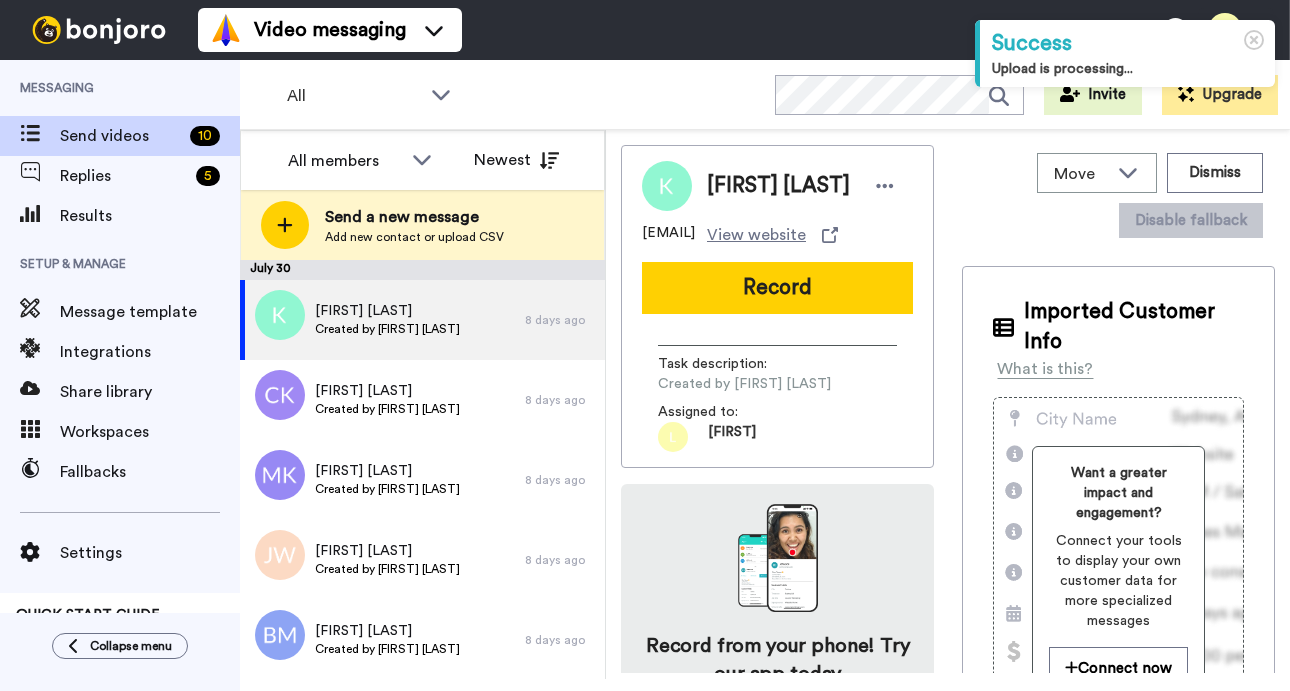 scroll, scrollTop: 0, scrollLeft: 0, axis: both 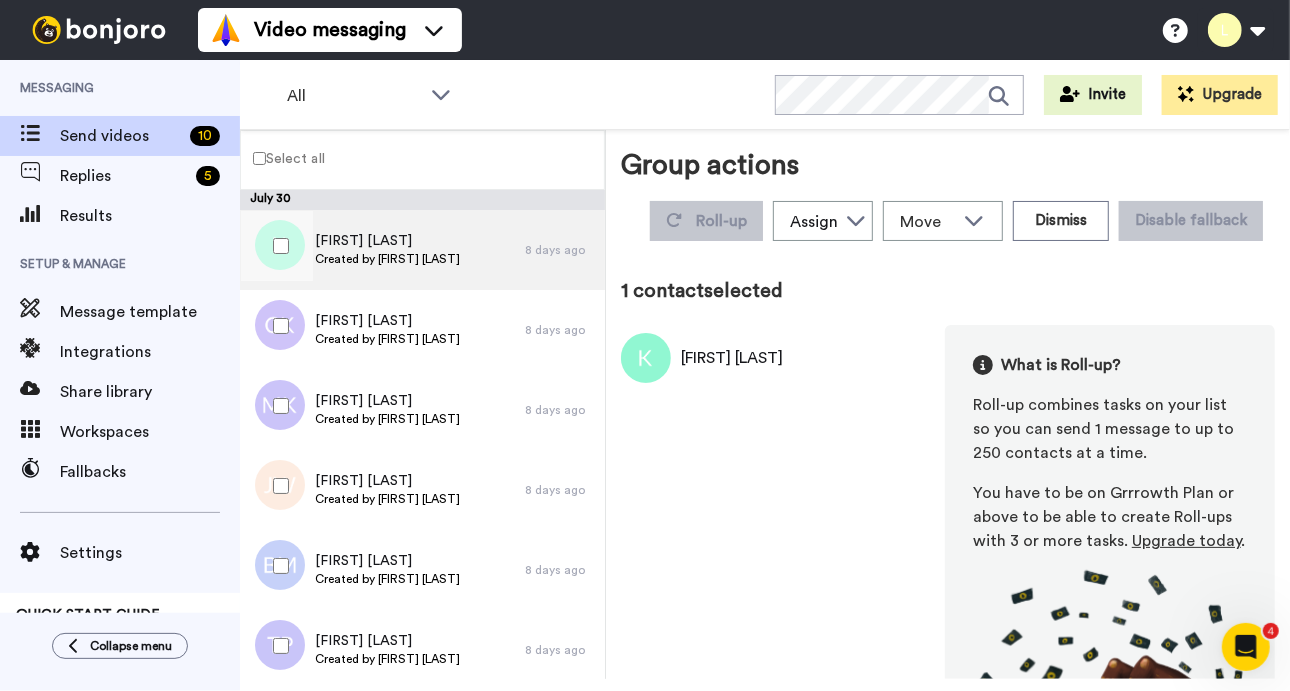 click on "Kim Wheeler" at bounding box center [387, 241] 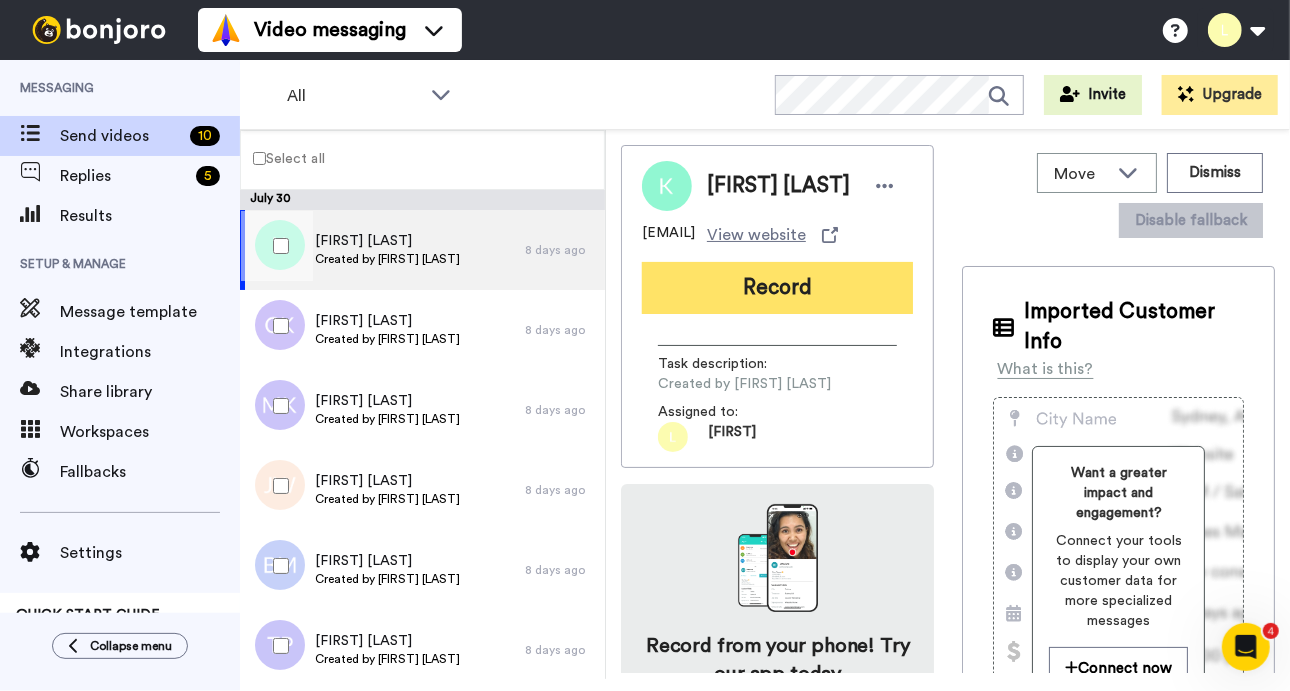 click on "Record" at bounding box center [777, 288] 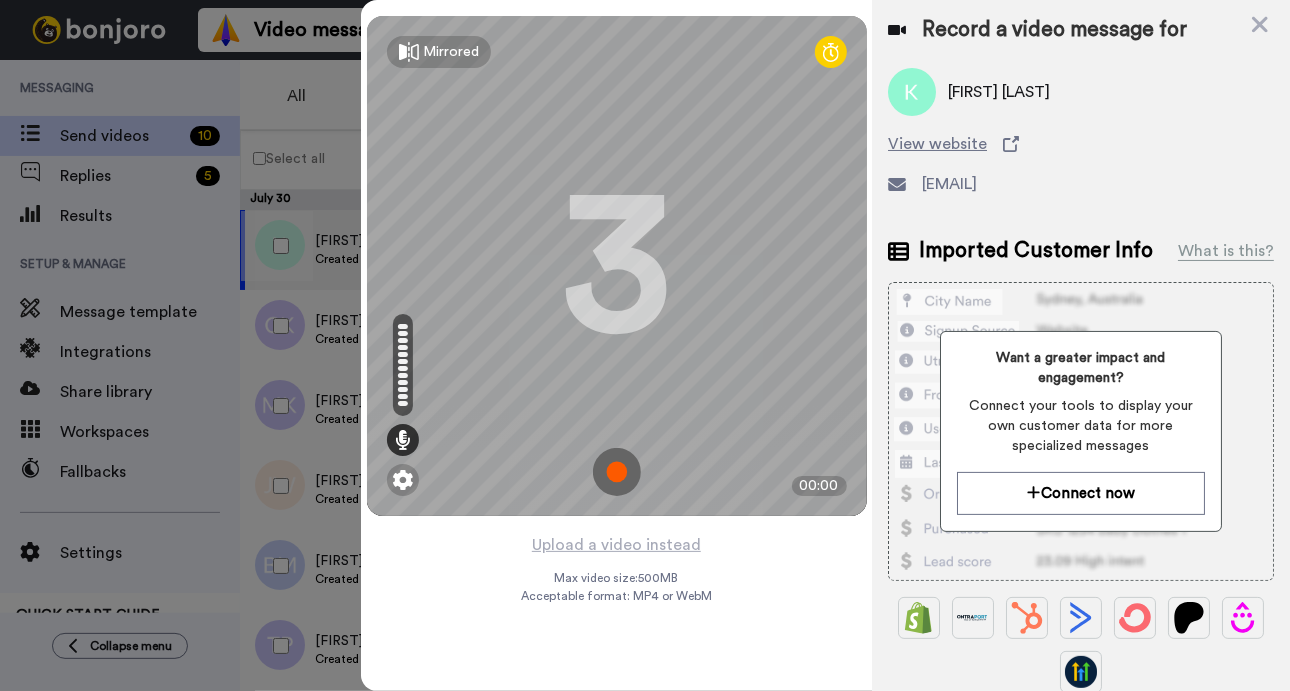 click at bounding box center [617, 472] 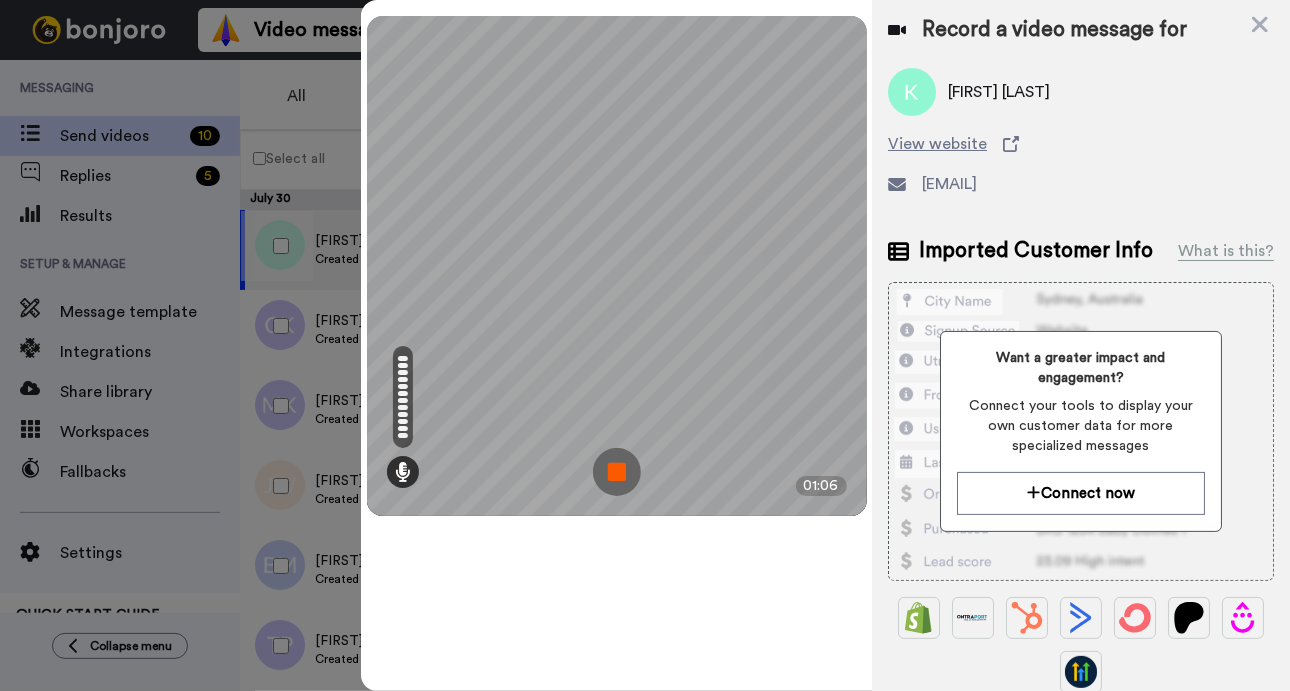 click at bounding box center [617, 472] 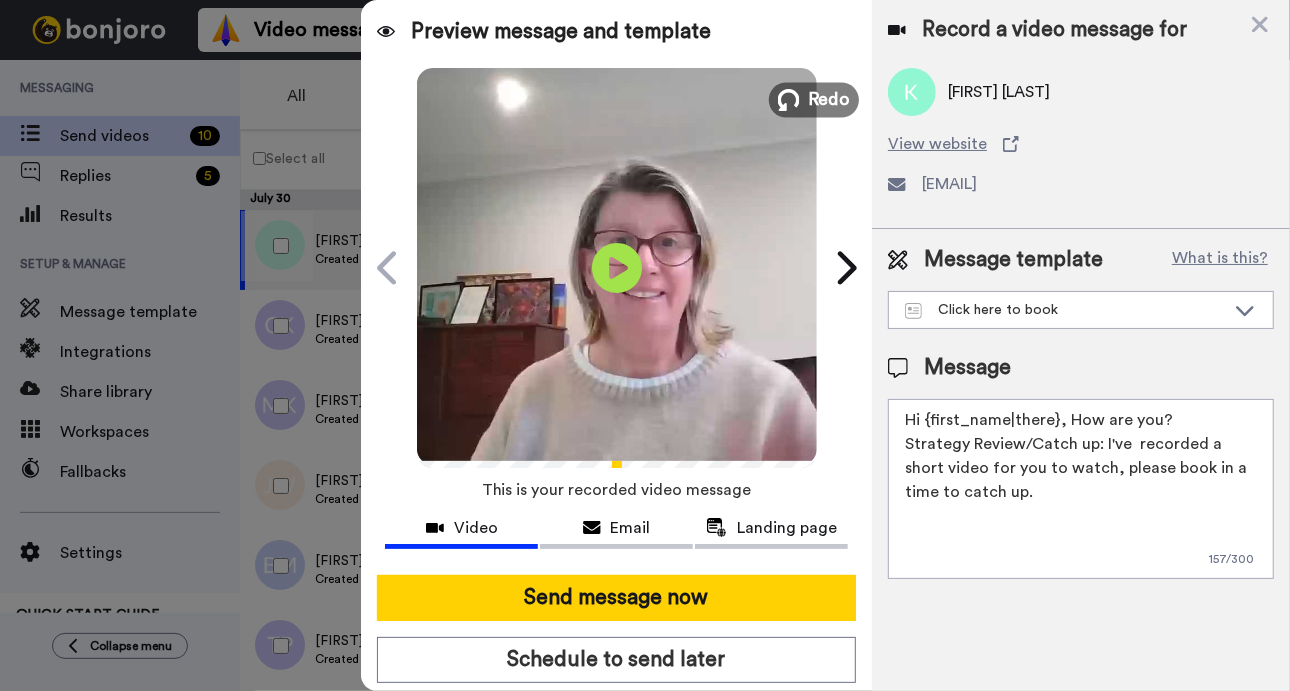 click on "Redo" at bounding box center [829, 99] 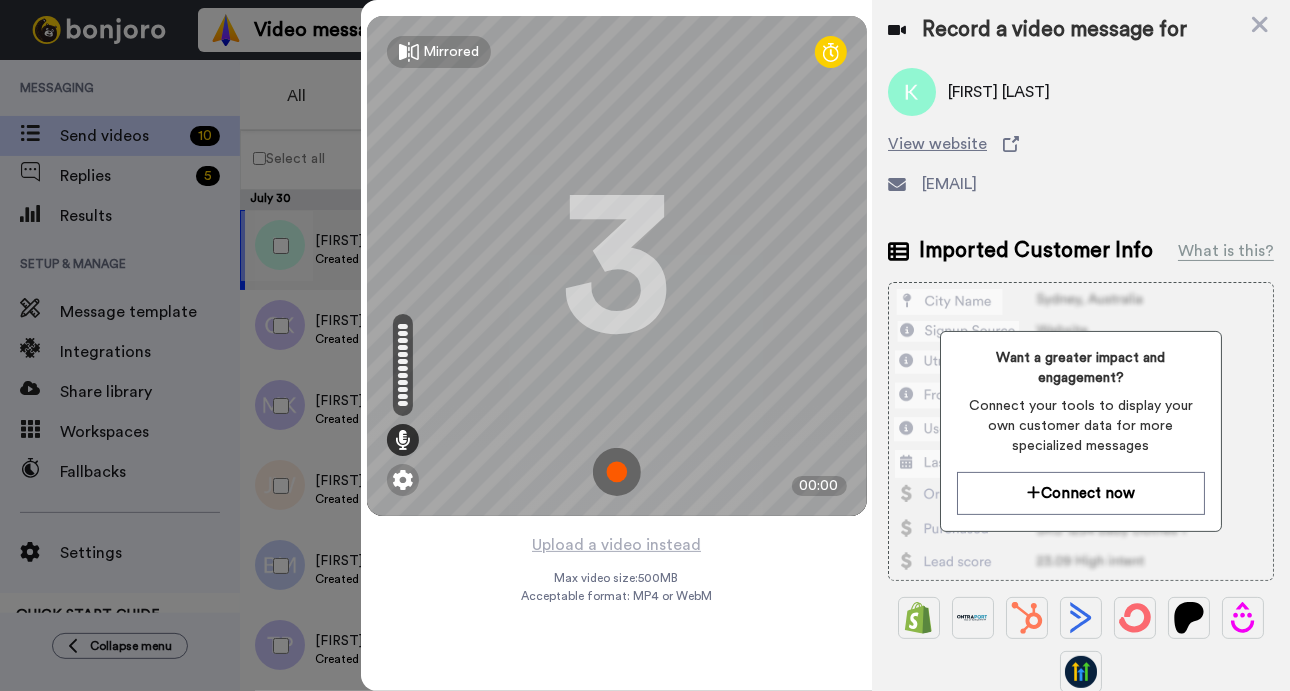 click at bounding box center (617, 472) 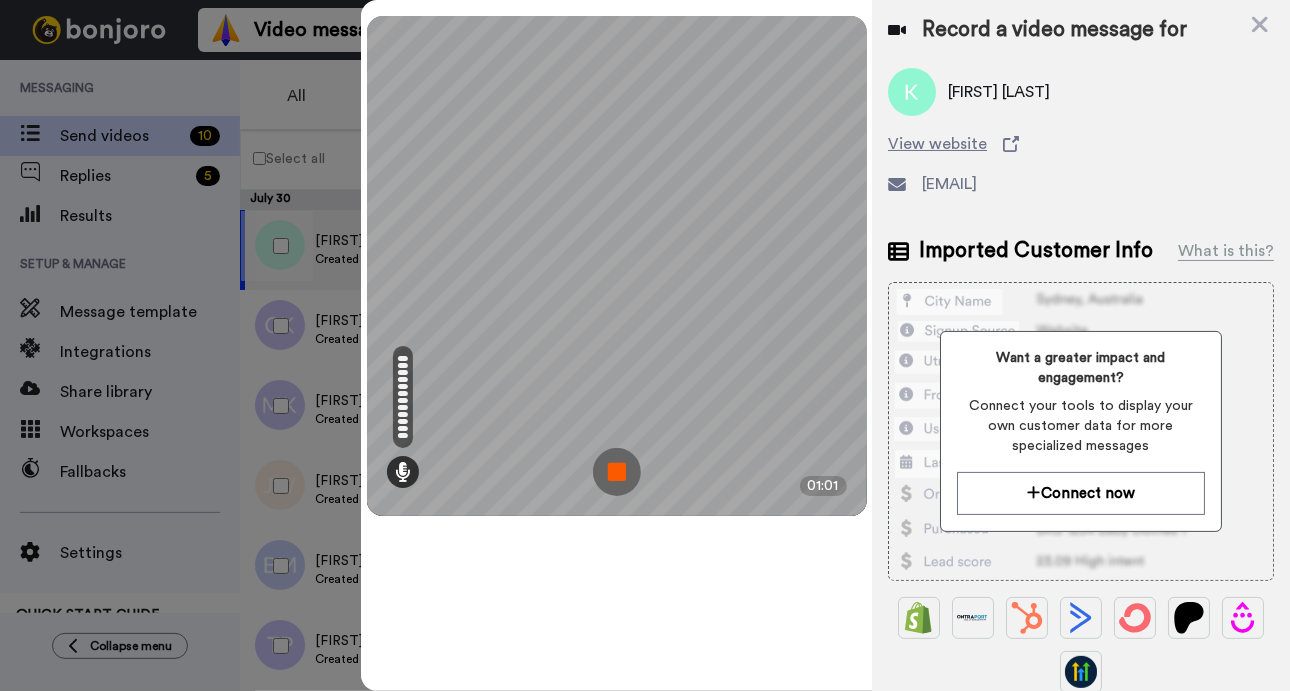 click at bounding box center [617, 472] 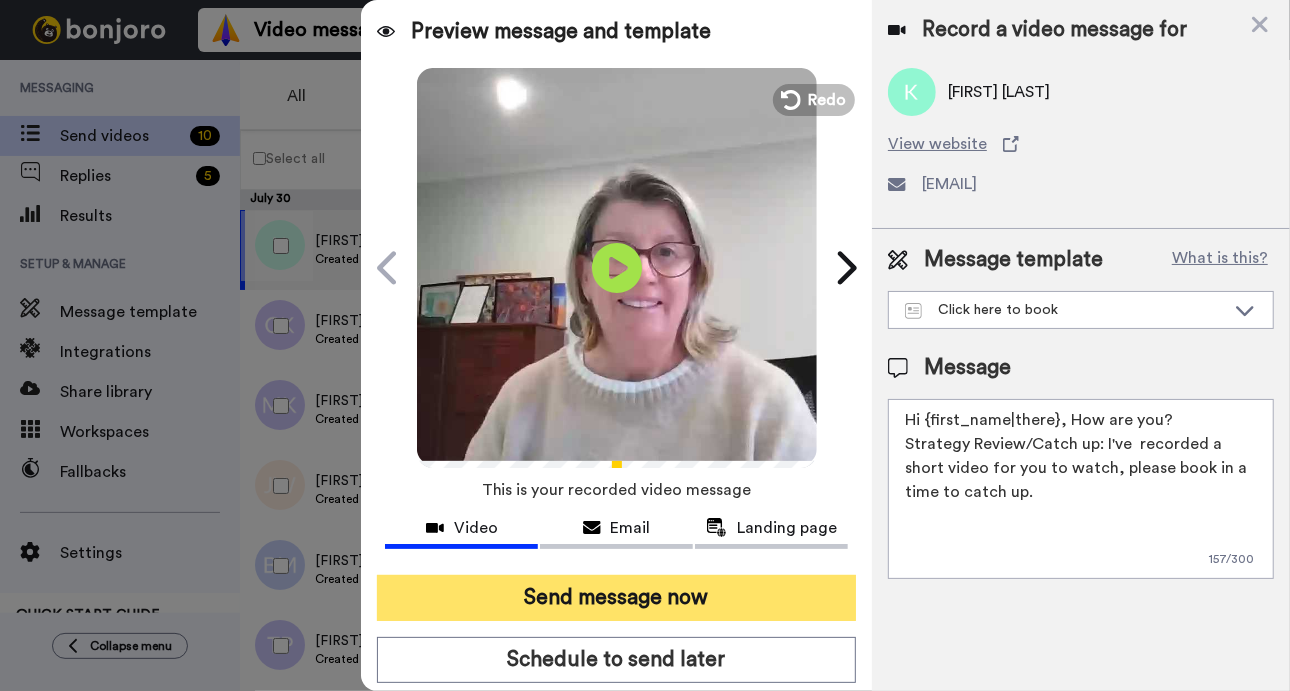 click on "Send message now" at bounding box center [616, 598] 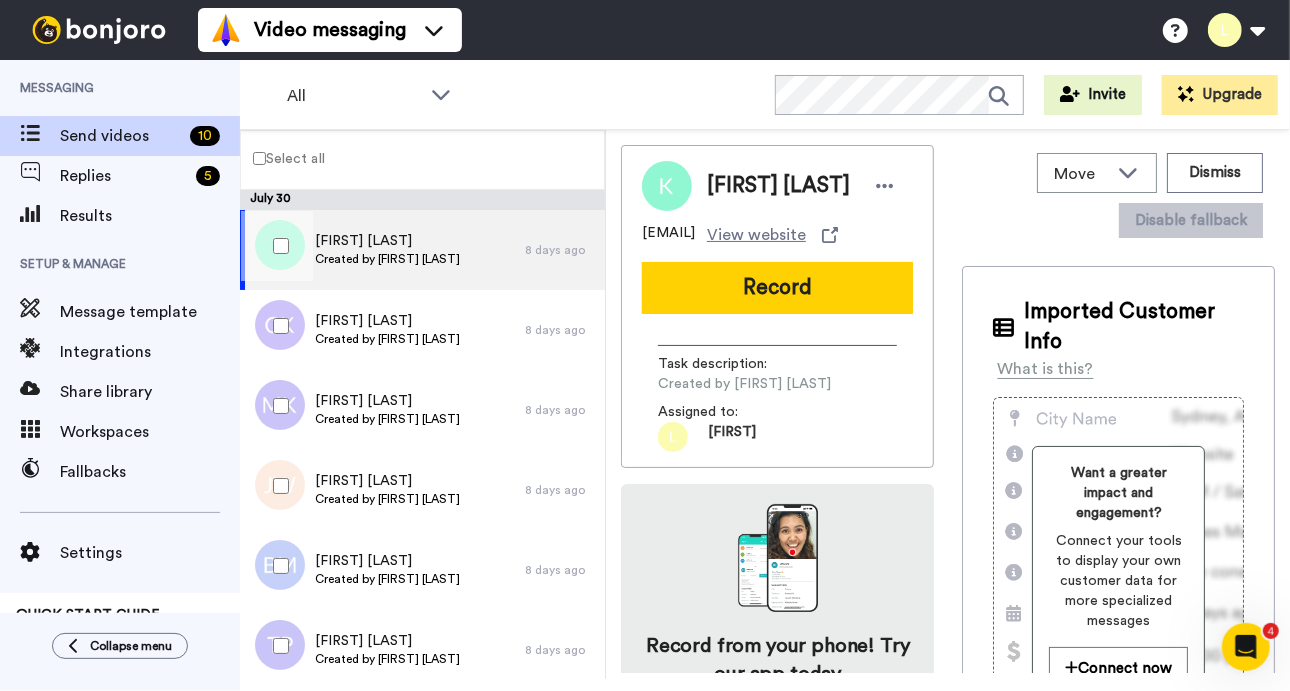 scroll, scrollTop: 0, scrollLeft: 0, axis: both 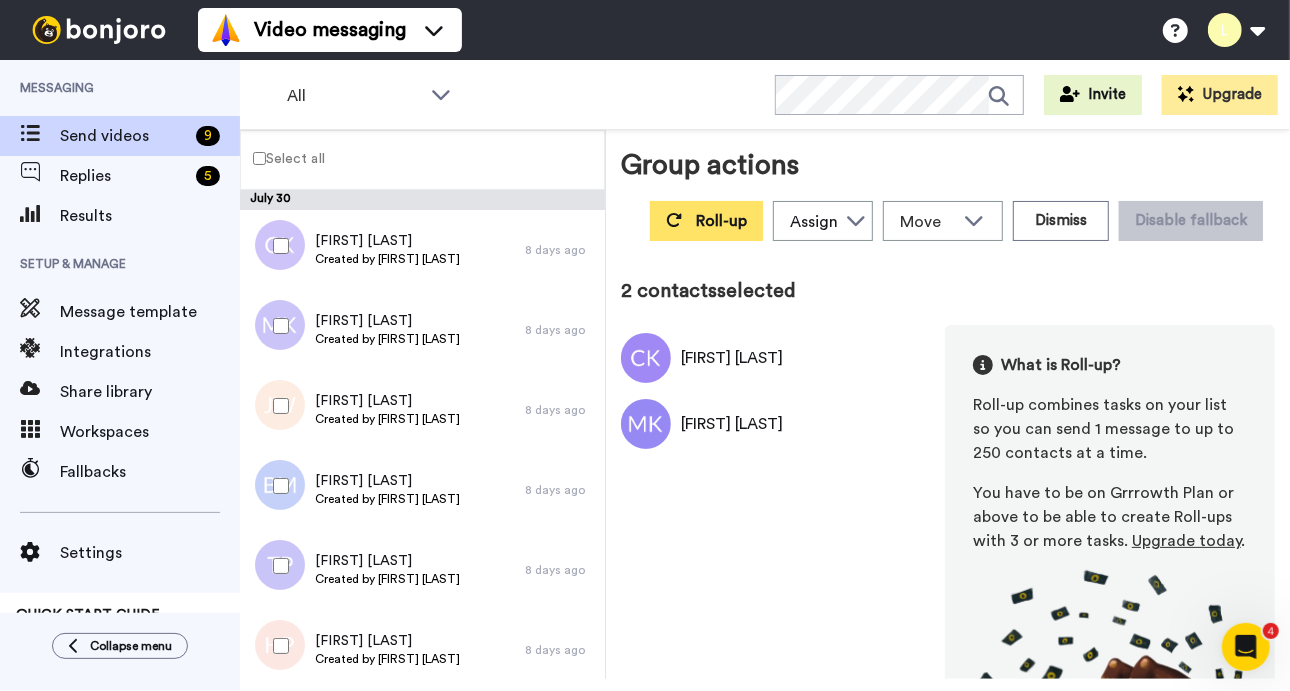 click on "Roll-up" at bounding box center [721, 221] 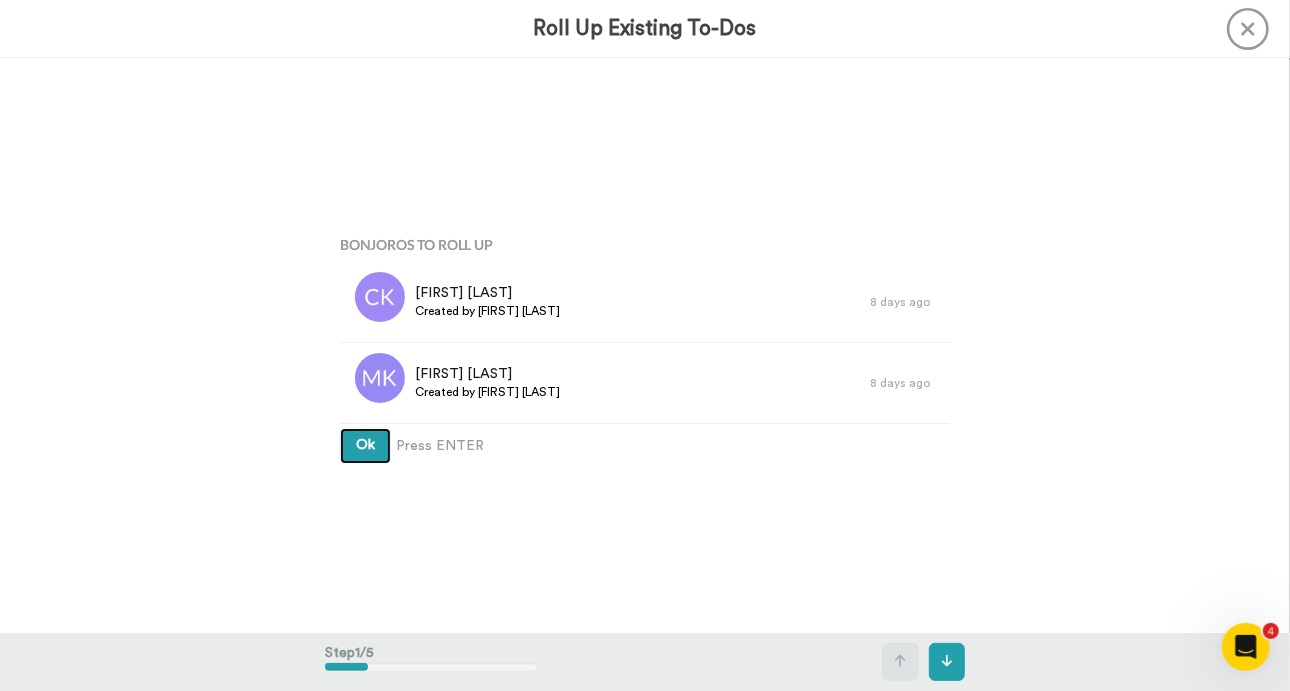 click on "Ok" at bounding box center [365, 445] 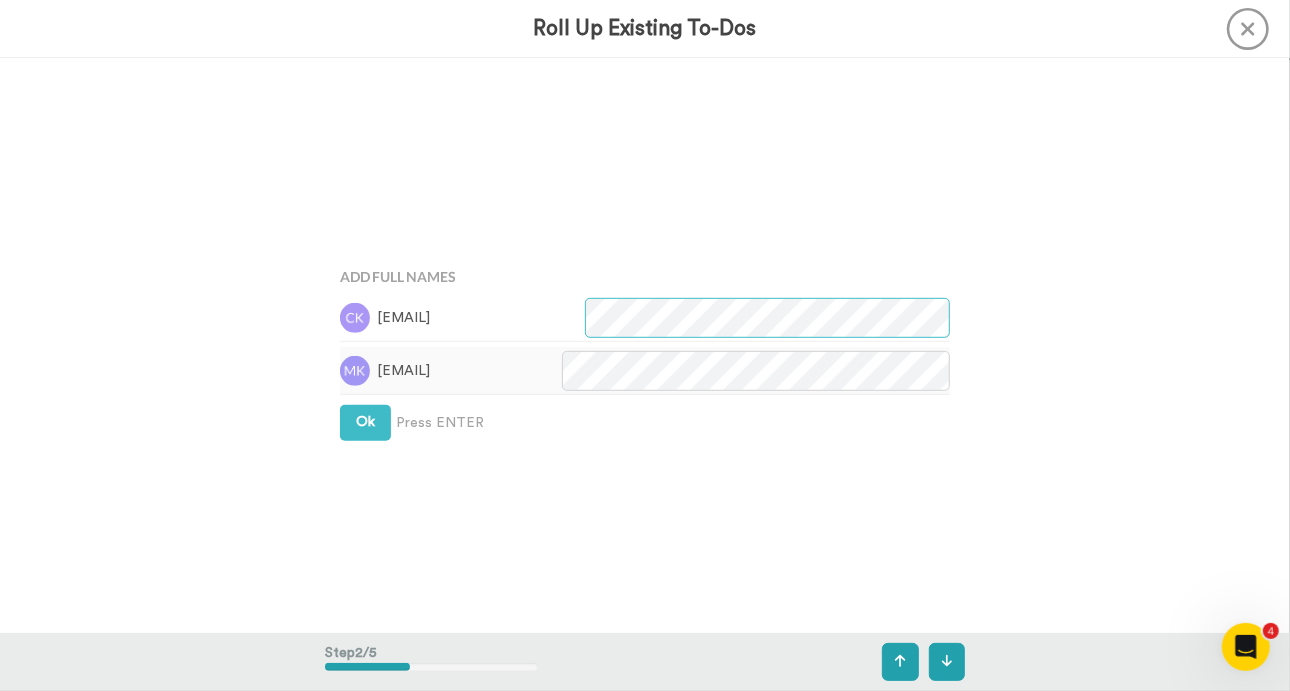 scroll, scrollTop: 574, scrollLeft: 0, axis: vertical 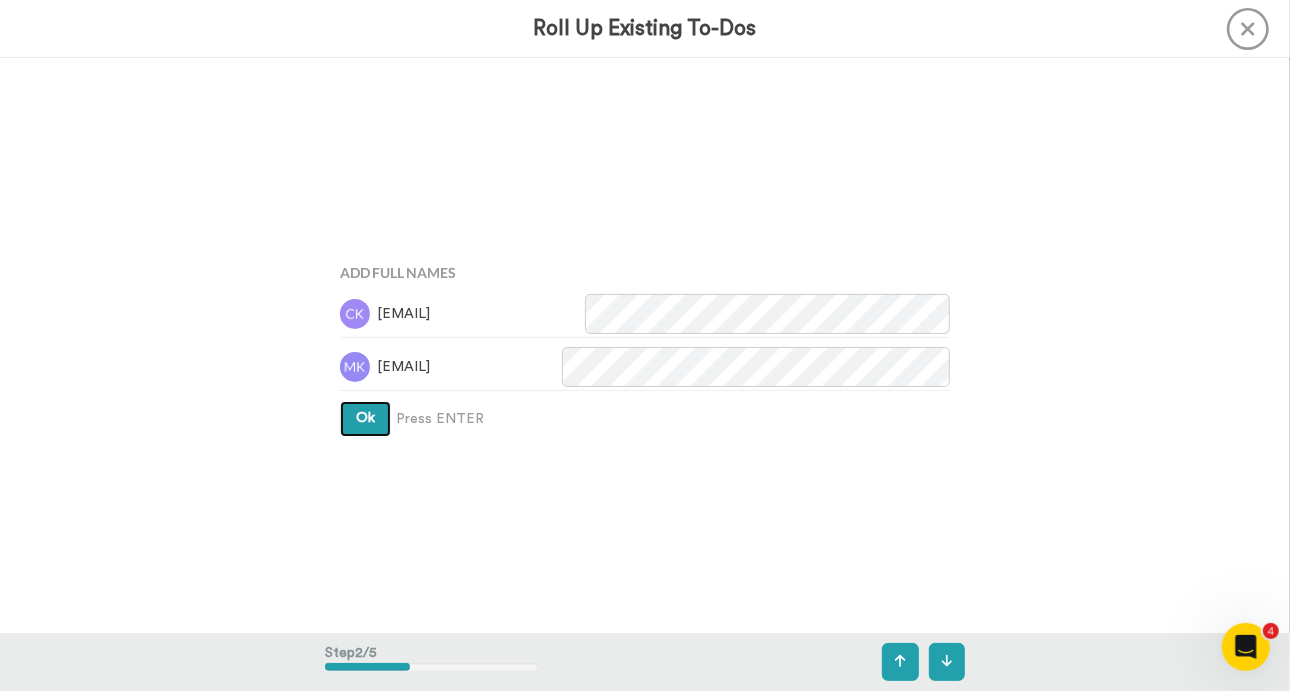 click on "Ok" at bounding box center [365, 418] 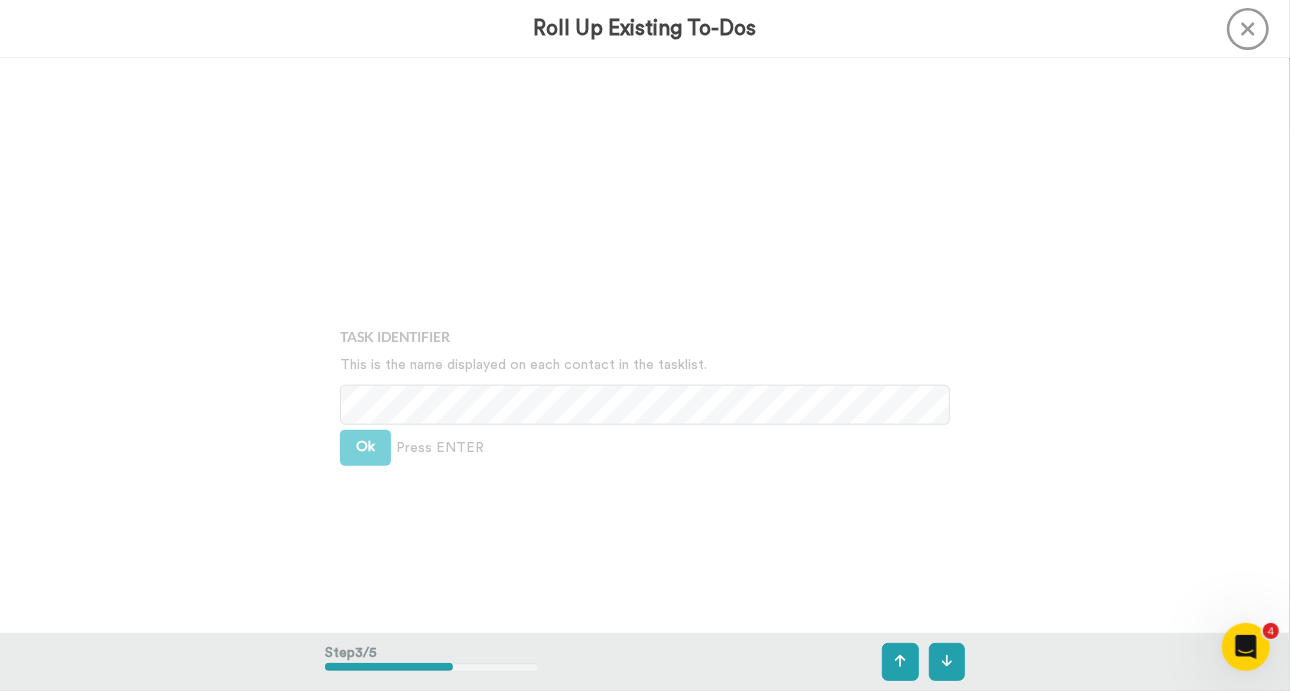 scroll, scrollTop: 1150, scrollLeft: 0, axis: vertical 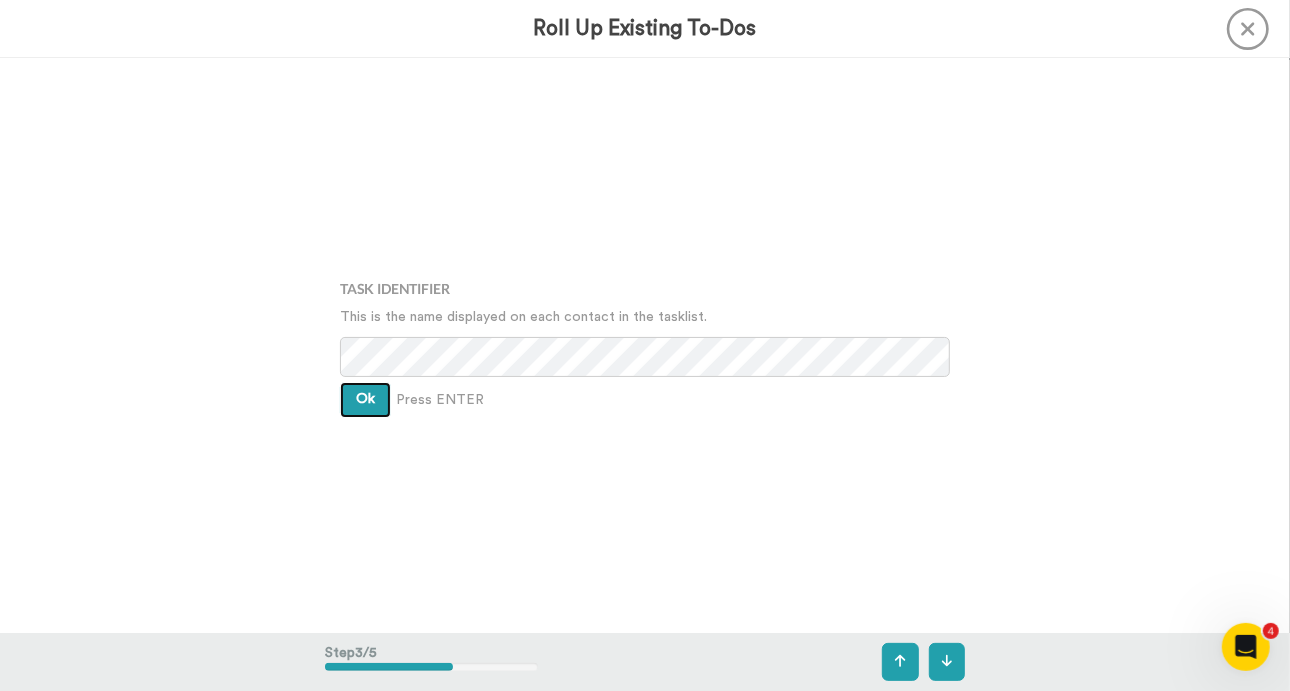 click on "Ok" at bounding box center [365, 399] 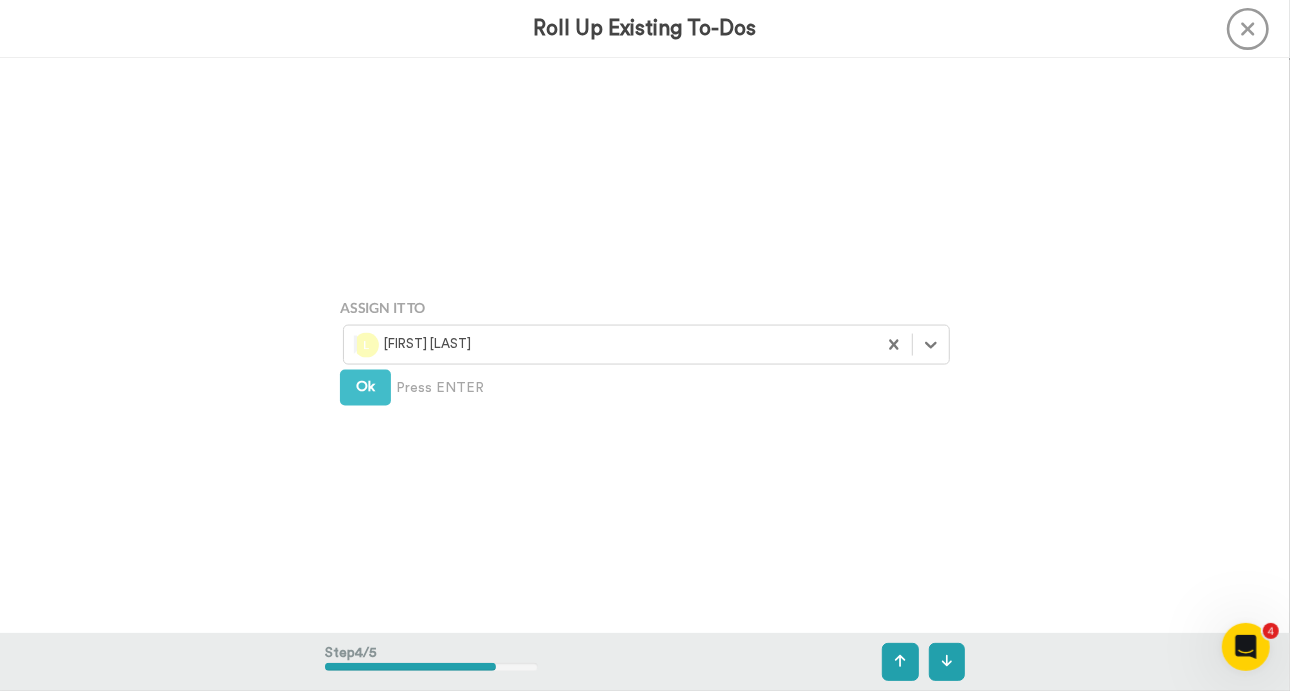 scroll, scrollTop: 1725, scrollLeft: 0, axis: vertical 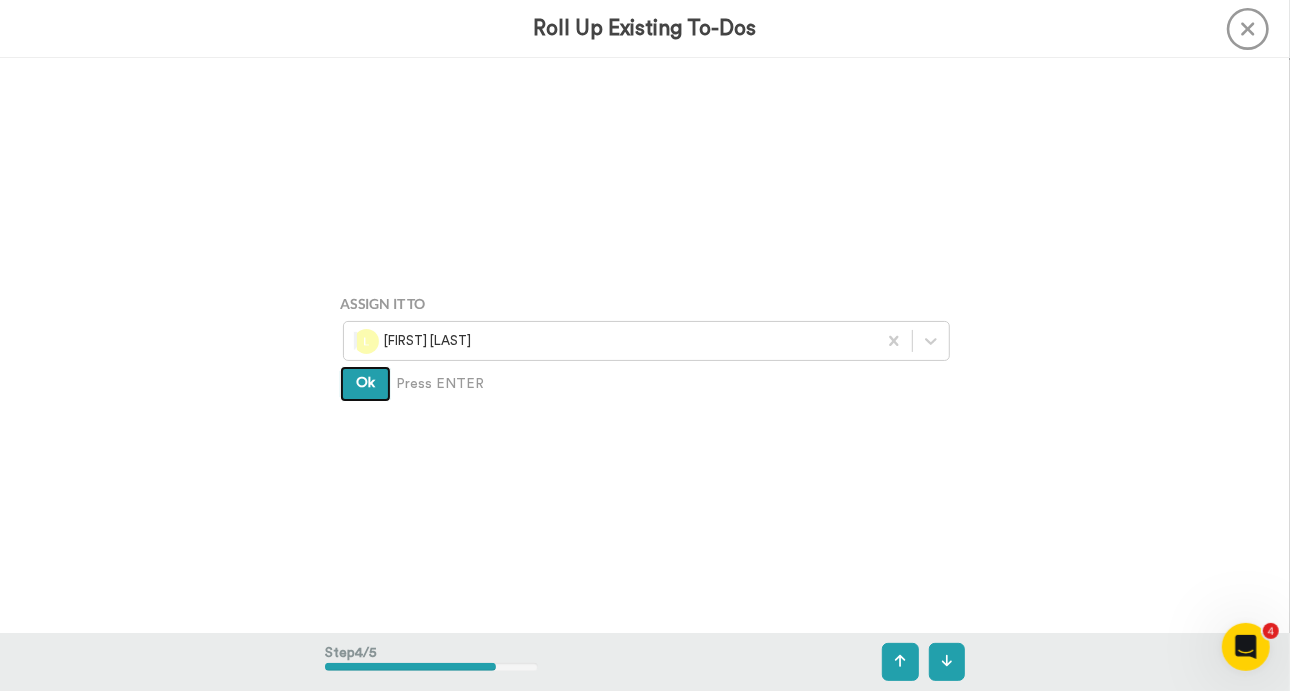 click on "Ok" at bounding box center [365, 383] 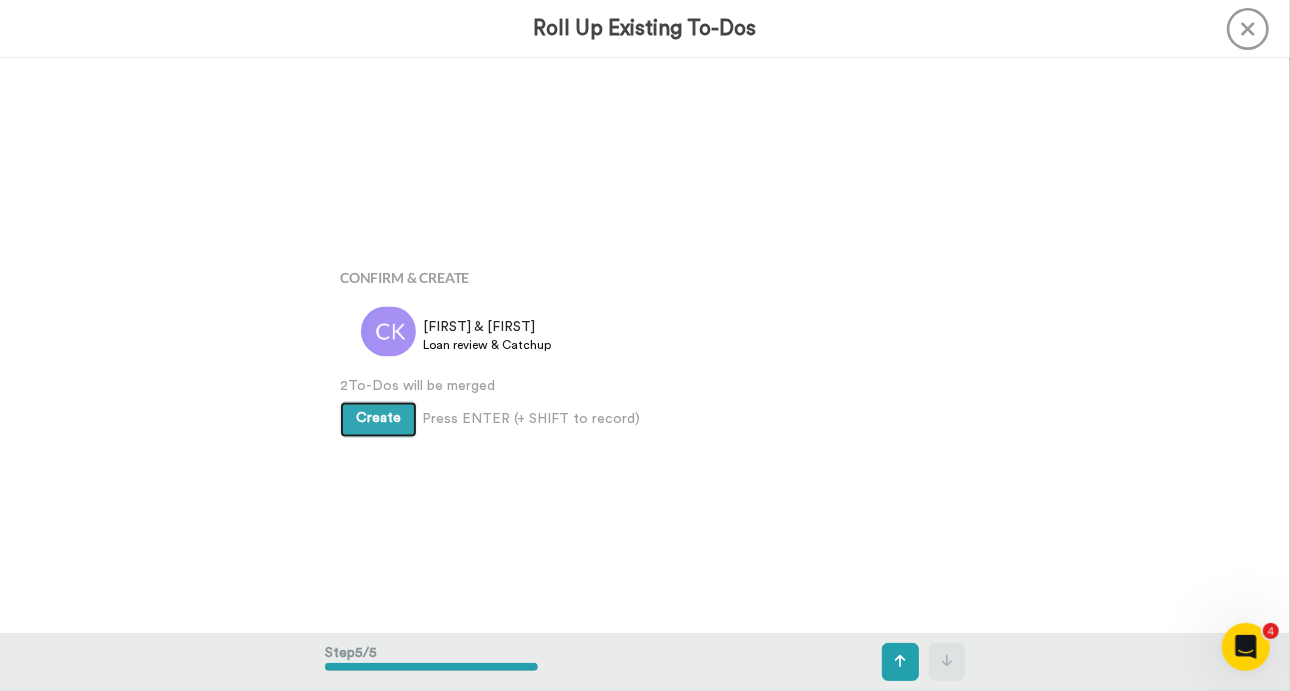 scroll, scrollTop: 2300, scrollLeft: 0, axis: vertical 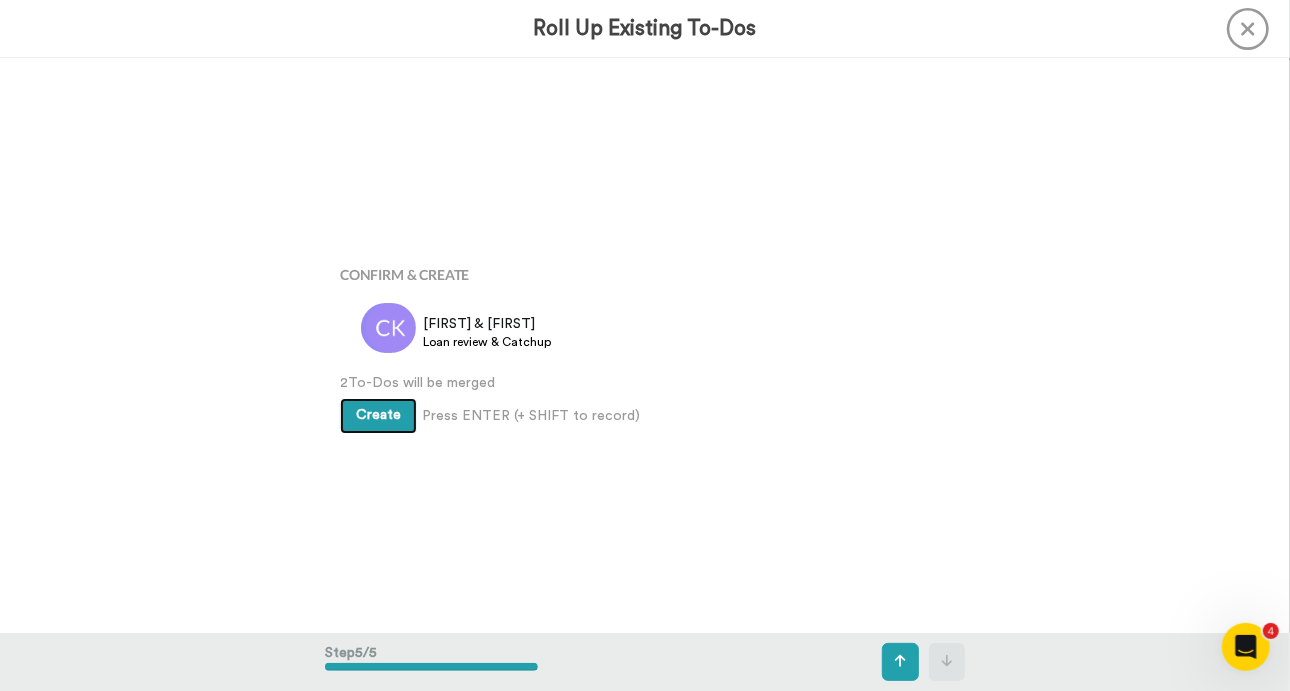 click on "Create" at bounding box center (378, 415) 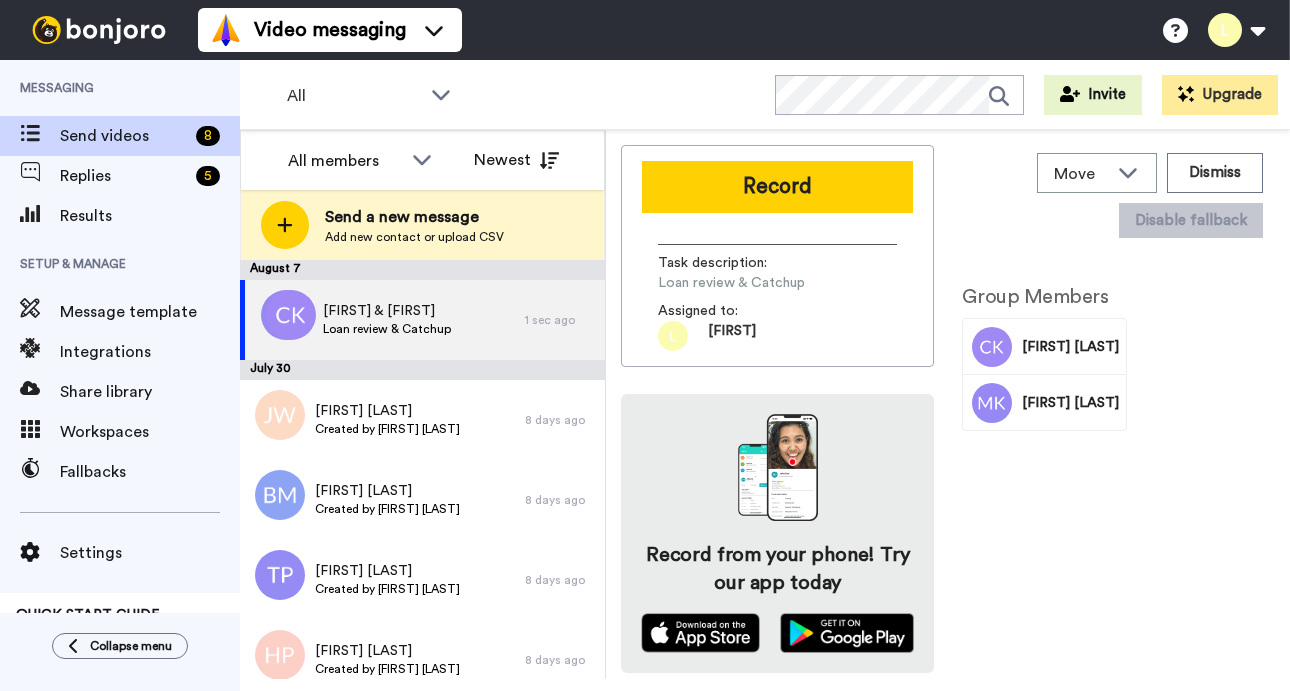 scroll, scrollTop: 0, scrollLeft: 0, axis: both 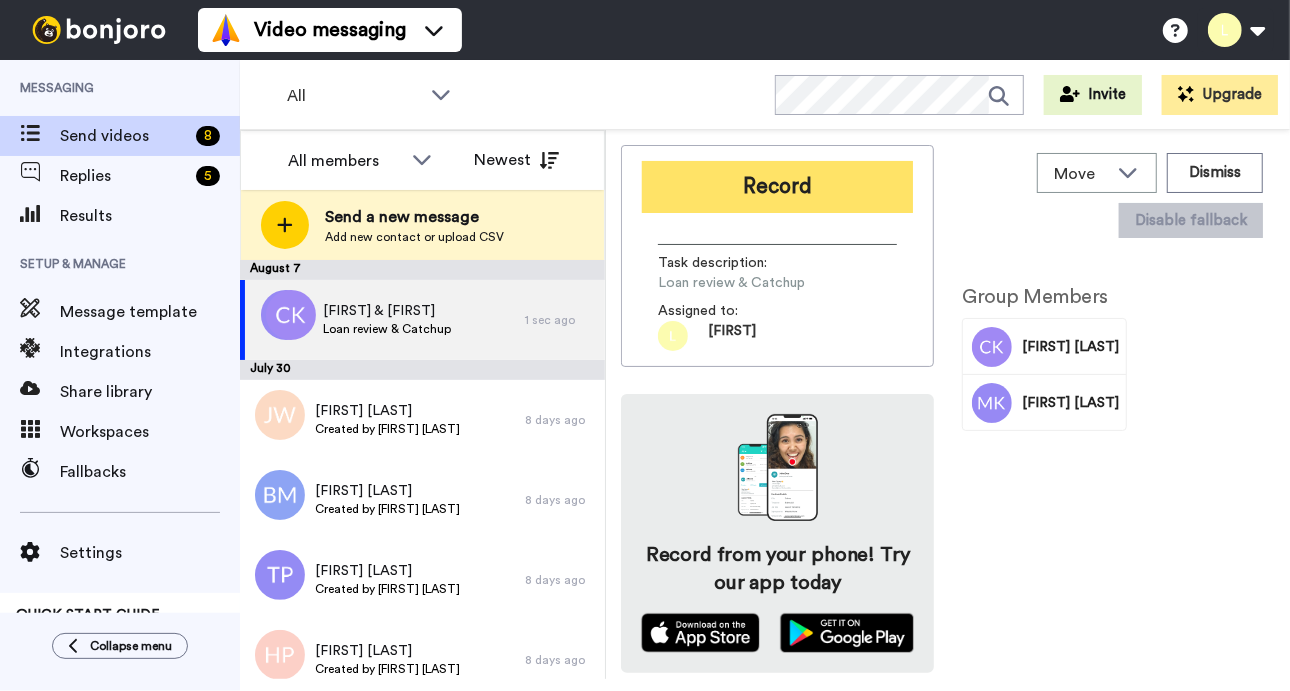 click on "Record" at bounding box center (777, 187) 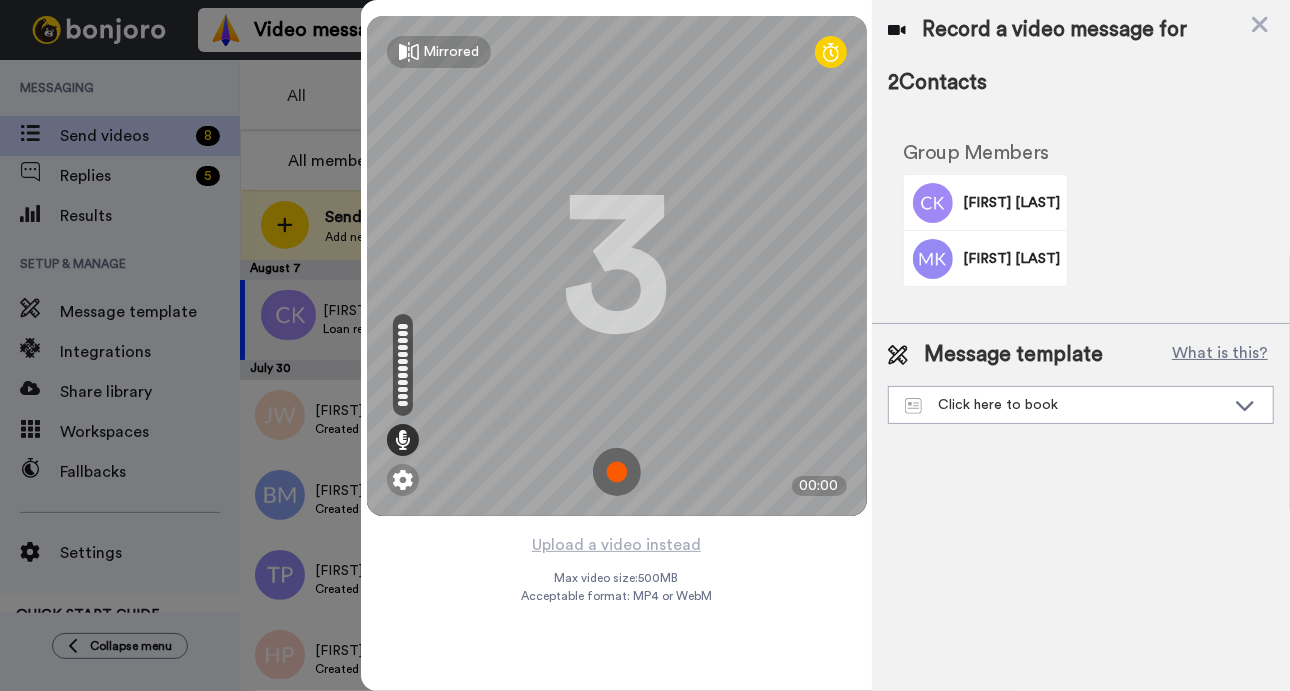 click at bounding box center (617, 472) 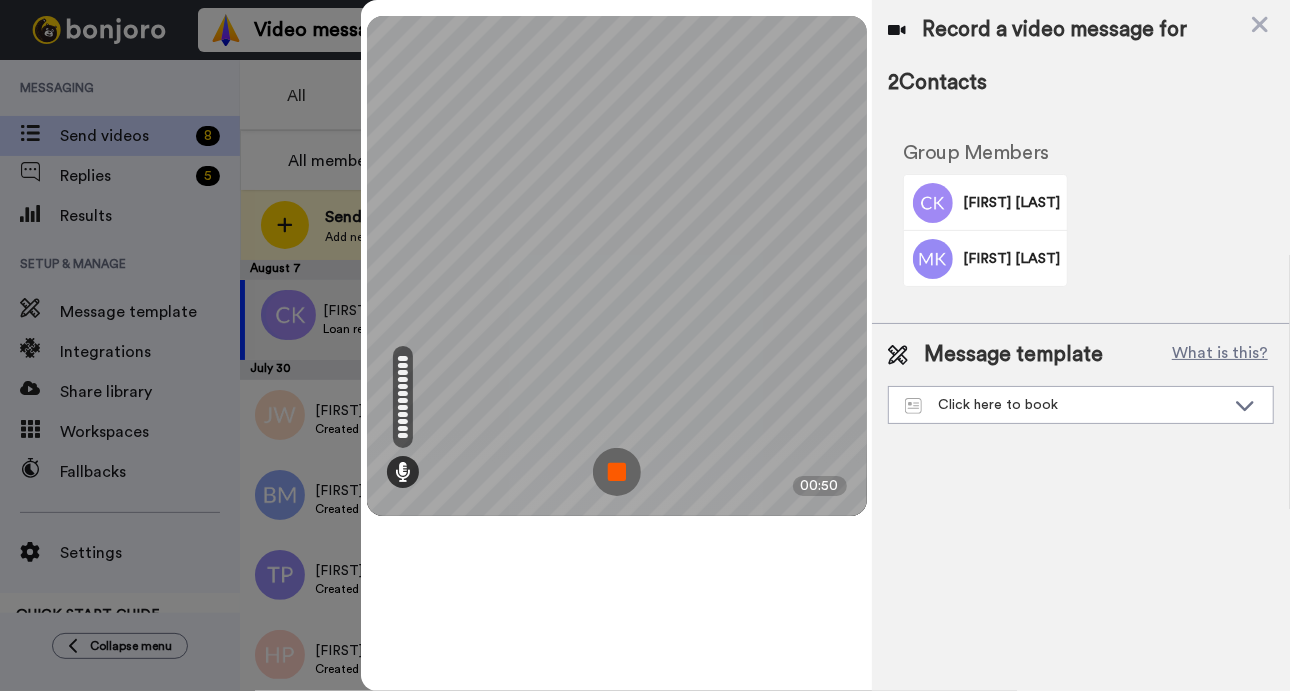 click at bounding box center [617, 472] 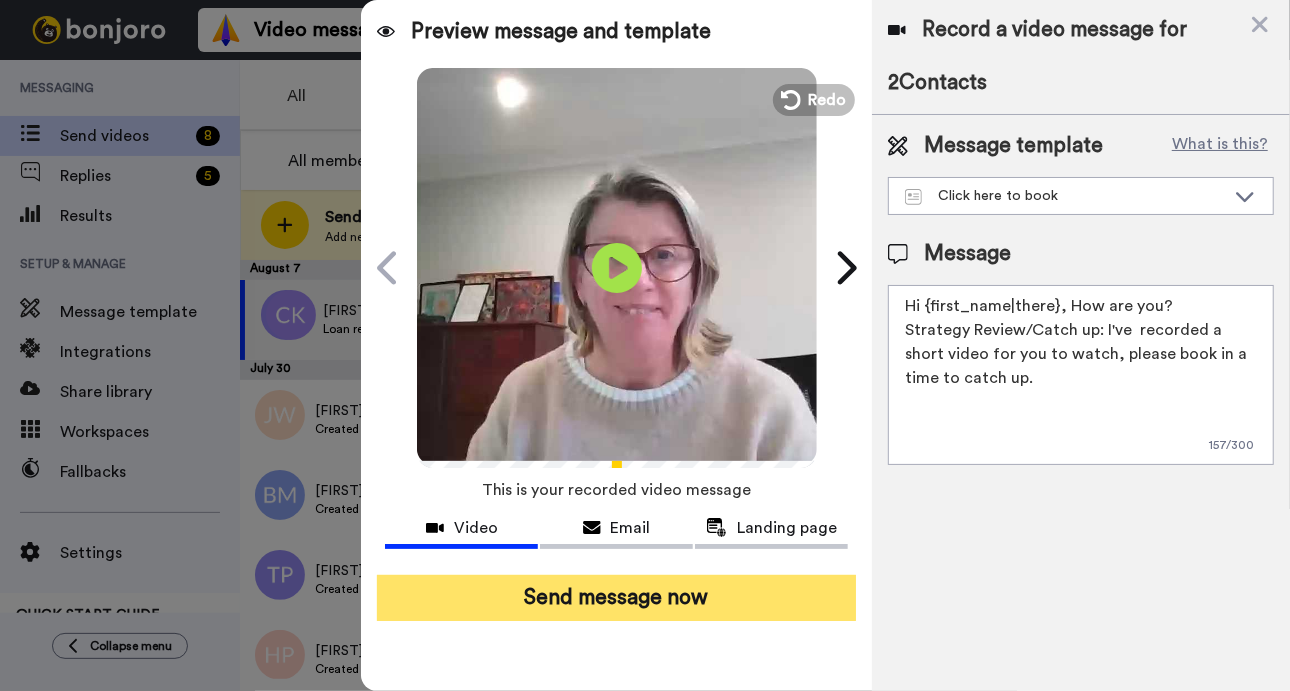 click on "Send message now" at bounding box center [616, 598] 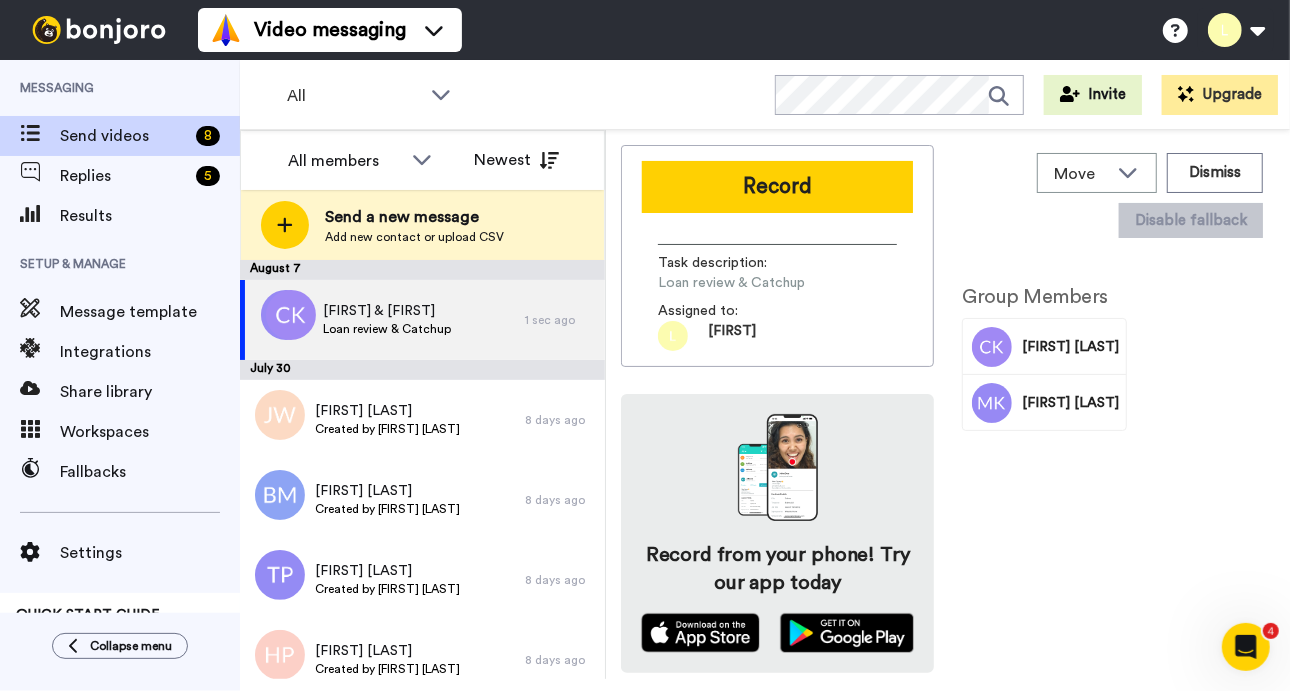 scroll, scrollTop: 0, scrollLeft: 0, axis: both 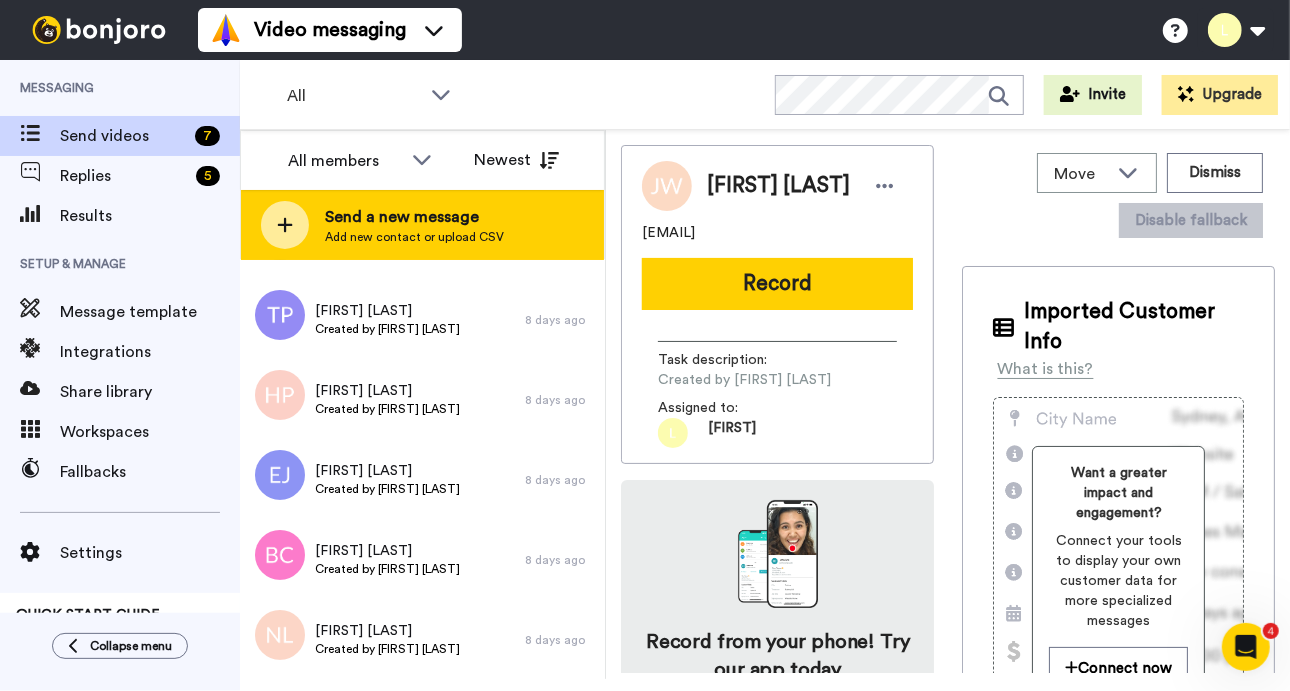 click on "Send a new message" at bounding box center (414, 217) 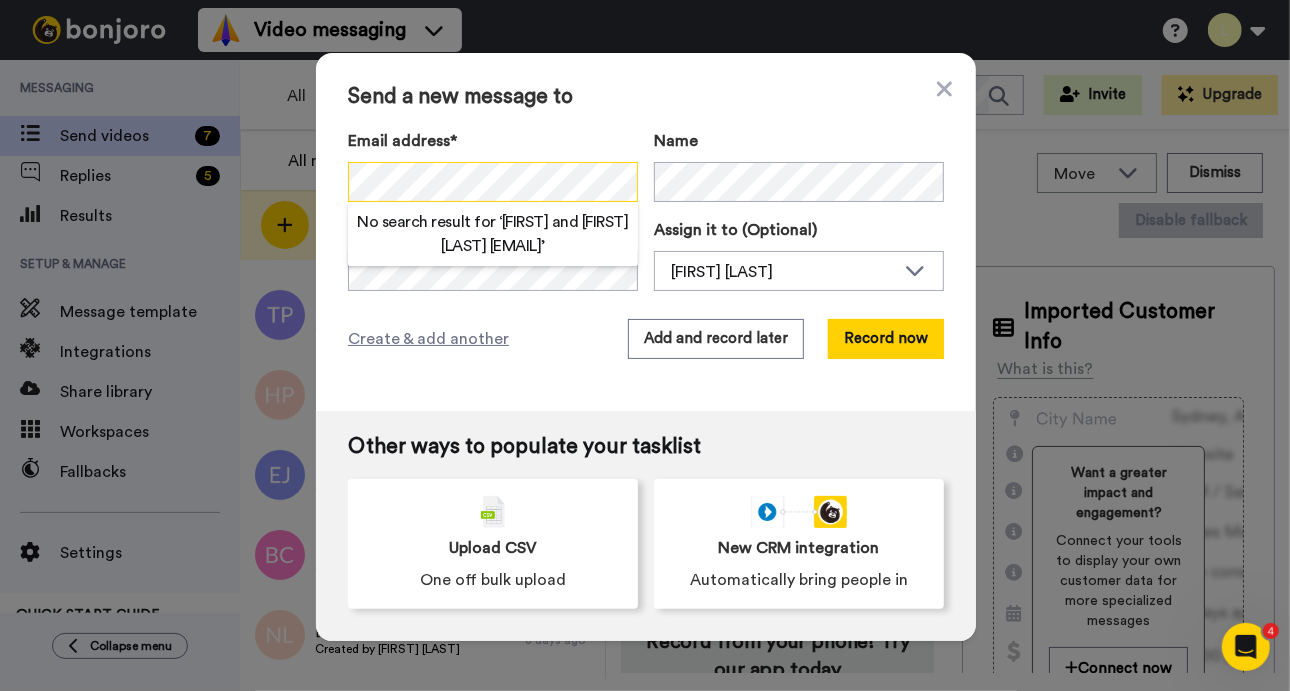 scroll, scrollTop: 0, scrollLeft: 0, axis: both 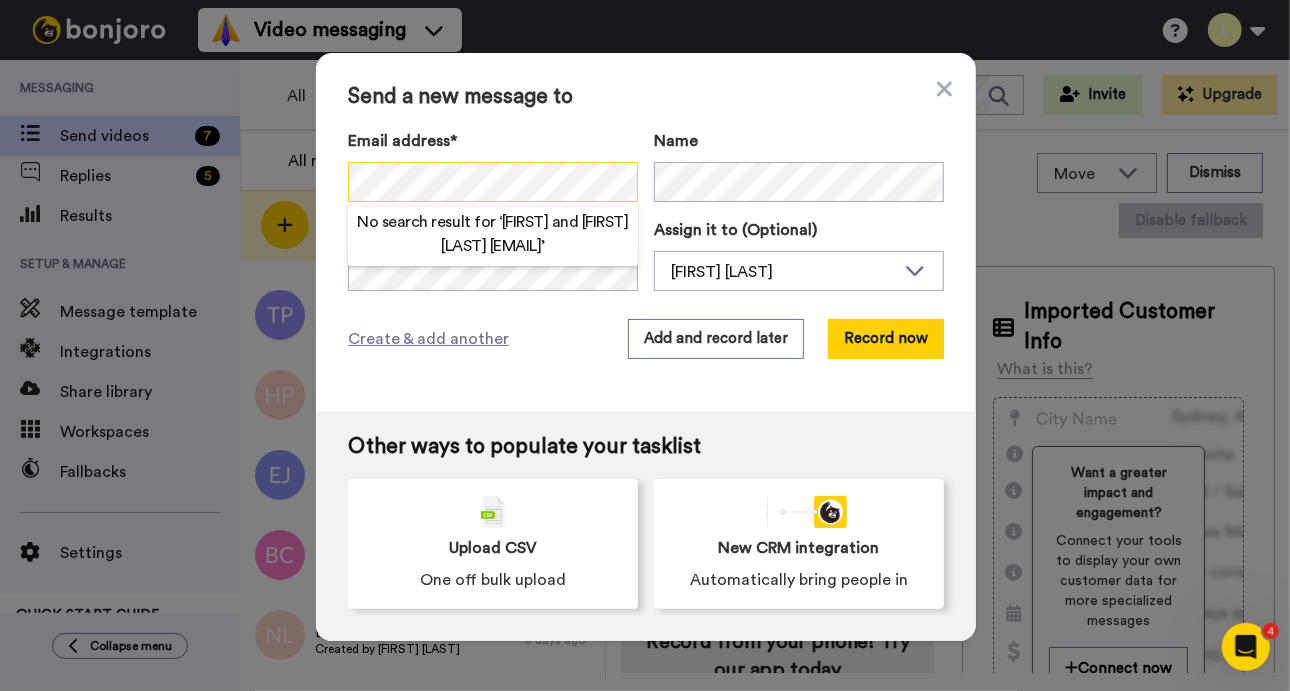 click on "Send a new message to Email address* No search result for ‘ David and cat Whitelock <davidandcatw@gmail.com> ’ Name Task description (Optional) Assign it to (Optional) Lara Watt Lara Watt Create & add another Add and record later Record now Other ways to populate your tasklist Upload CSV One off bulk upload New CRM integration Automatically bring people in" at bounding box center (645, 345) 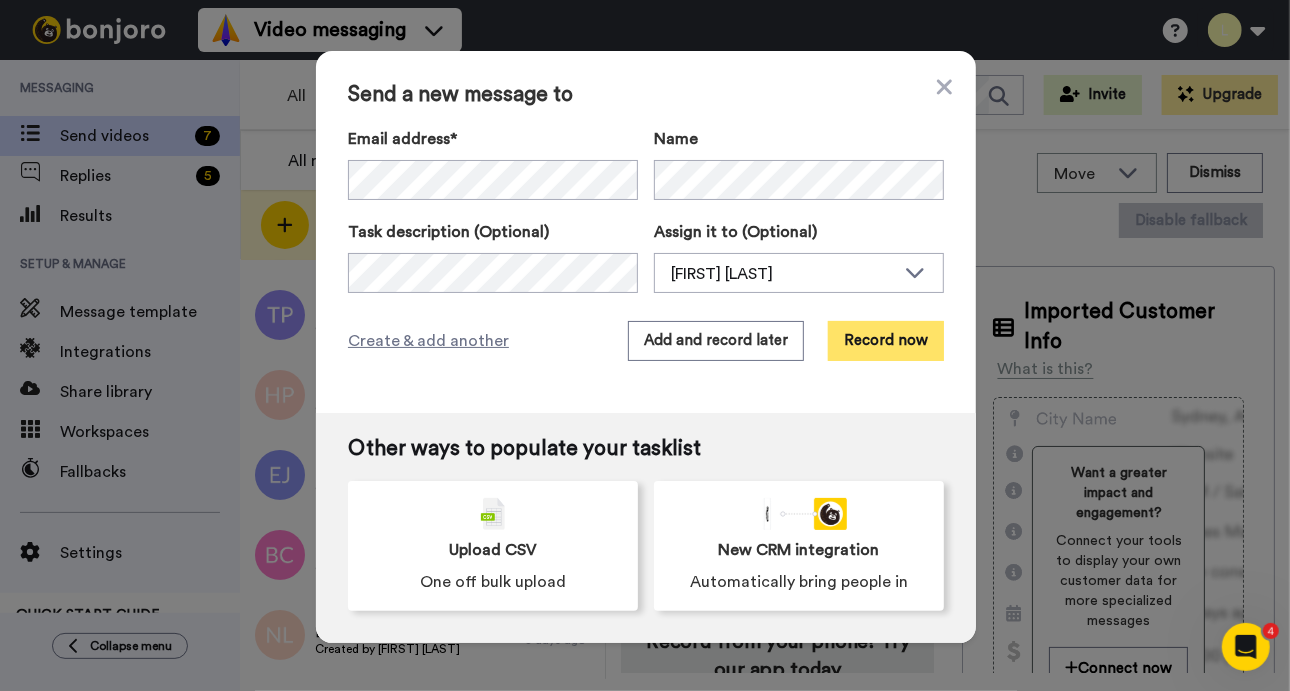 click on "Record now" at bounding box center (886, 341) 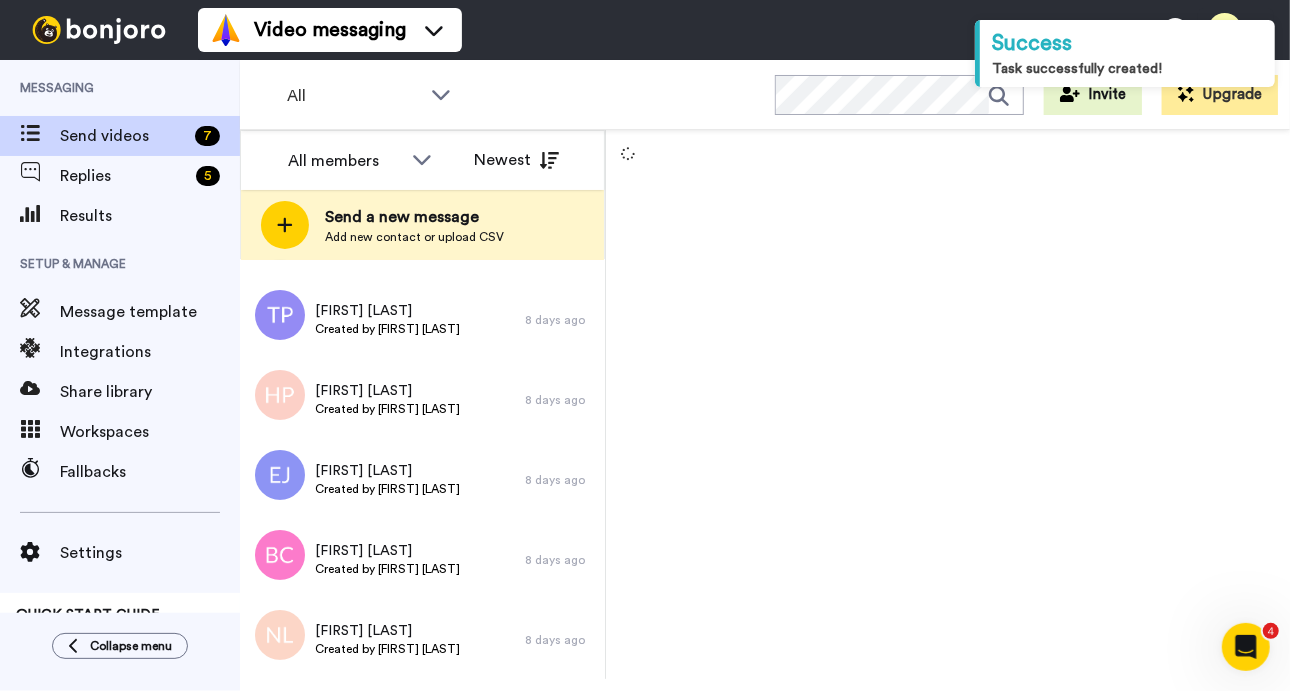scroll, scrollTop: 260, scrollLeft: 0, axis: vertical 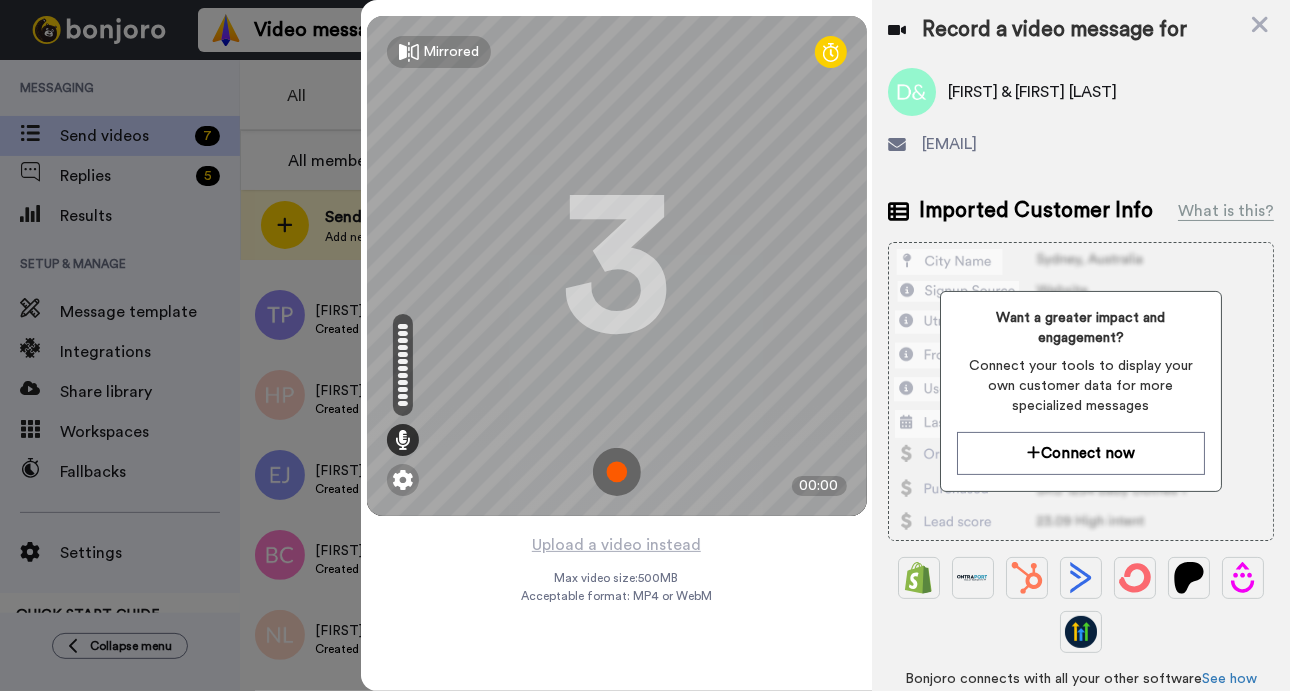 click at bounding box center (617, 472) 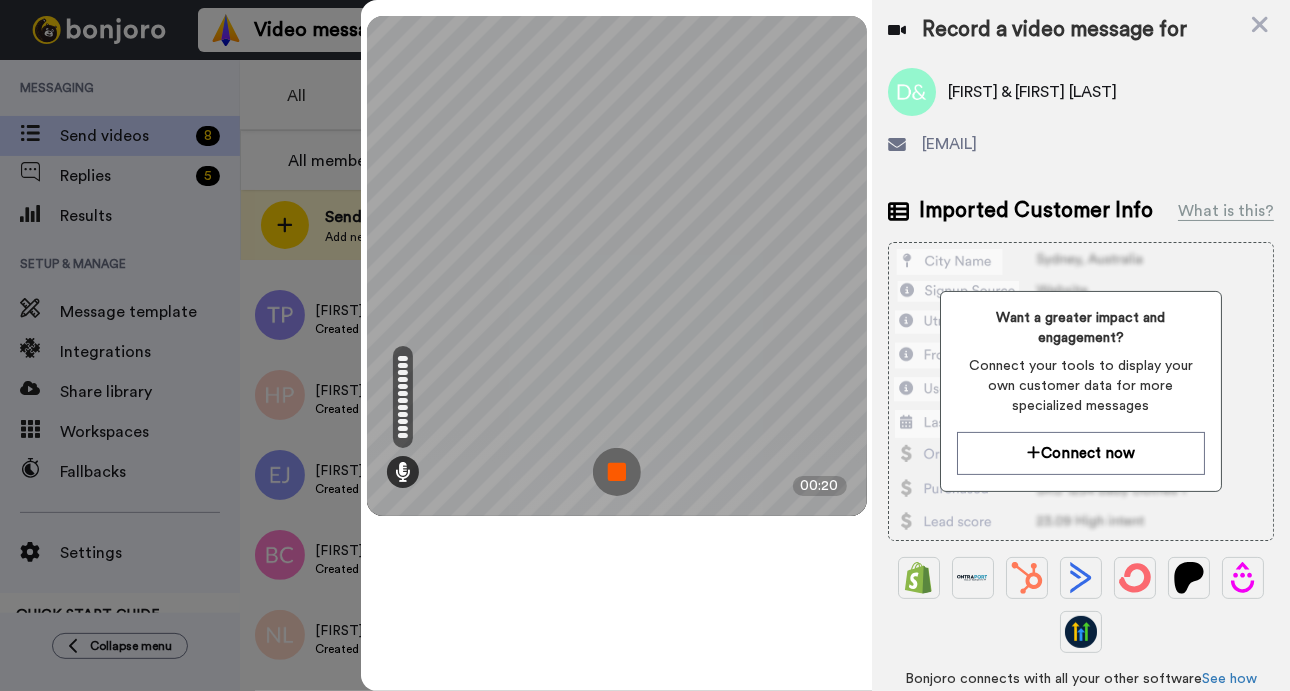 drag, startPoint x: 621, startPoint y: 470, endPoint x: 651, endPoint y: 333, distance: 140.24622 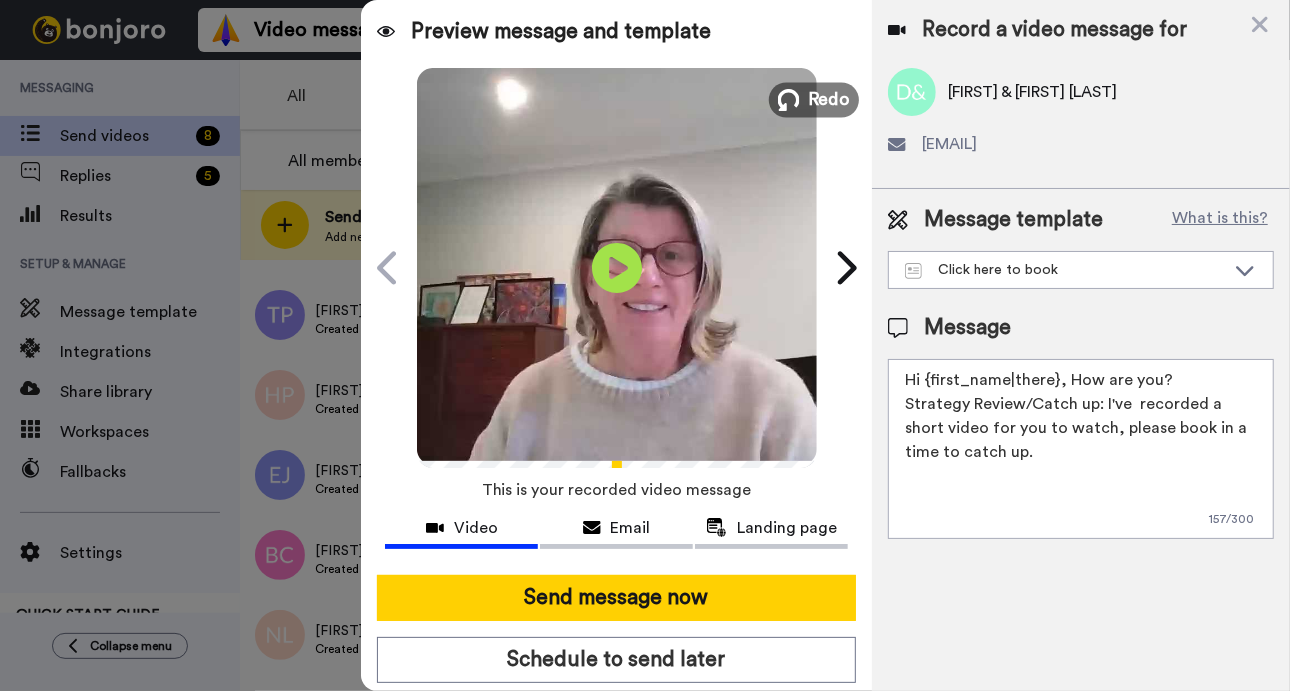 click on "Redo" at bounding box center (829, 99) 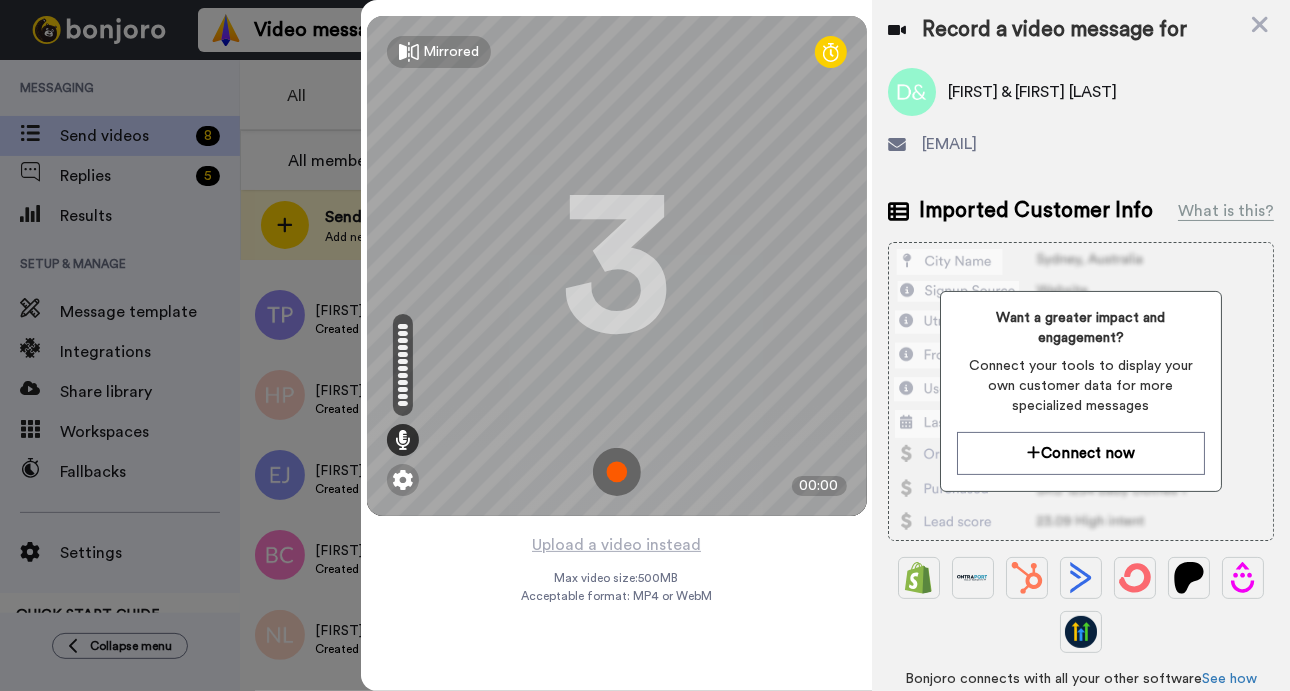 click at bounding box center (617, 472) 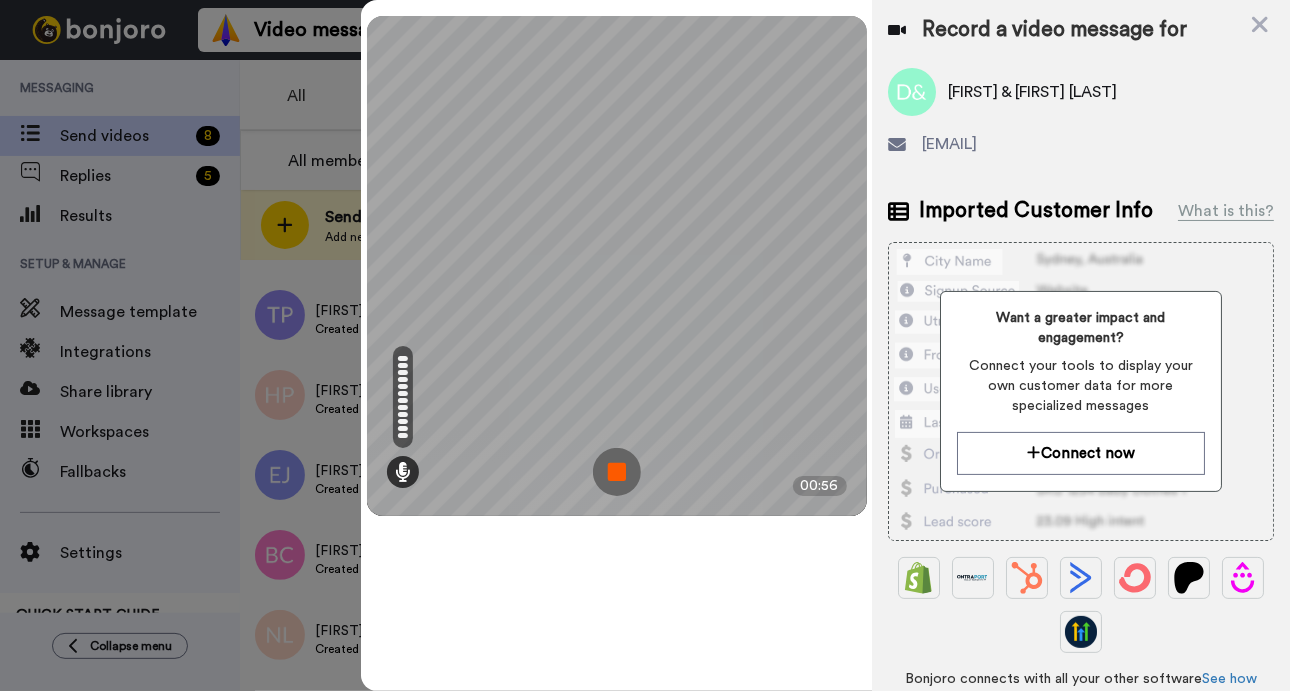 click at bounding box center (617, 472) 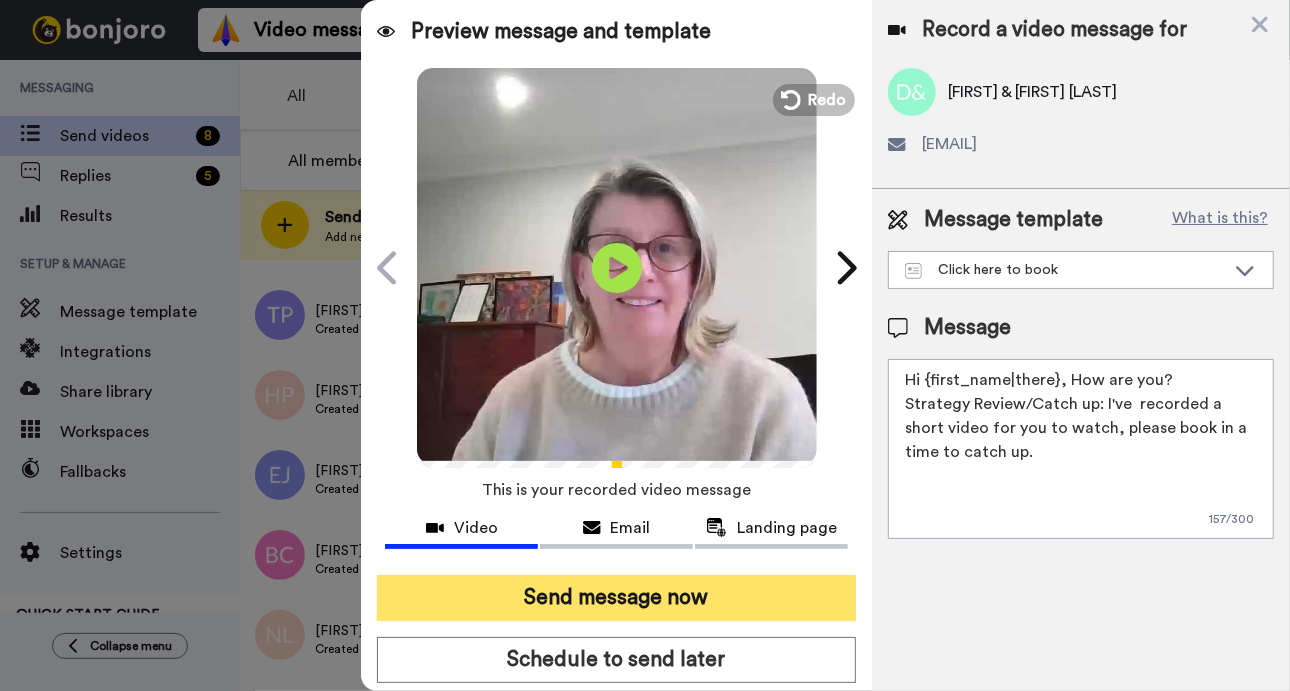 click on "Send message now" at bounding box center (616, 598) 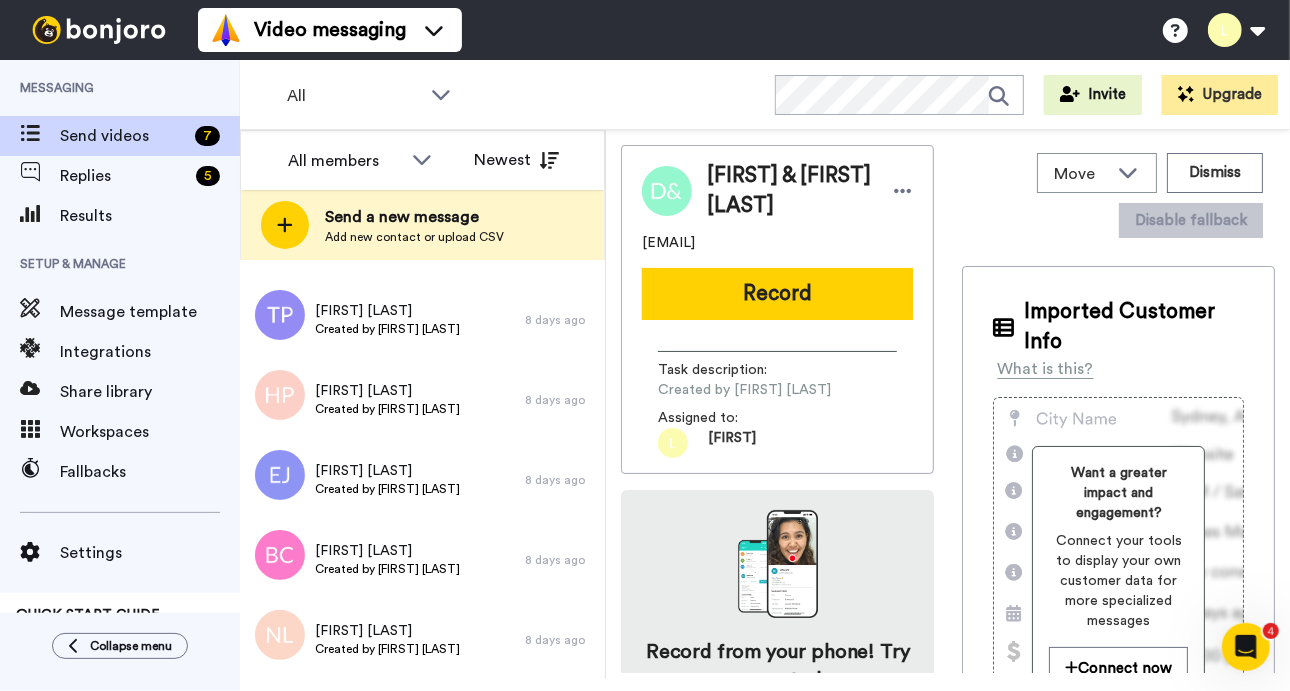 scroll, scrollTop: 0, scrollLeft: 0, axis: both 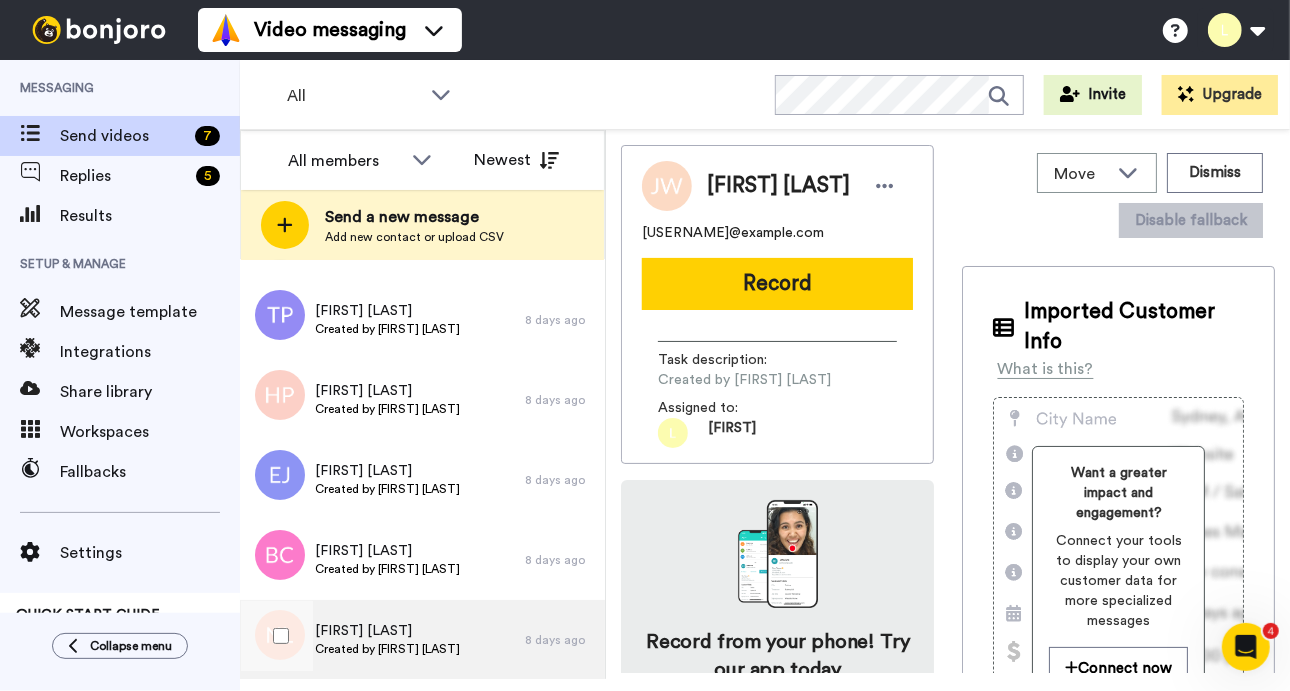 click on "[FIRST] [LAST]" at bounding box center (387, 631) 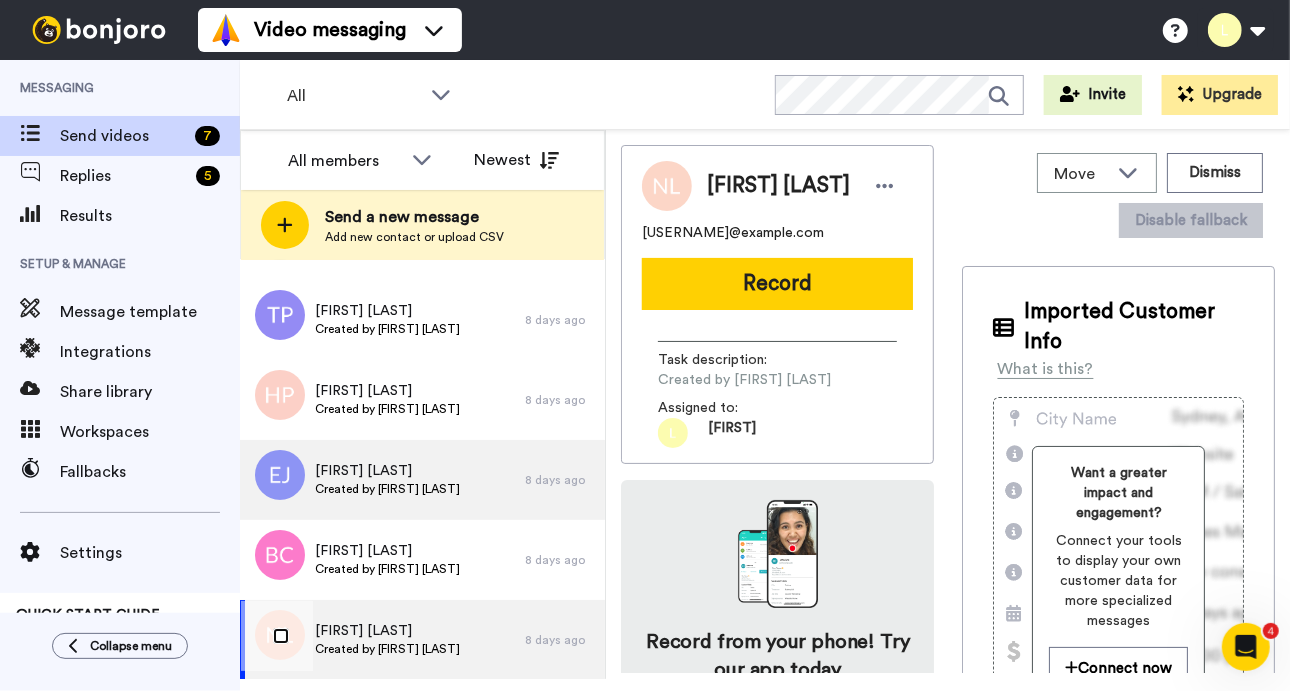 scroll, scrollTop: 90, scrollLeft: 0, axis: vertical 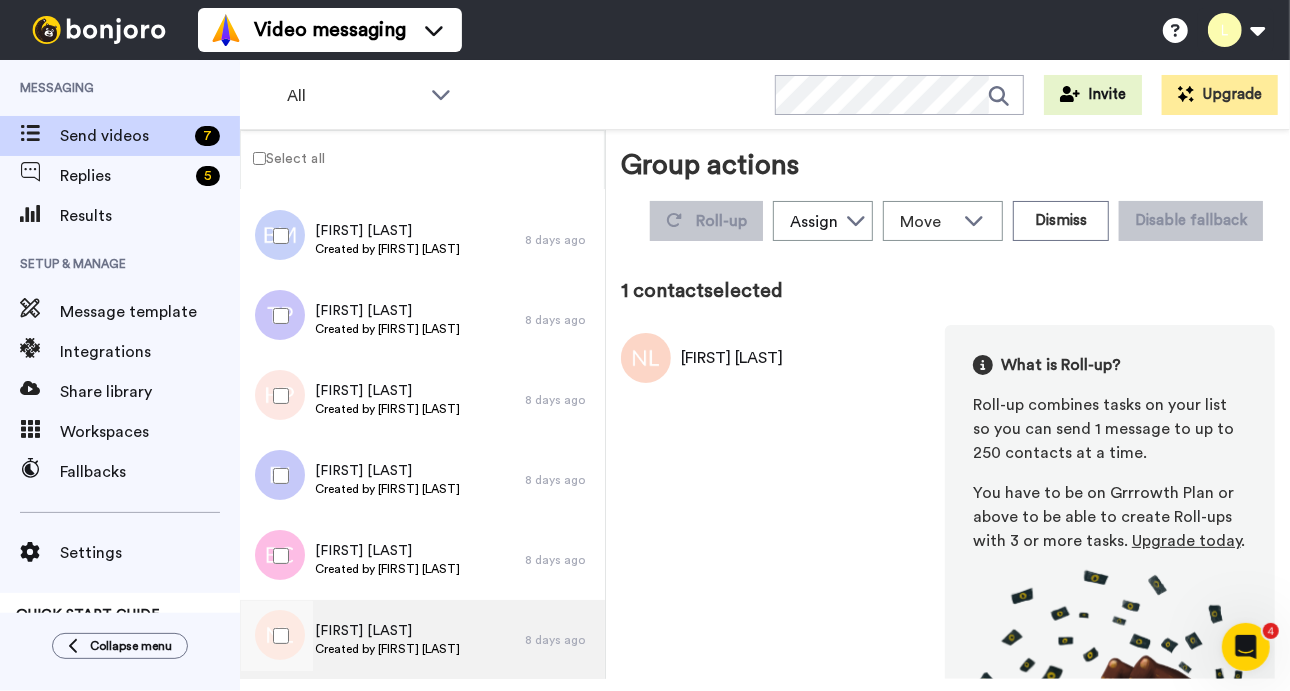 click on "Nicola Lewis" at bounding box center (387, 631) 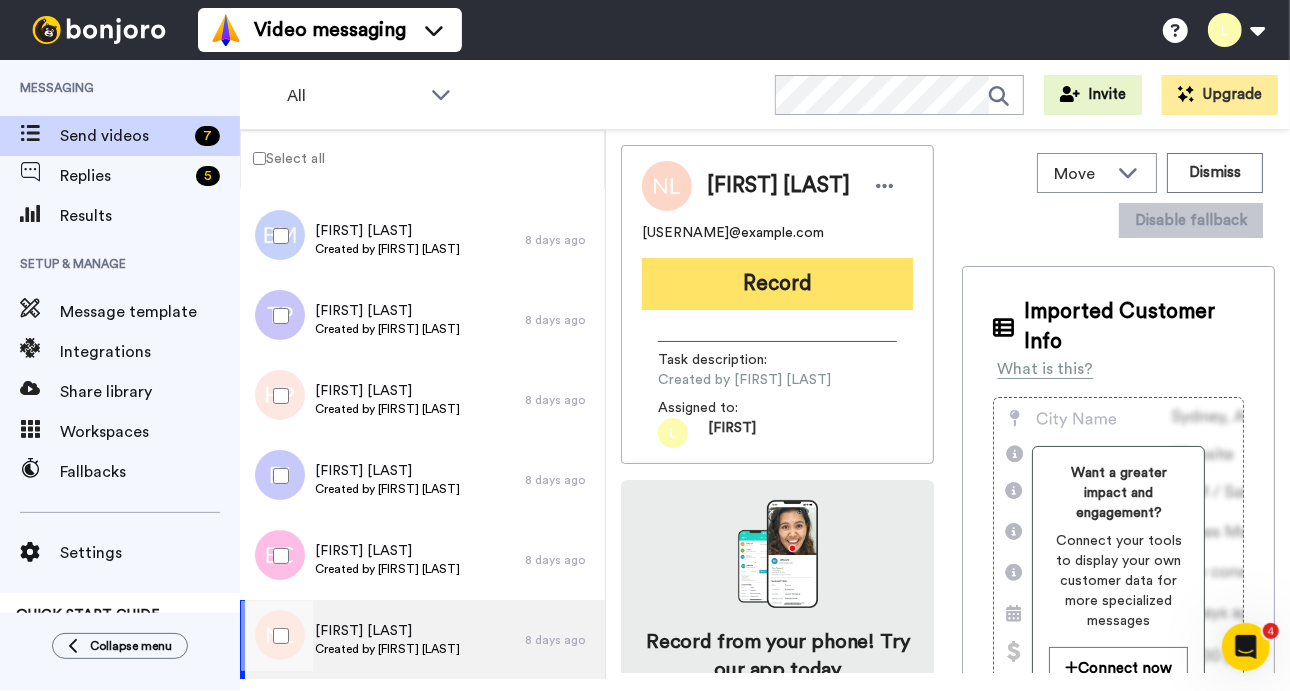 click on "Record" at bounding box center (777, 284) 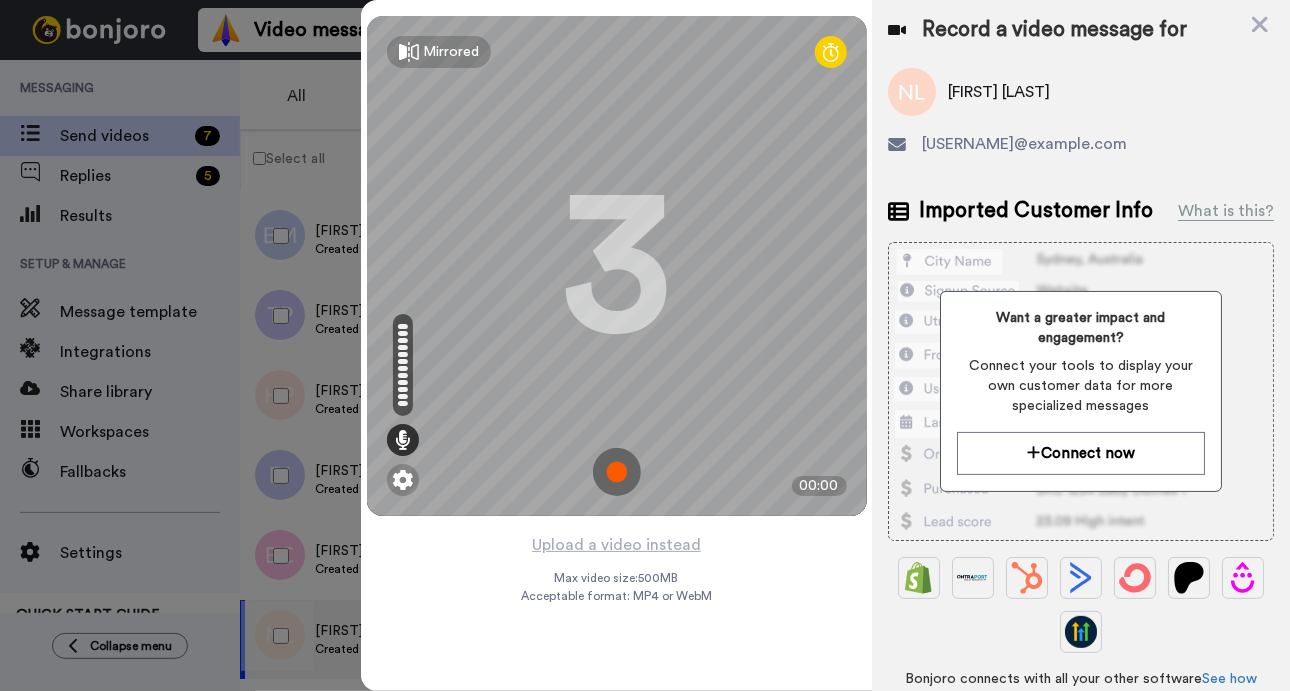 click at bounding box center (617, 472) 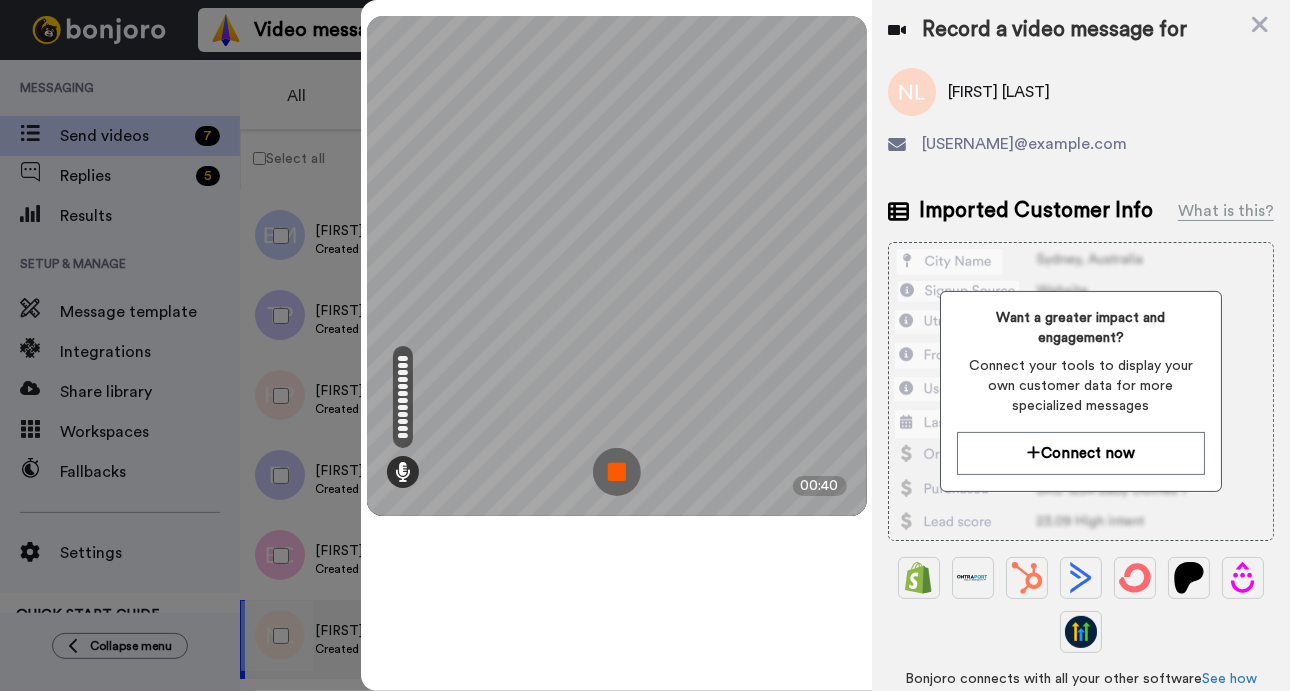 click at bounding box center (617, 472) 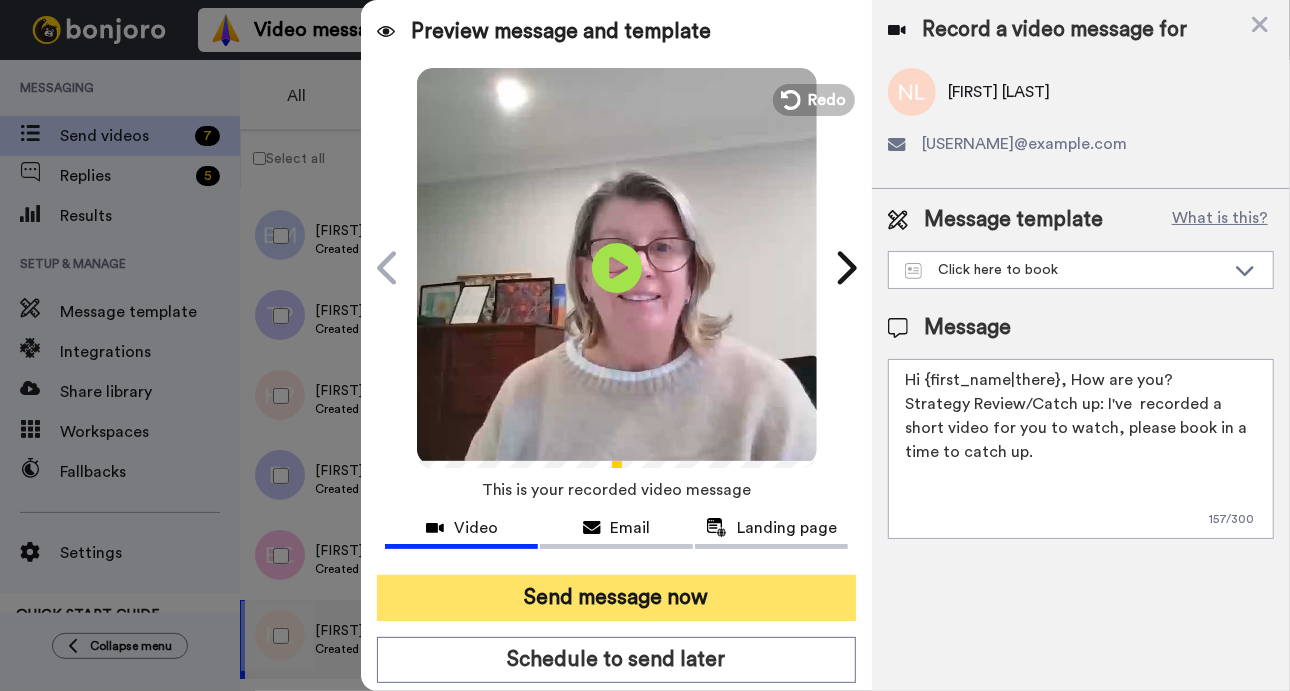 click on "Send message now" at bounding box center (616, 598) 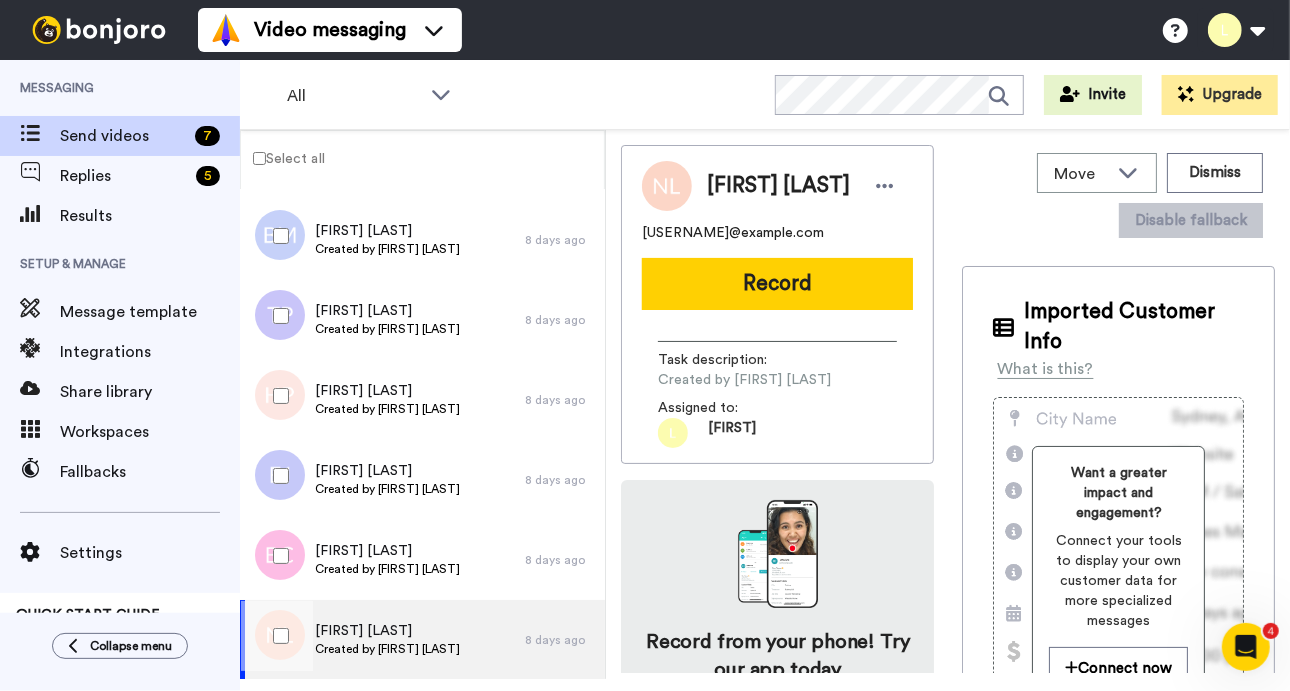 scroll, scrollTop: 0, scrollLeft: 0, axis: both 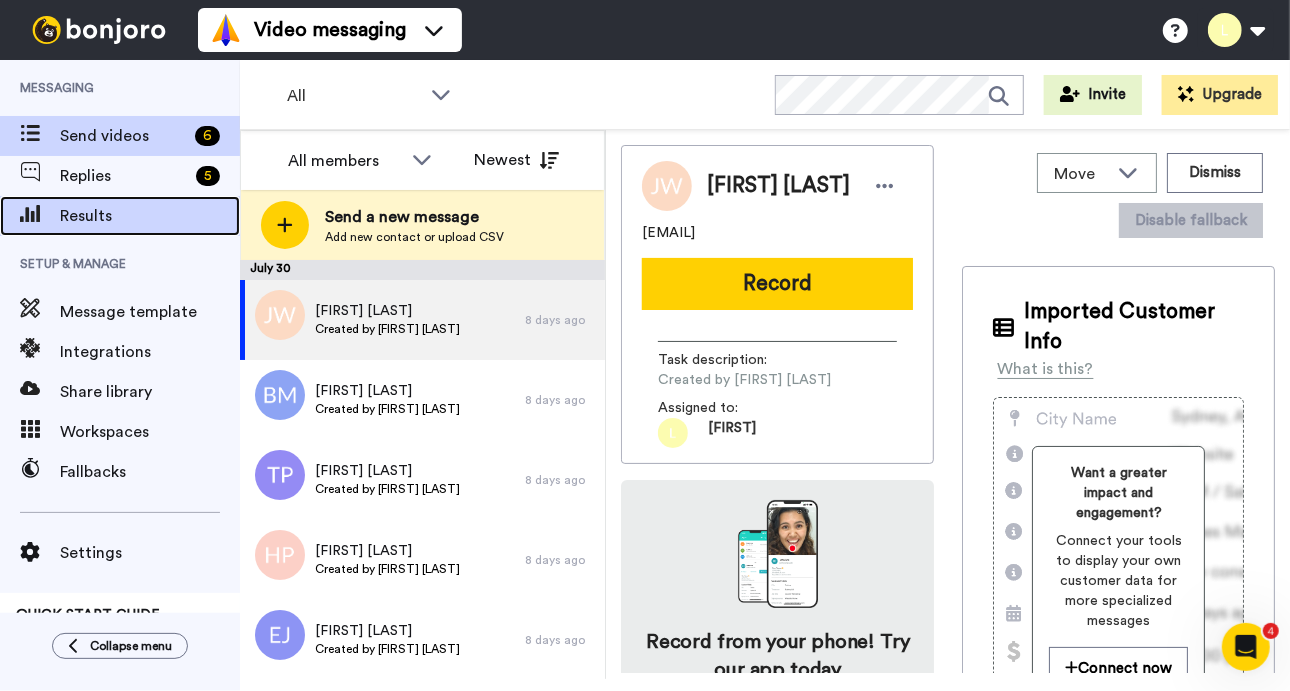 click on "Results" at bounding box center [150, 216] 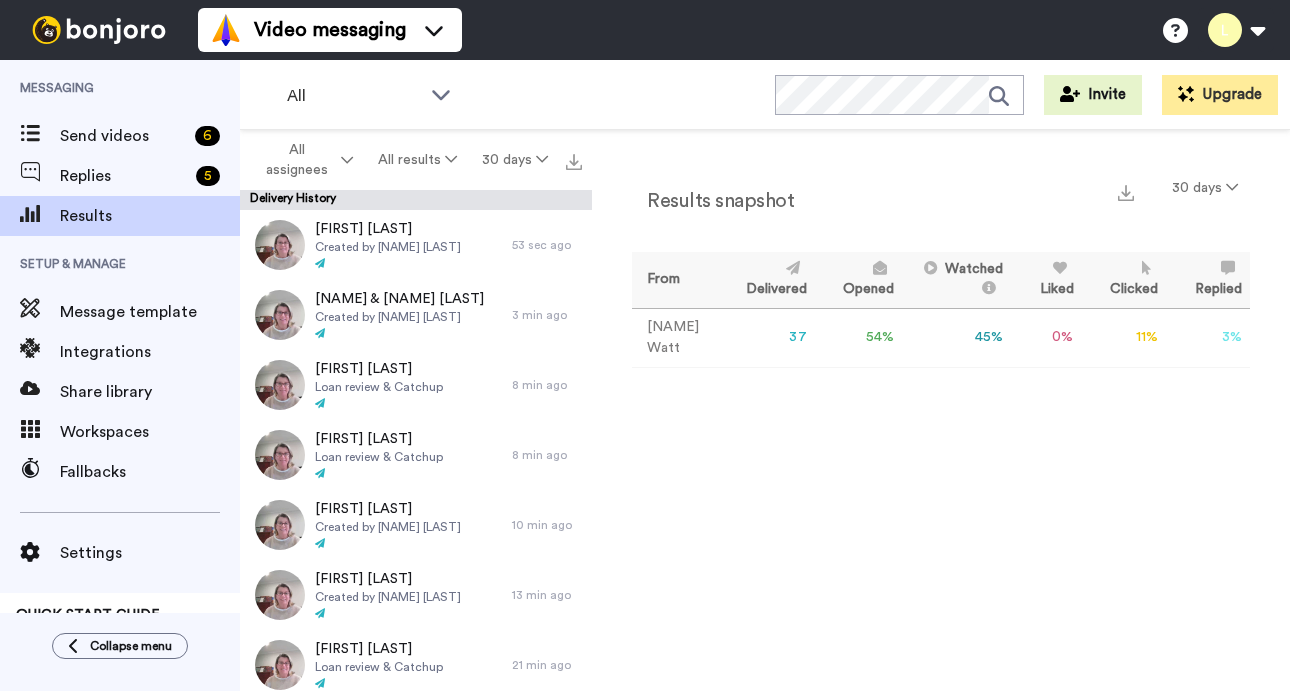 scroll, scrollTop: 0, scrollLeft: 0, axis: both 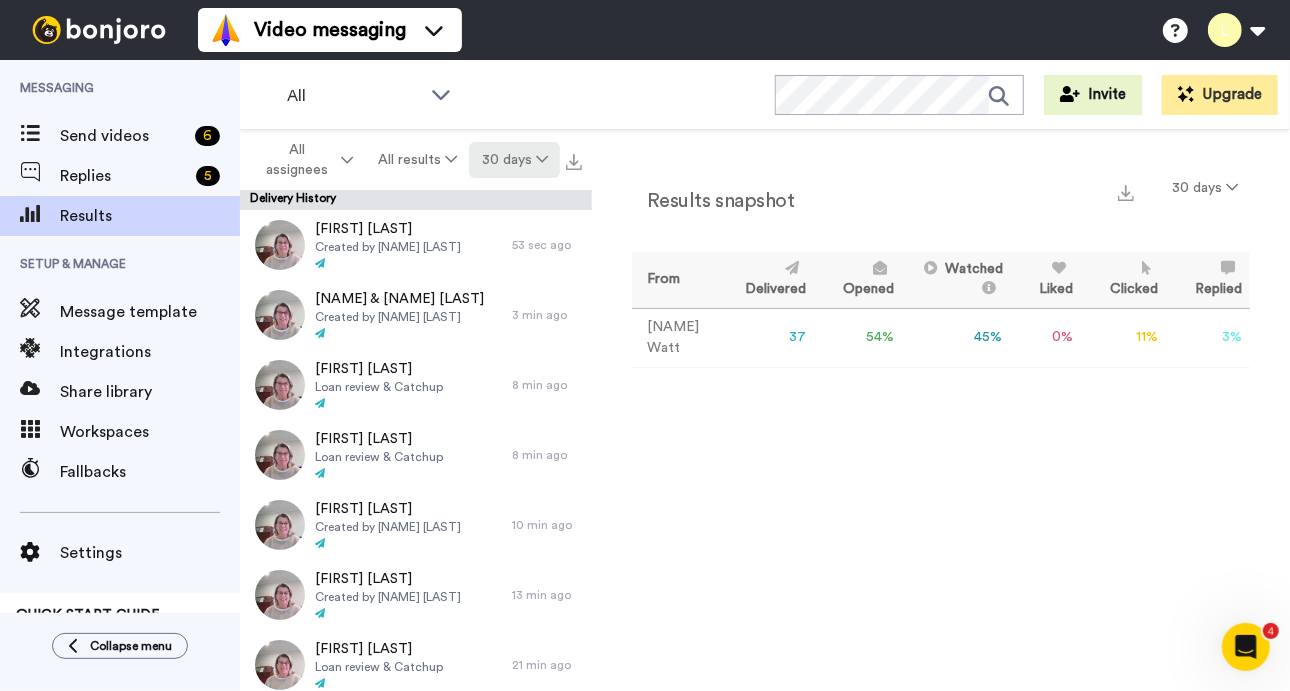 click at bounding box center (542, 159) 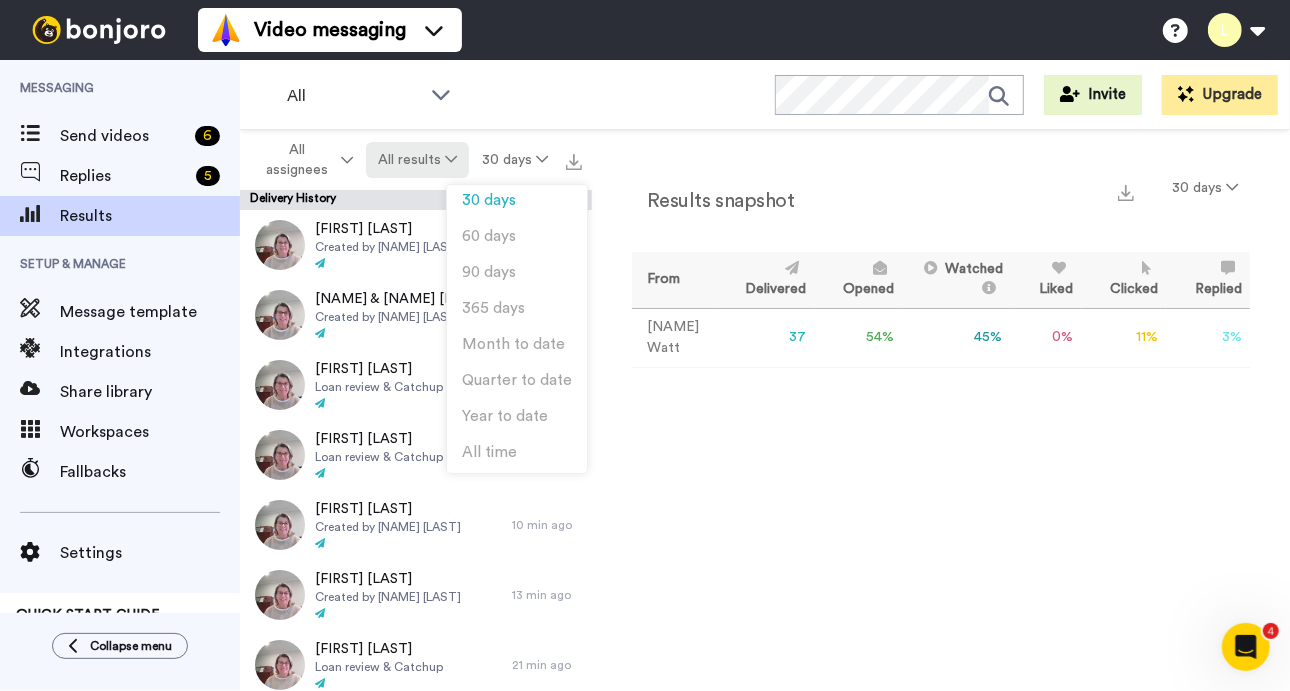 click at bounding box center [451, 159] 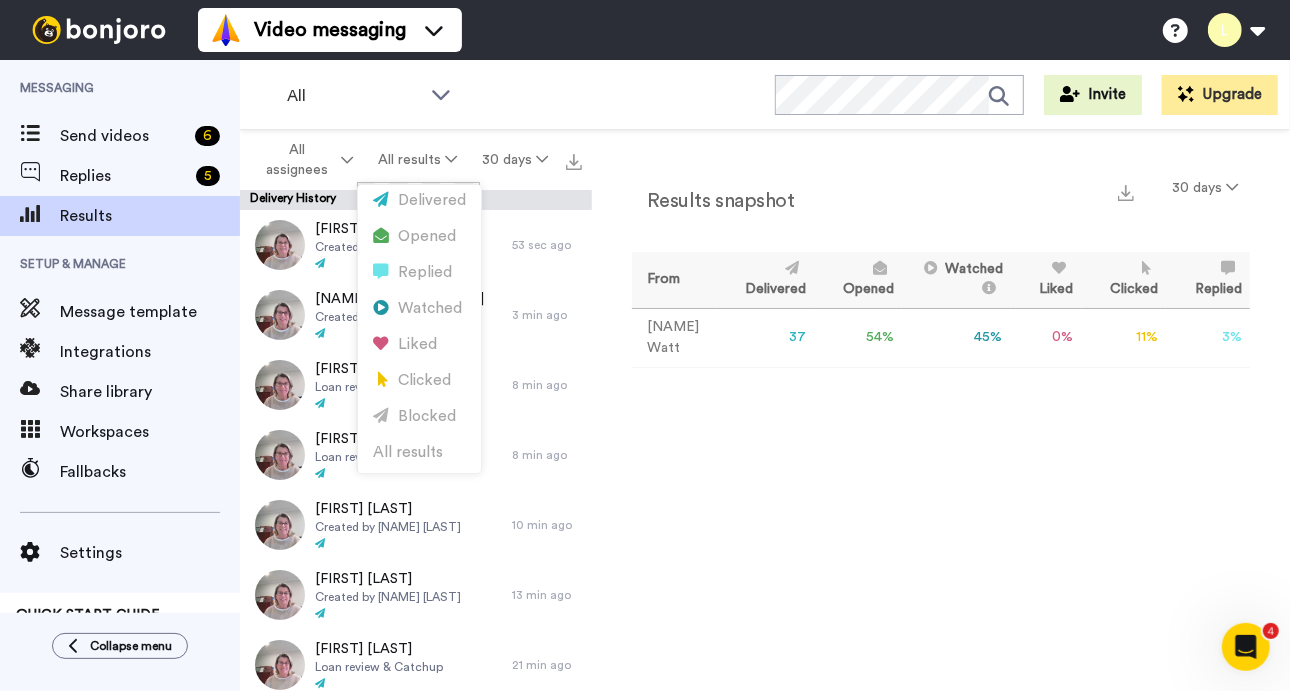 click on "All
Invite Upgrade" at bounding box center [765, 95] 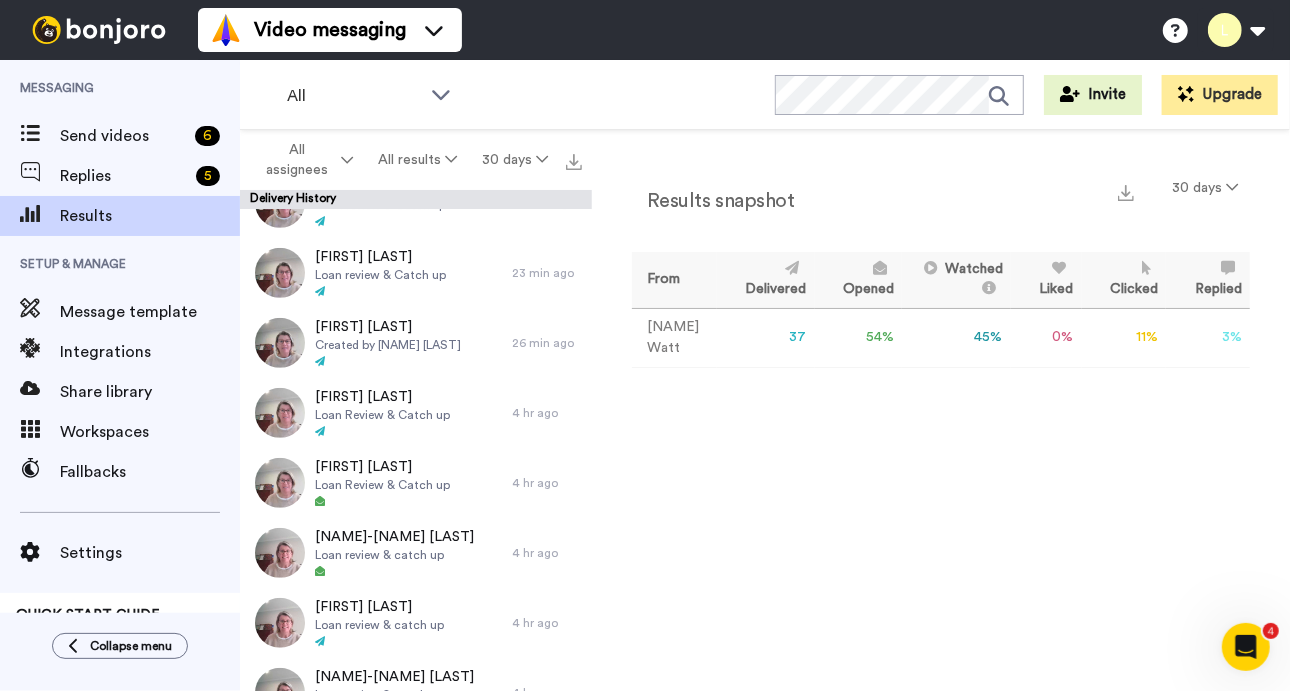 scroll, scrollTop: 605, scrollLeft: 0, axis: vertical 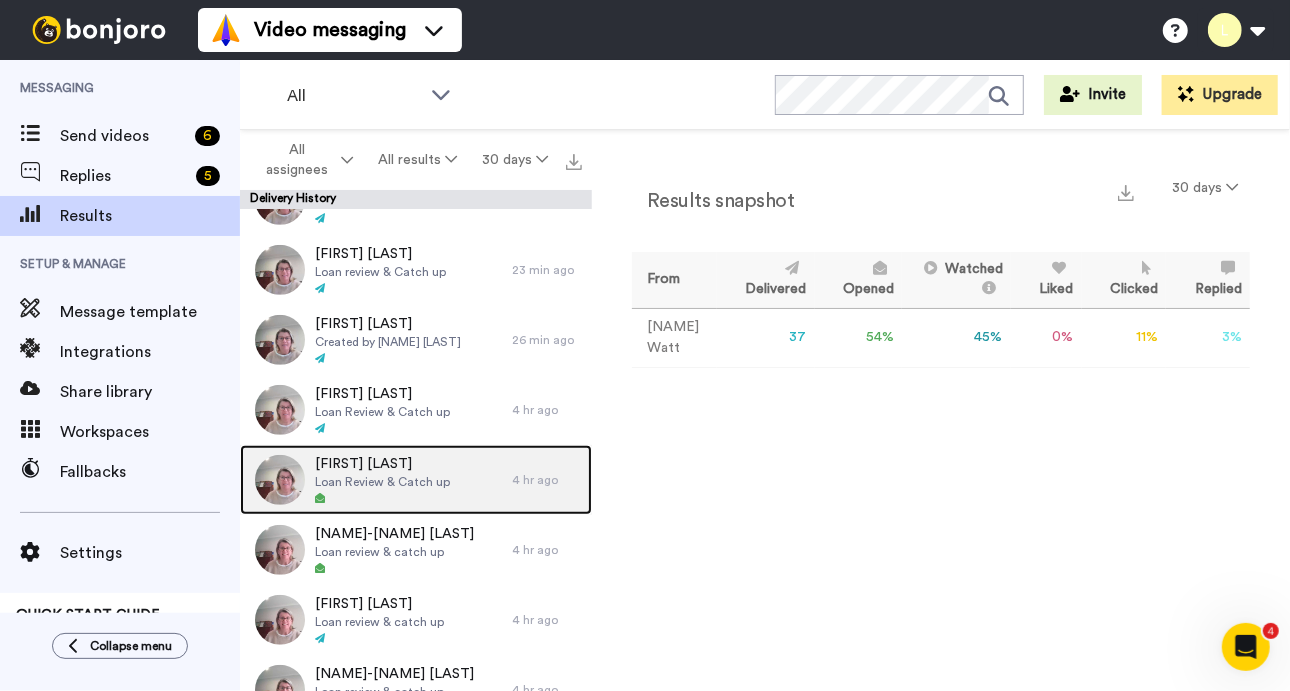 click at bounding box center (320, 498) 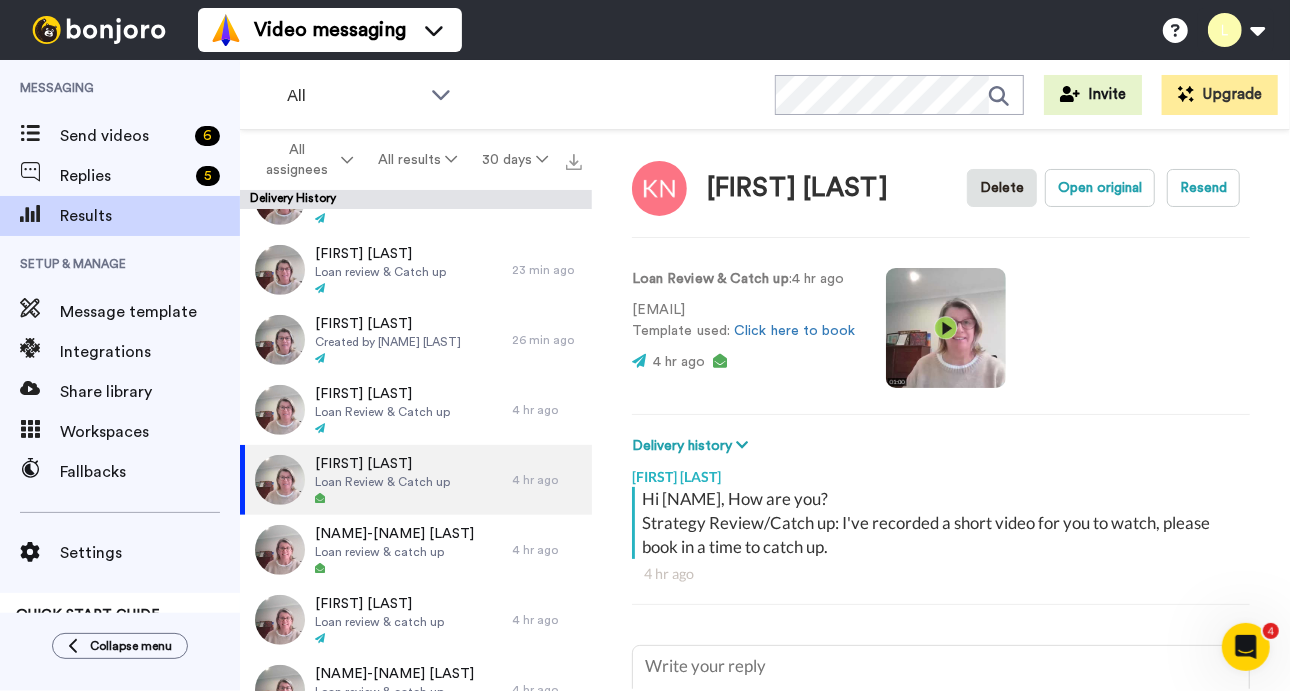 scroll, scrollTop: 0, scrollLeft: 0, axis: both 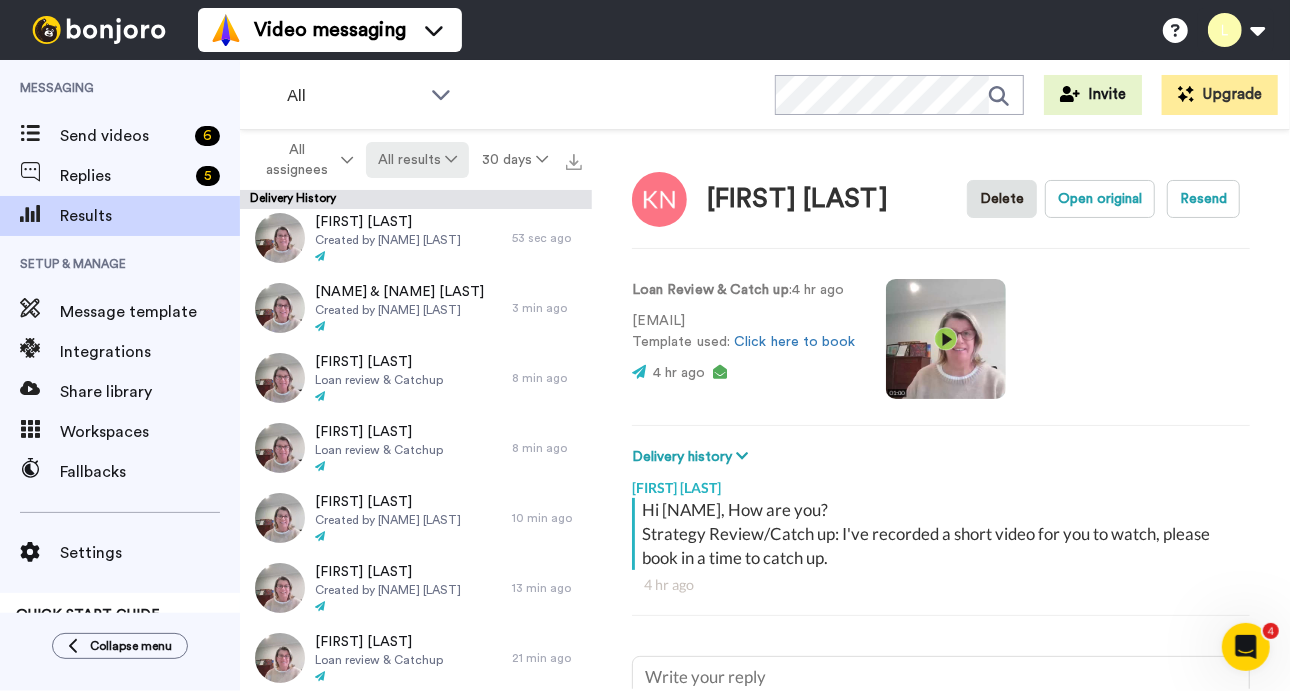 click at bounding box center (451, 159) 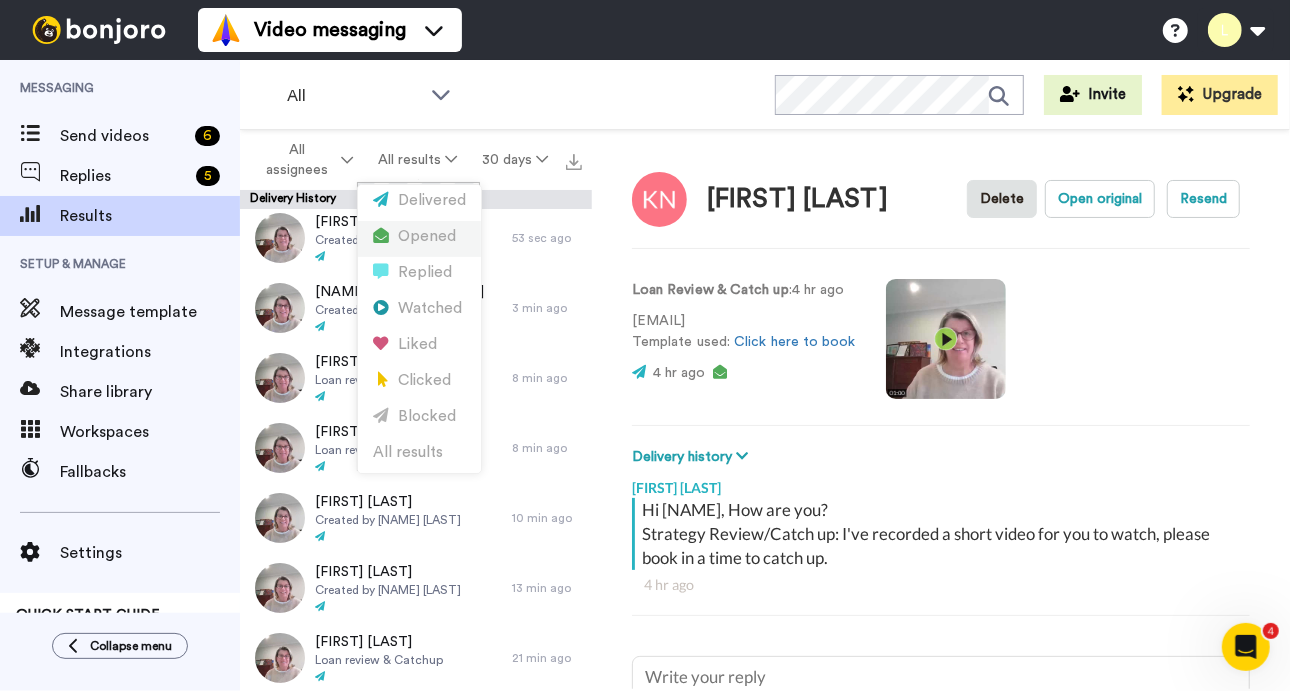 click on "Opened" at bounding box center (419, 237) 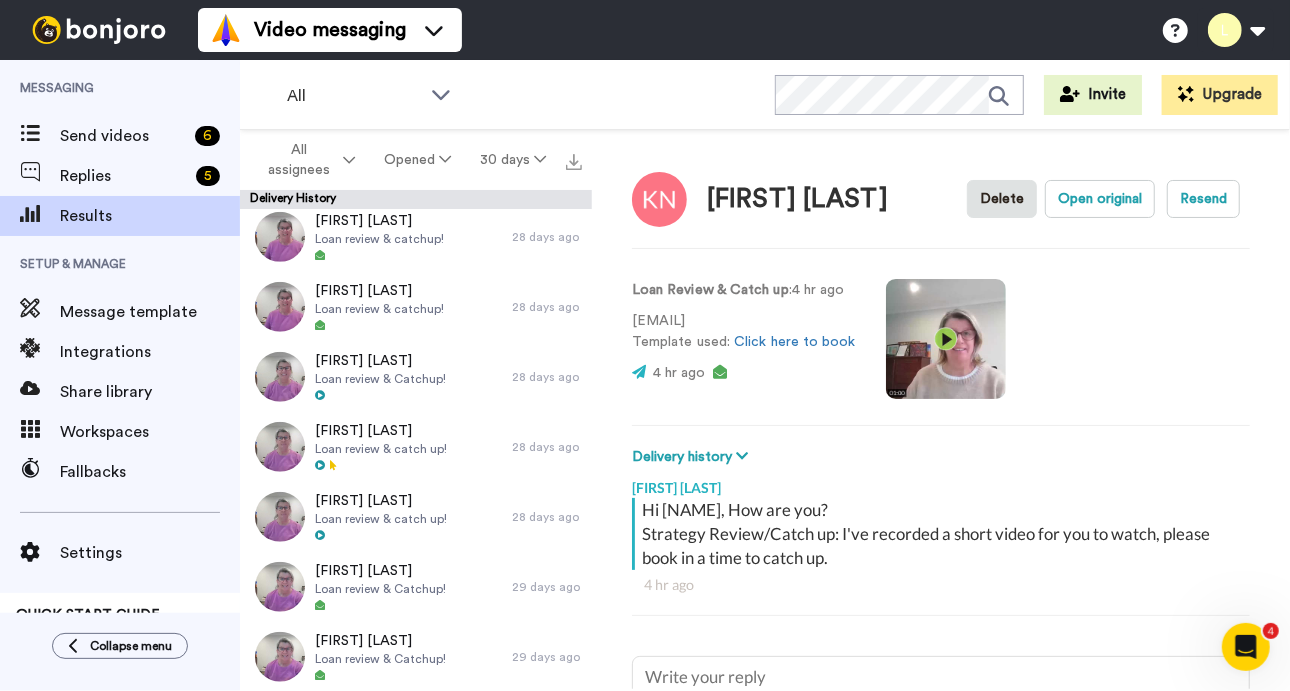 scroll, scrollTop: 918, scrollLeft: 0, axis: vertical 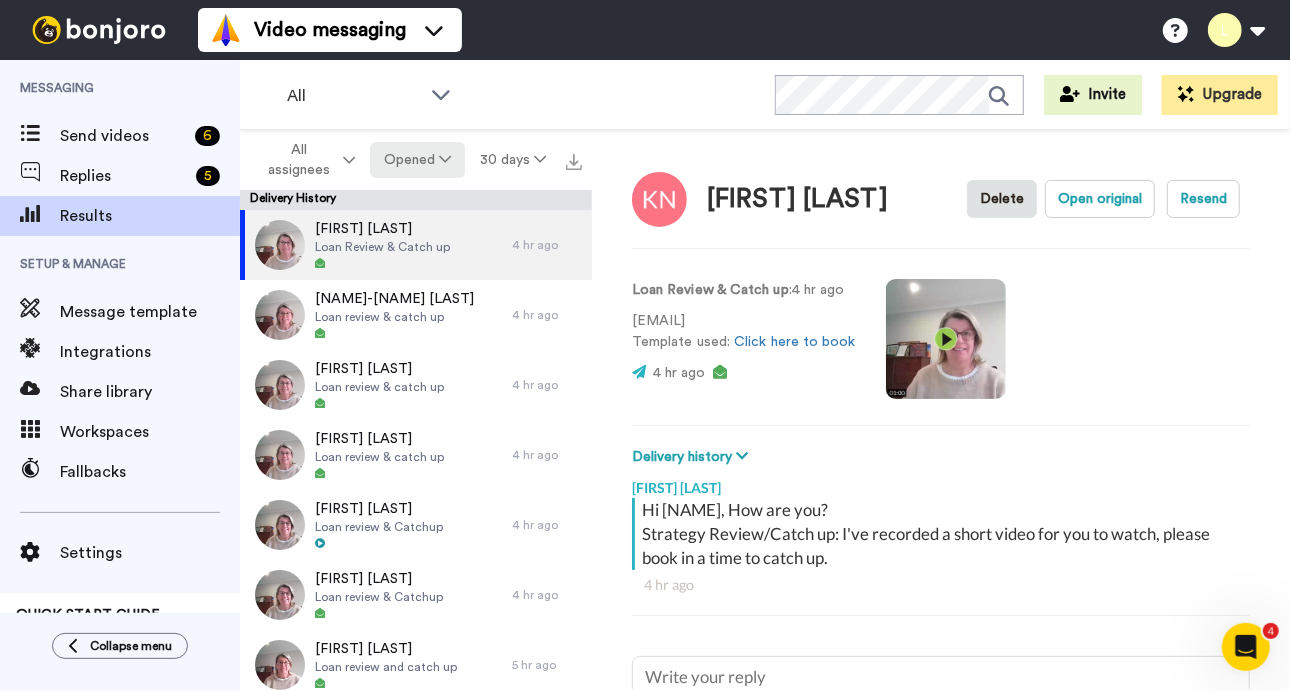 click at bounding box center [445, 159] 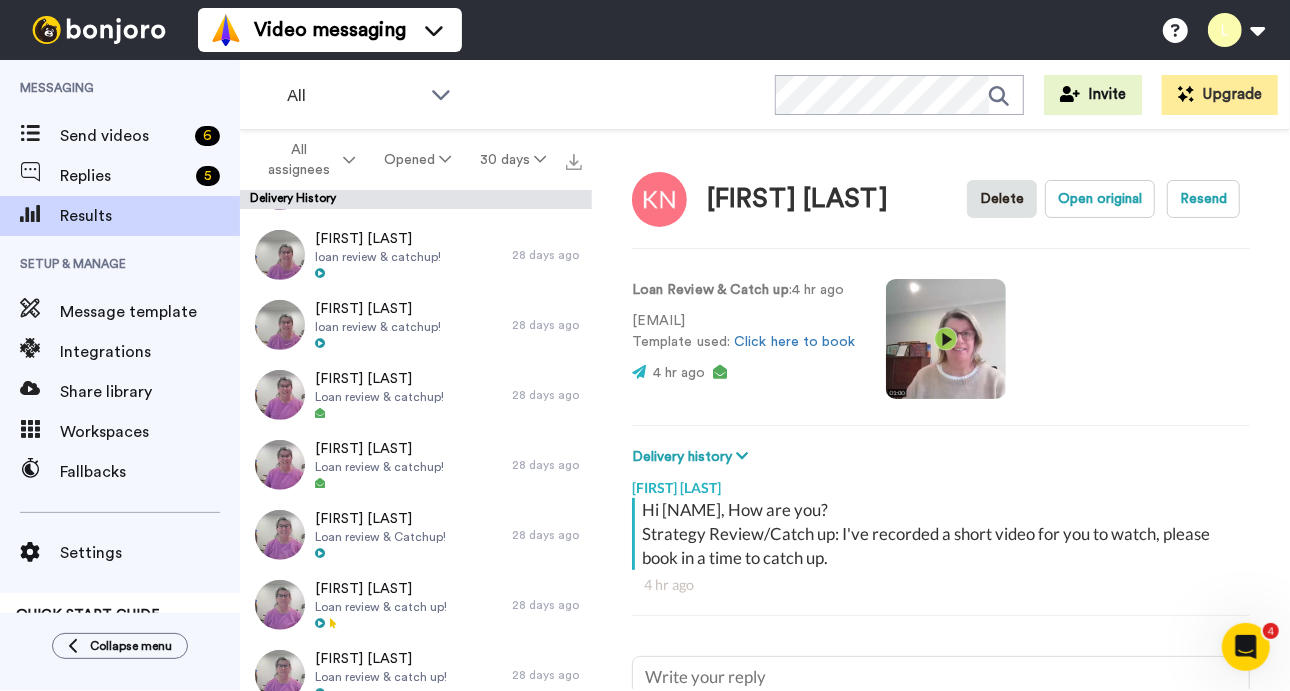 scroll, scrollTop: 918, scrollLeft: 0, axis: vertical 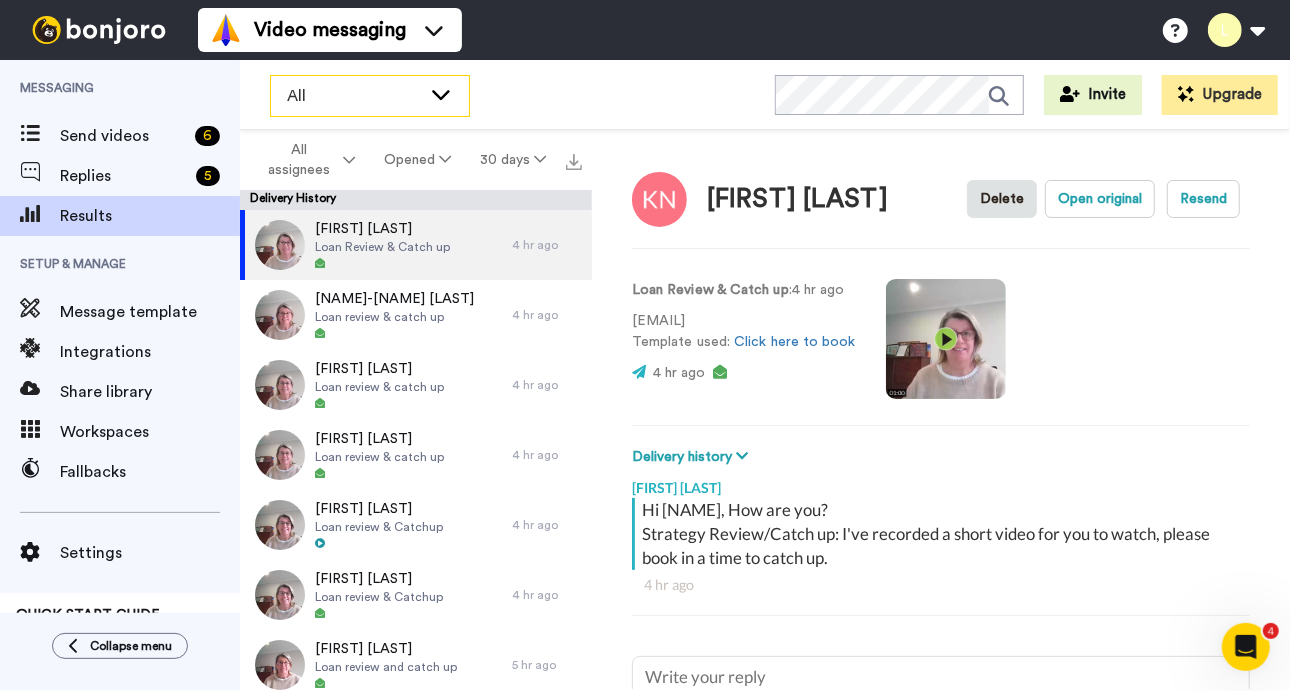 click 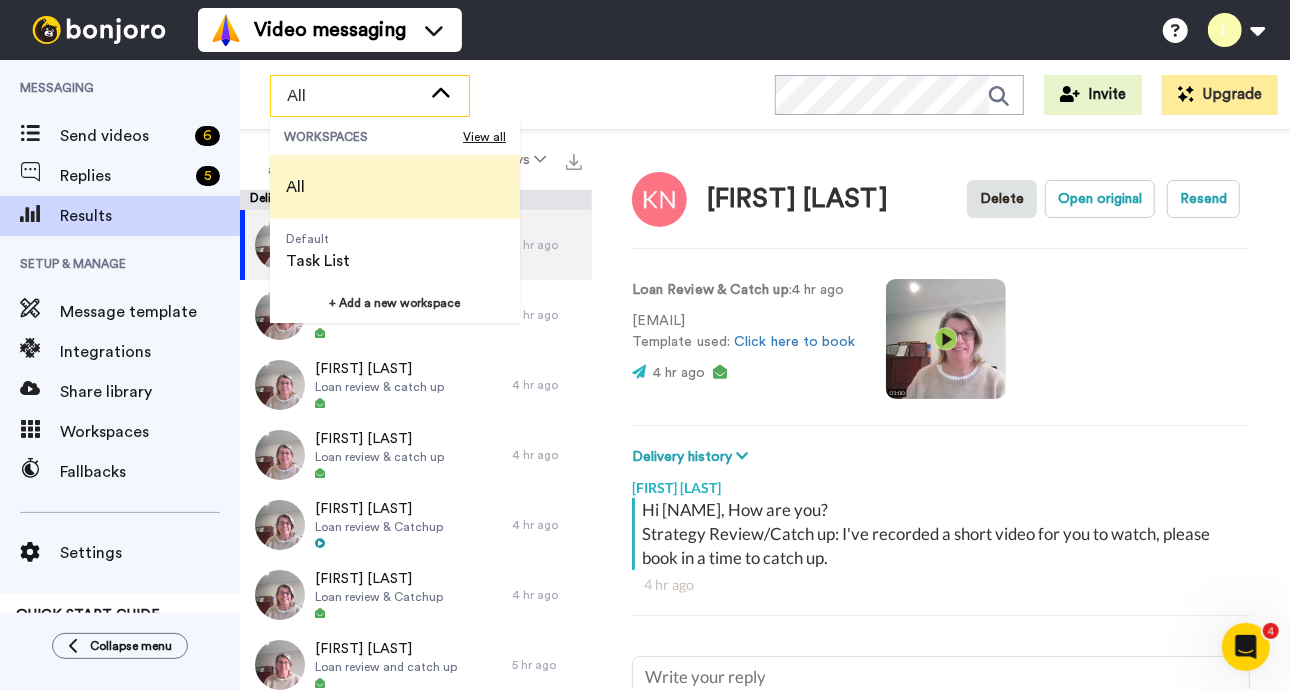 click 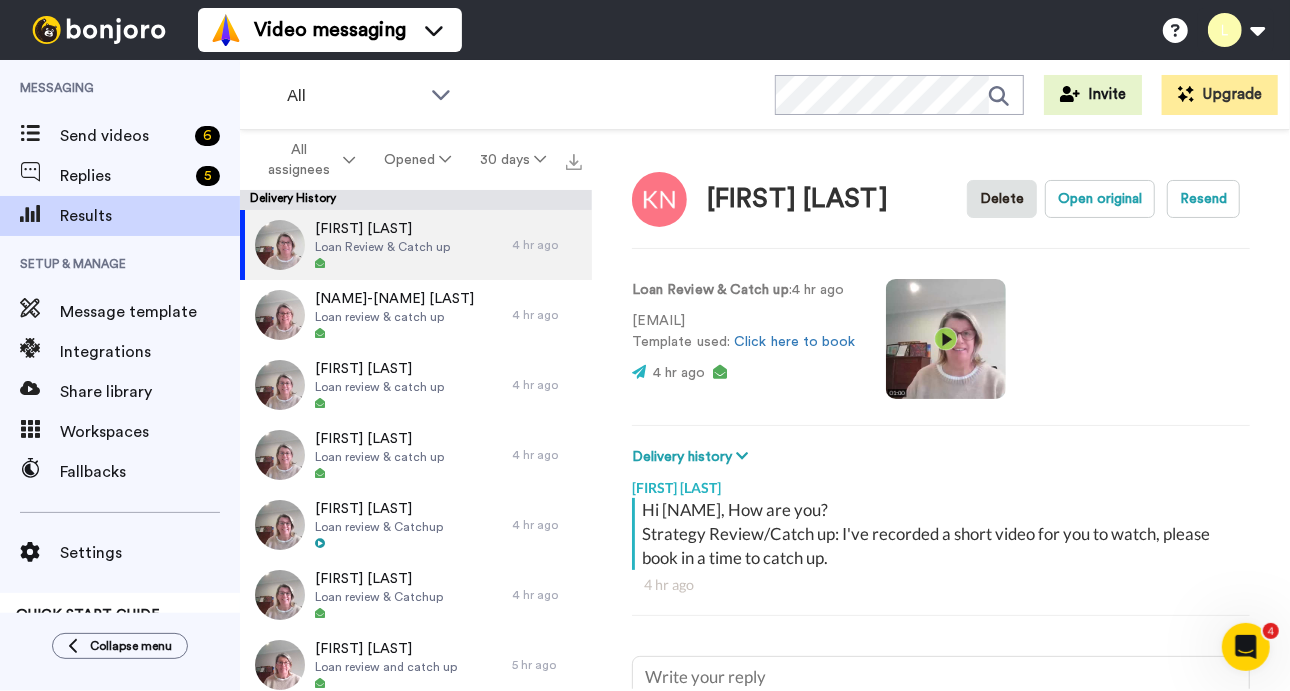 click on "All WORKSPACES View all All Default Task List + Add a new workspace
Invite Upgrade" at bounding box center (765, 95) 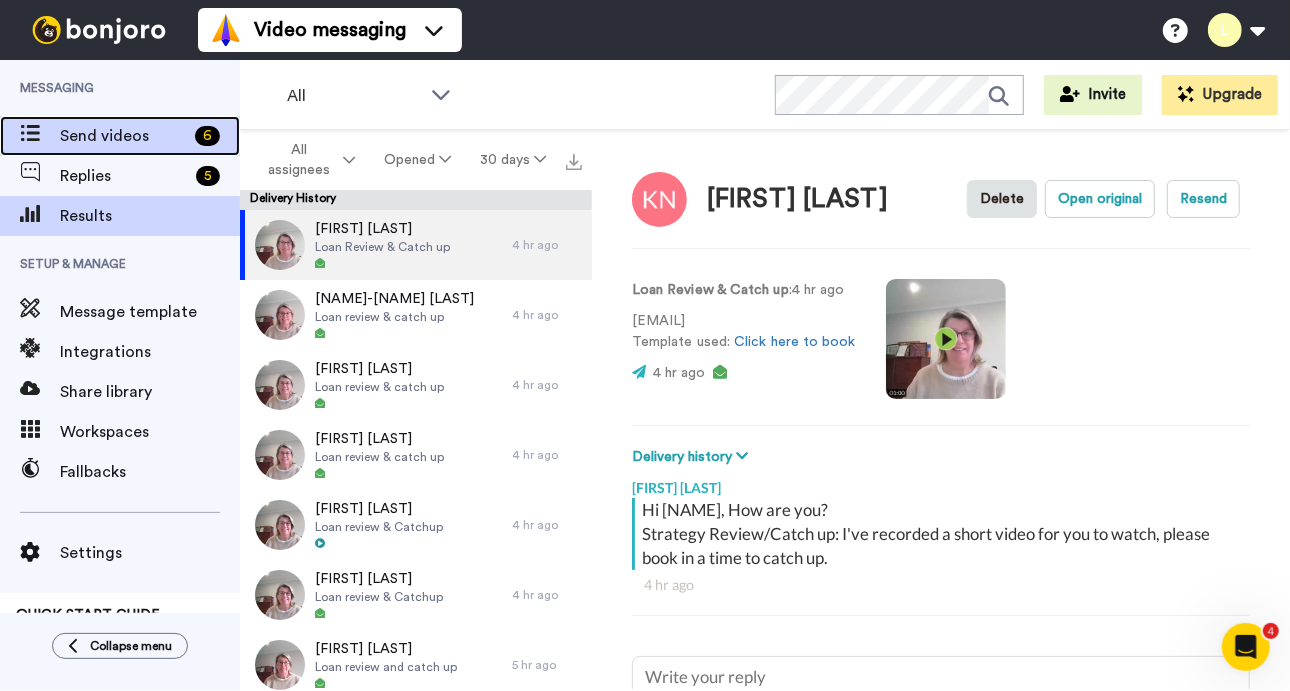 click on "Send videos" at bounding box center (123, 136) 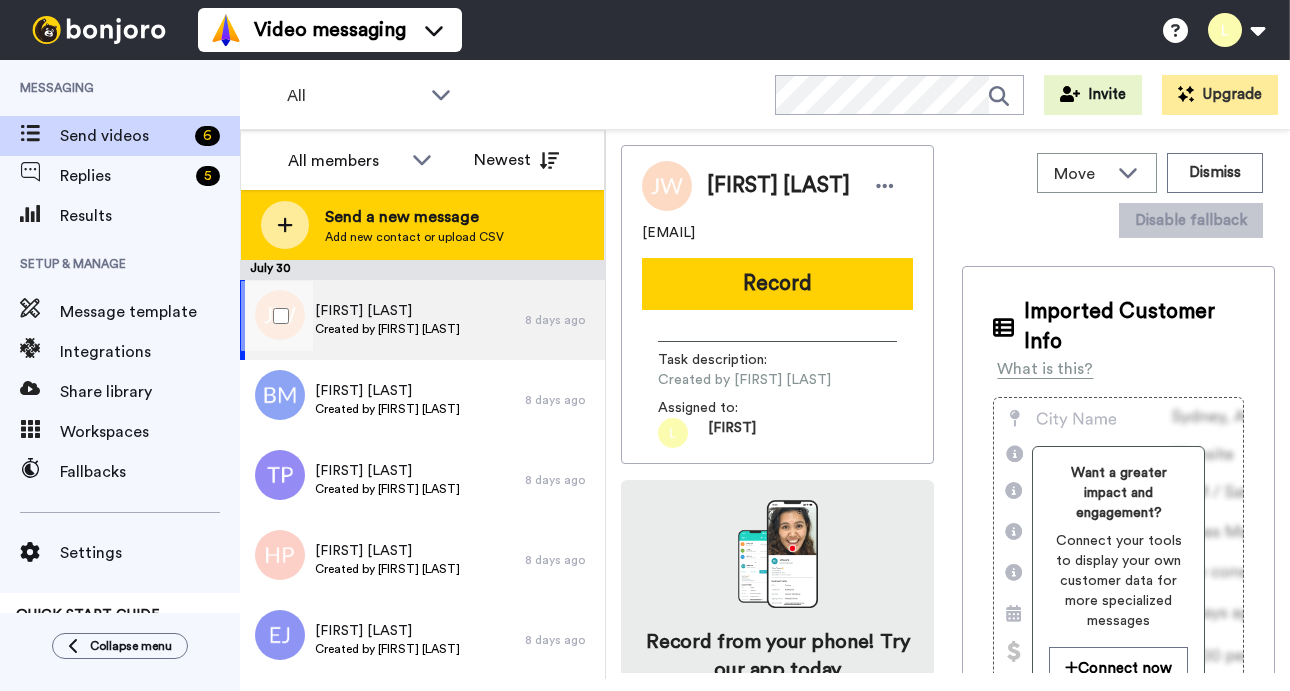 scroll, scrollTop: 0, scrollLeft: 0, axis: both 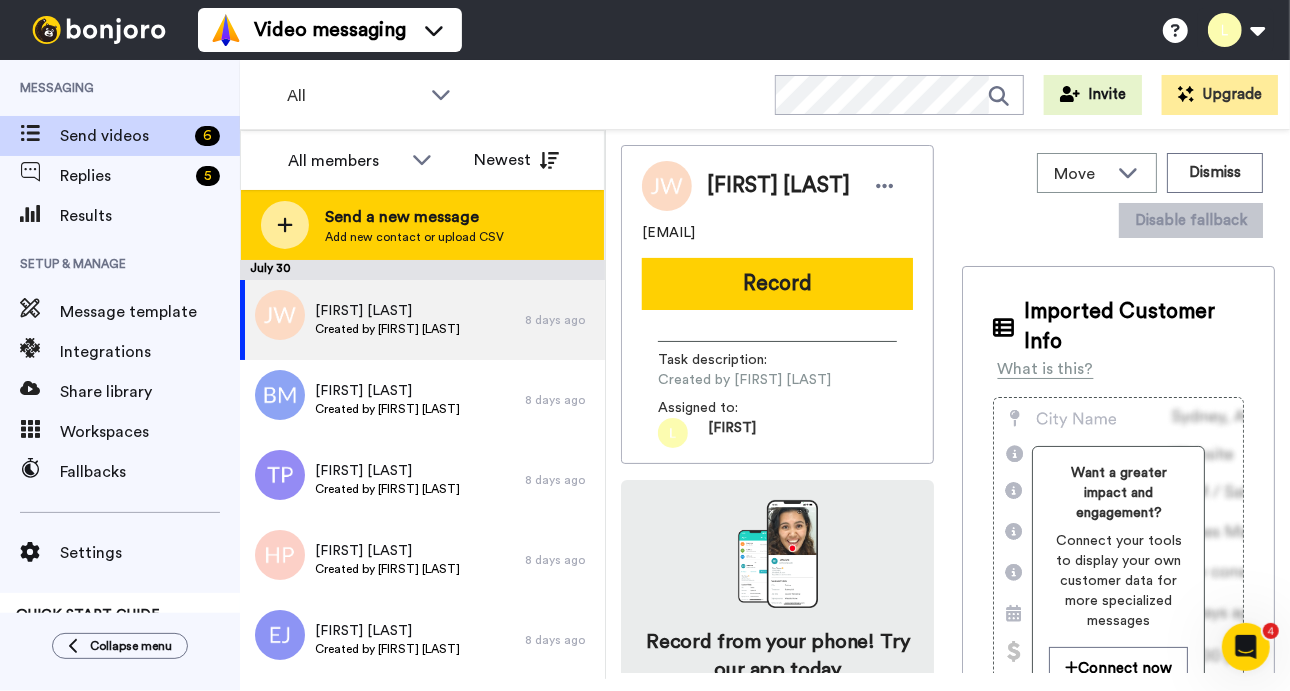click on "Send a new message" at bounding box center (414, 217) 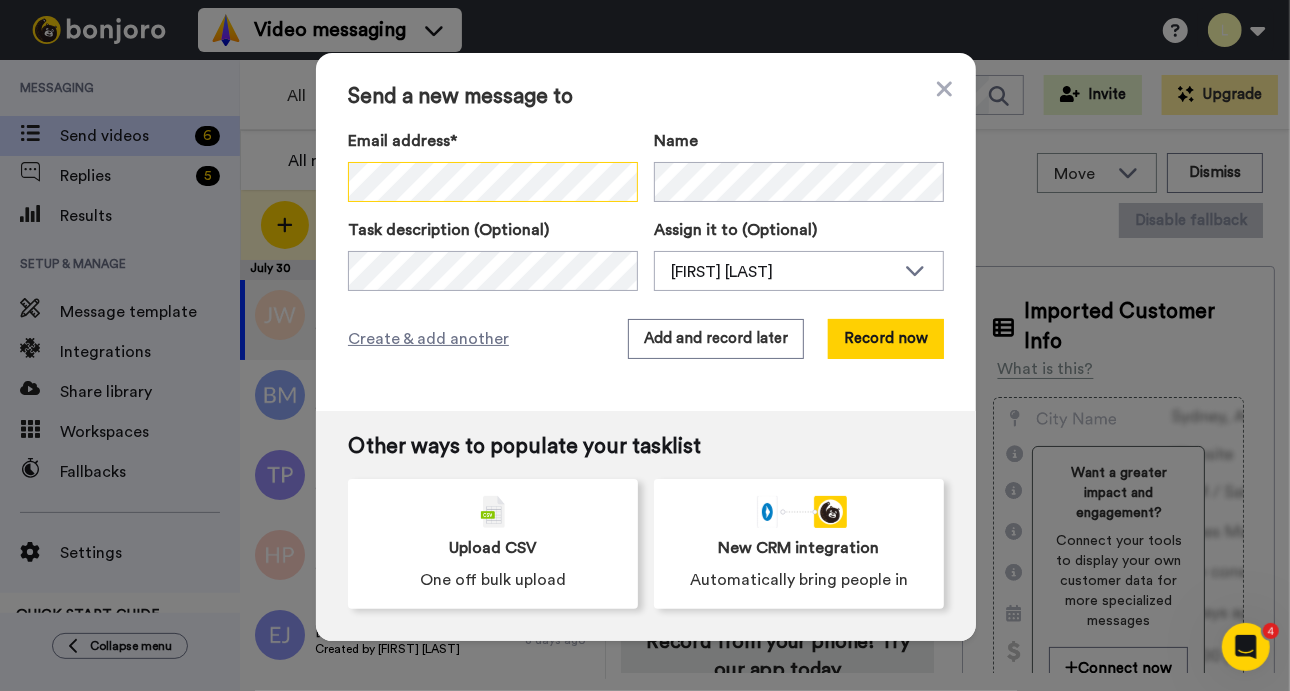 scroll, scrollTop: 0, scrollLeft: 0, axis: both 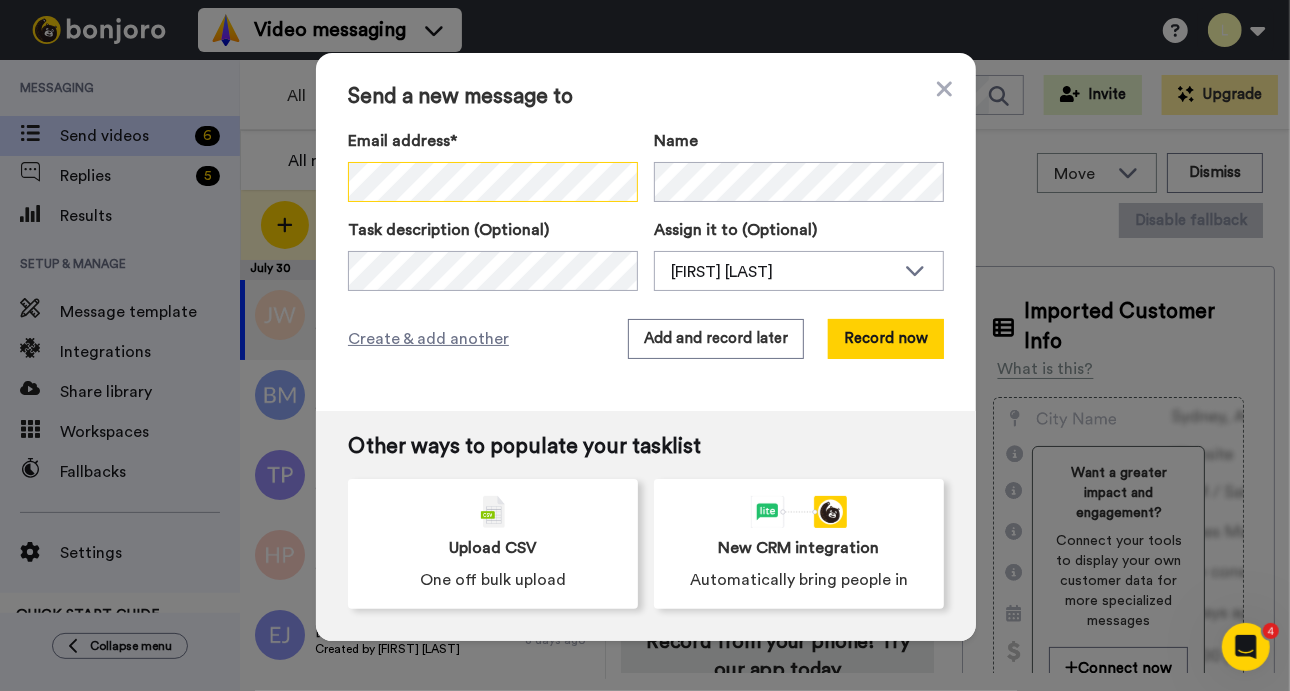 click on "Send a new message to Email address* No search result for ‘ [EMAIL] ’ Name Task description (Optional) Assign it to (Optional) [FIRST] [LAST] [FIRST] [LAST] Create & add another Add and record later Record now Other ways to populate your tasklist Upload CSV One off bulk upload New CRM integration Automatically bring people in" at bounding box center [645, 345] 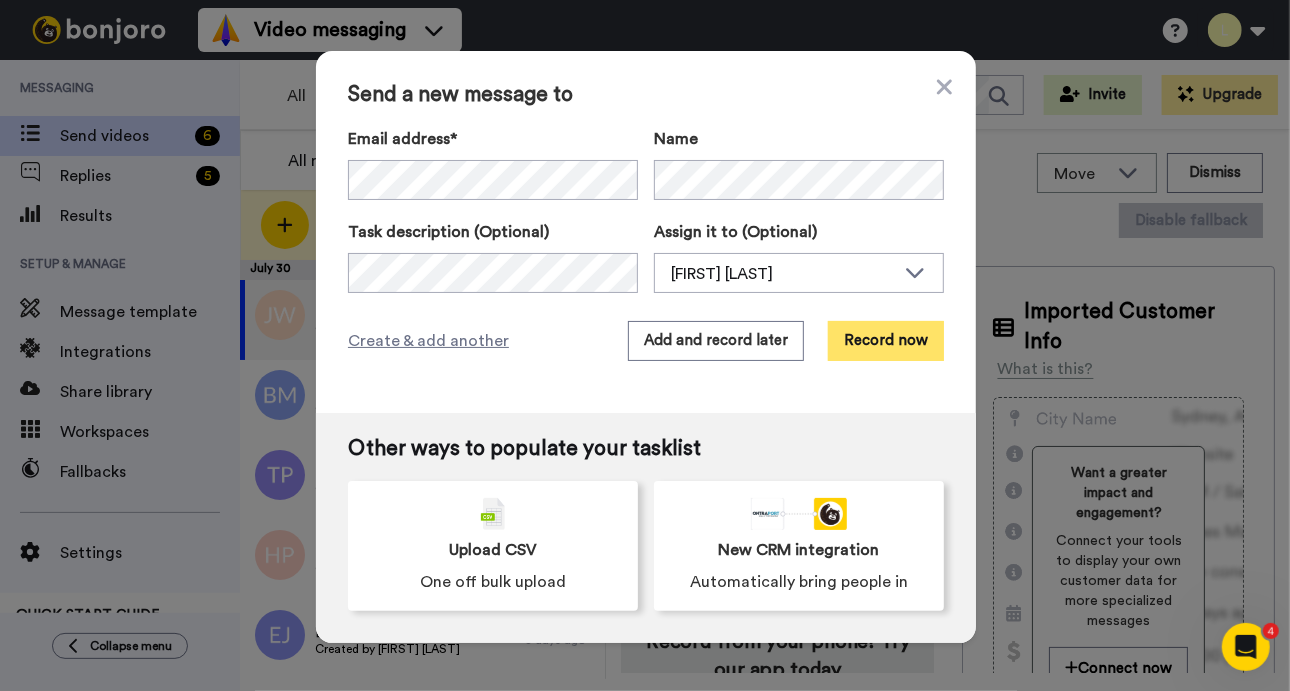 click on "Record now" at bounding box center [886, 341] 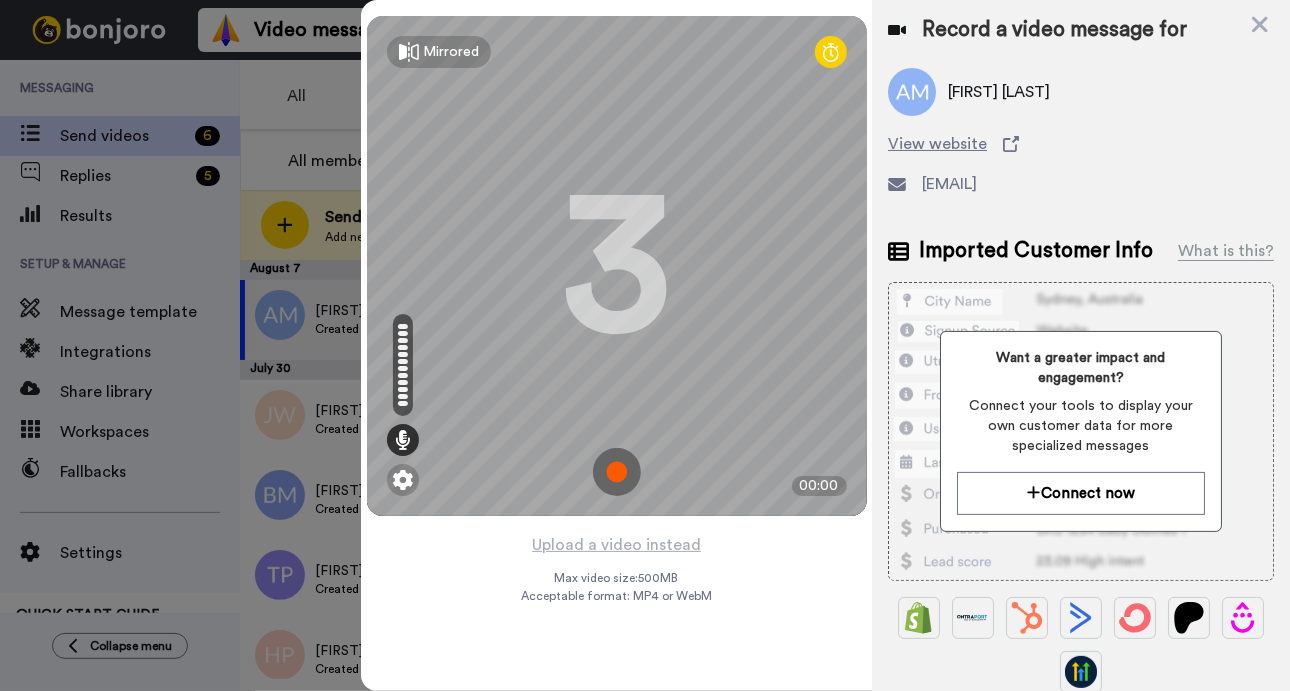 click at bounding box center [617, 472] 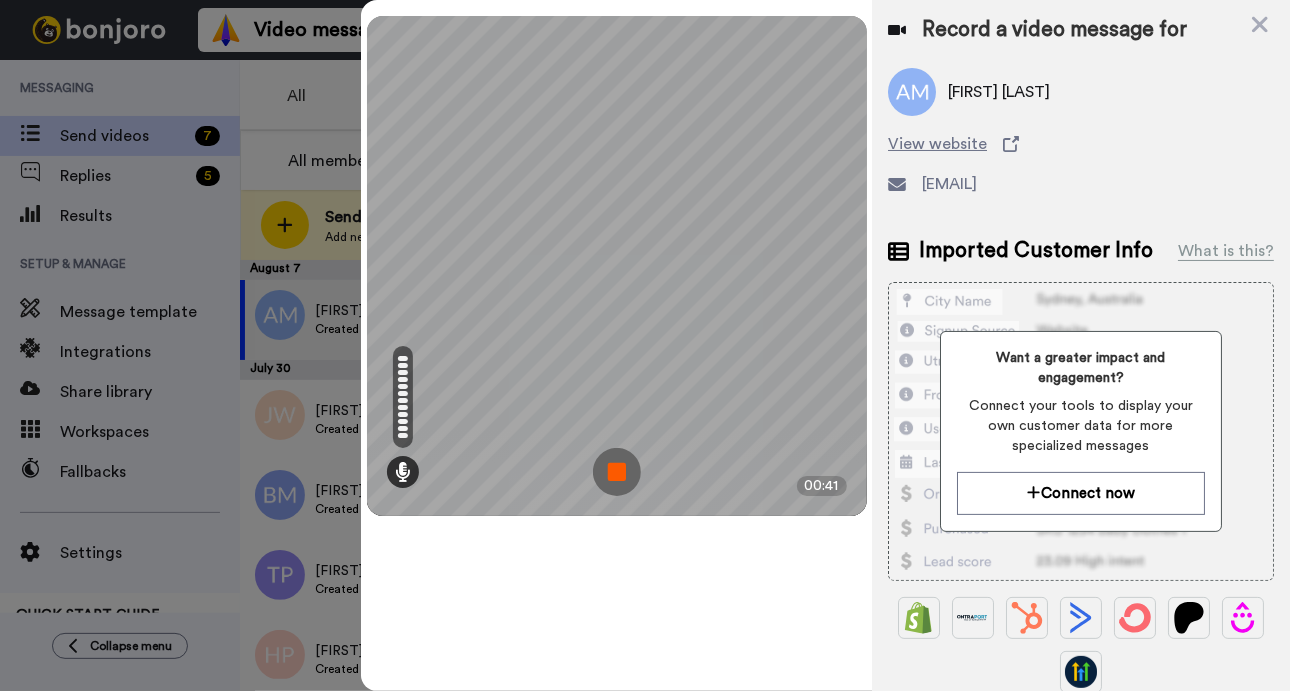 click at bounding box center (617, 472) 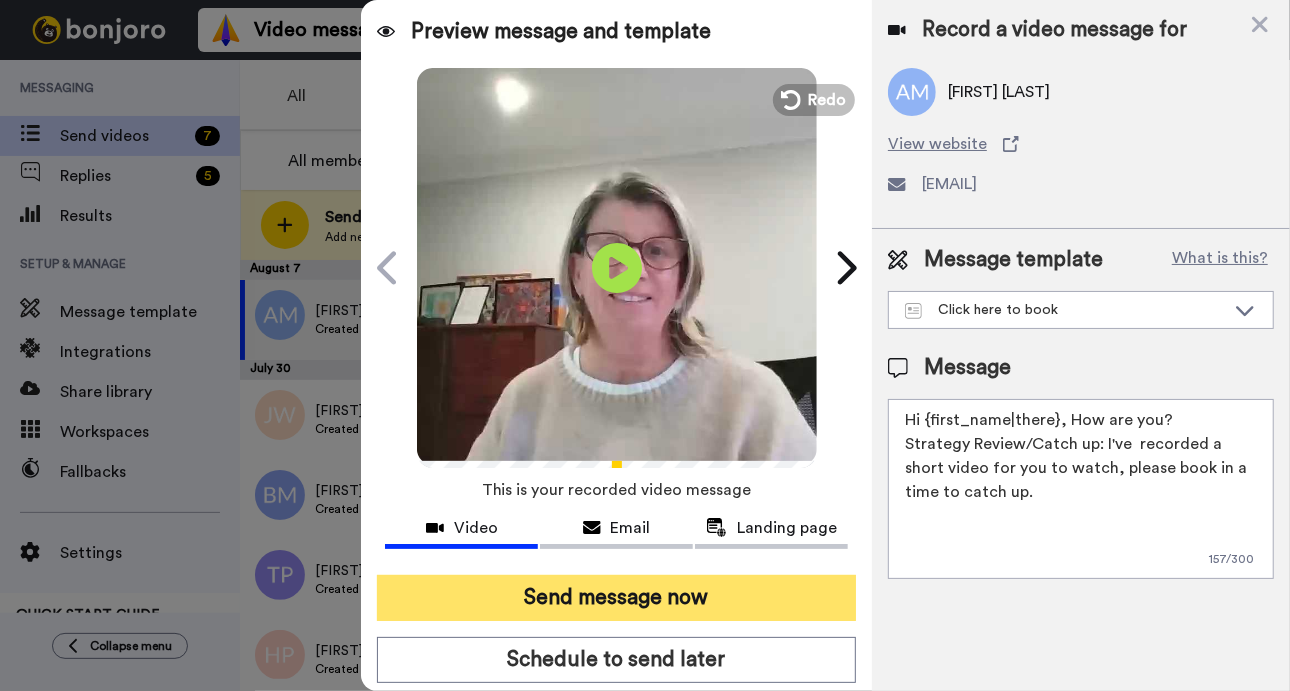 click on "Send message now" at bounding box center (616, 598) 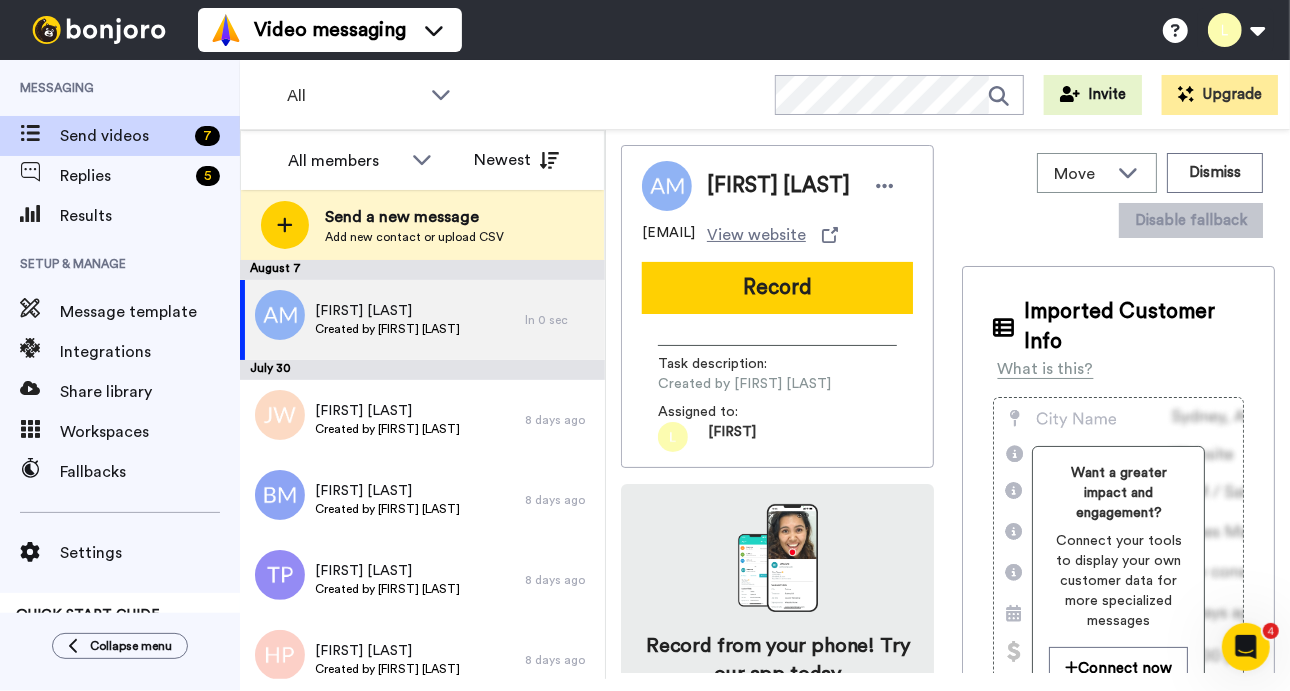 scroll, scrollTop: 0, scrollLeft: 0, axis: both 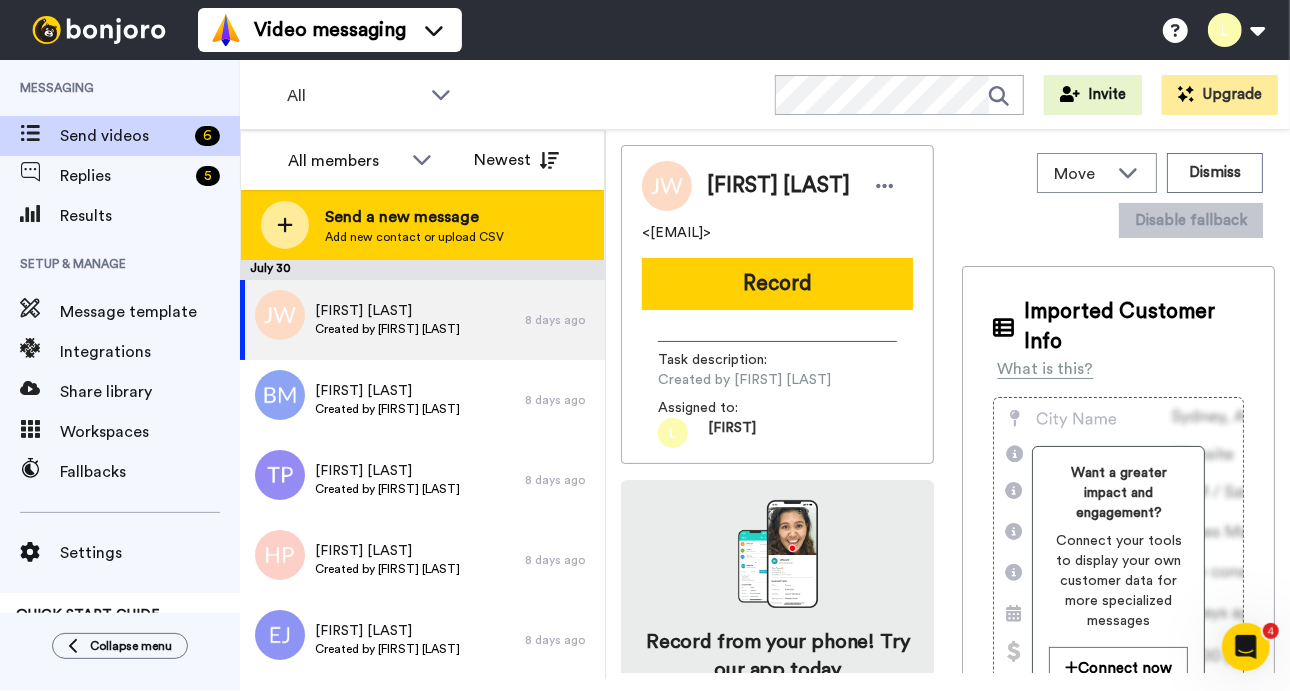 click on "Send a new message" at bounding box center [414, 217] 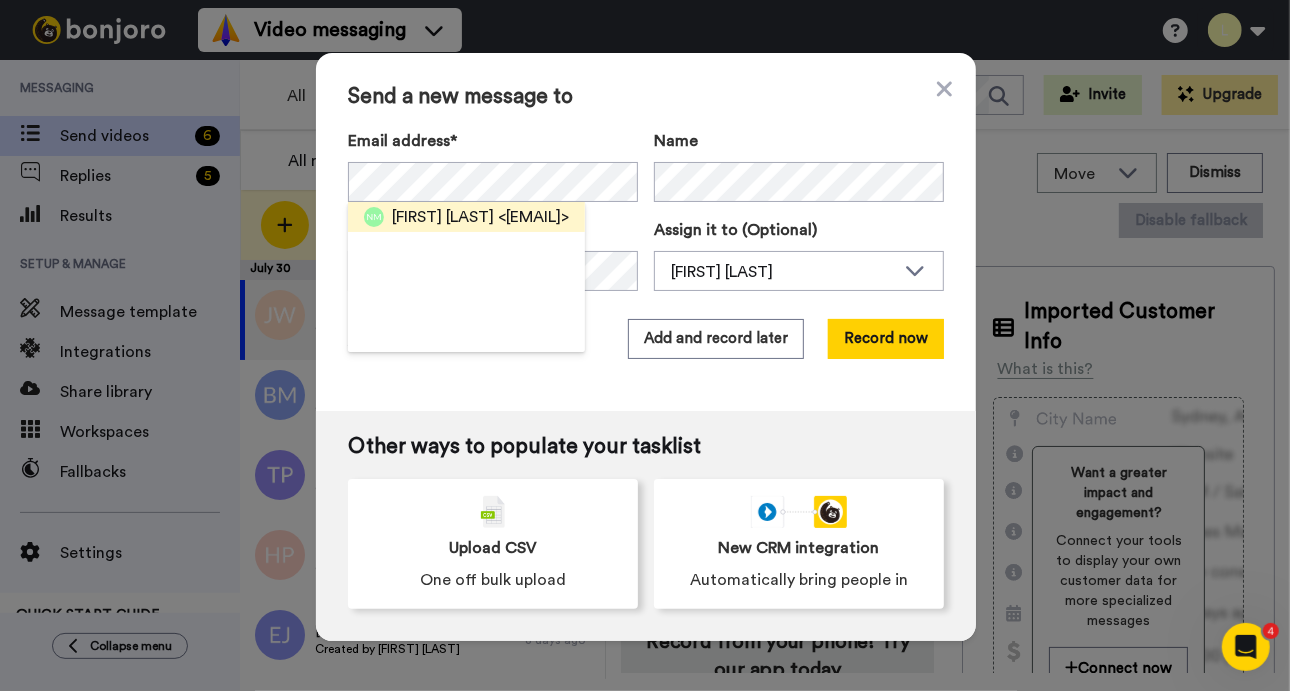 click on "<[EMAIL]>" at bounding box center [533, 217] 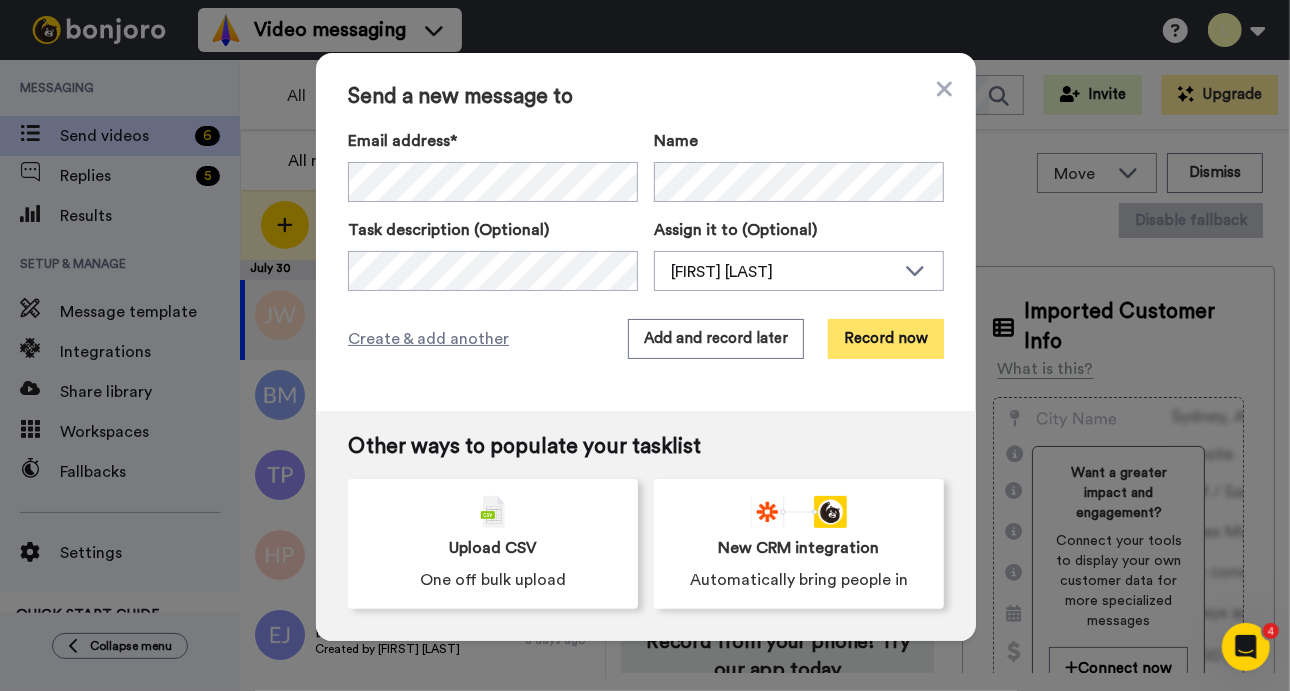 click on "Record now" at bounding box center (886, 339) 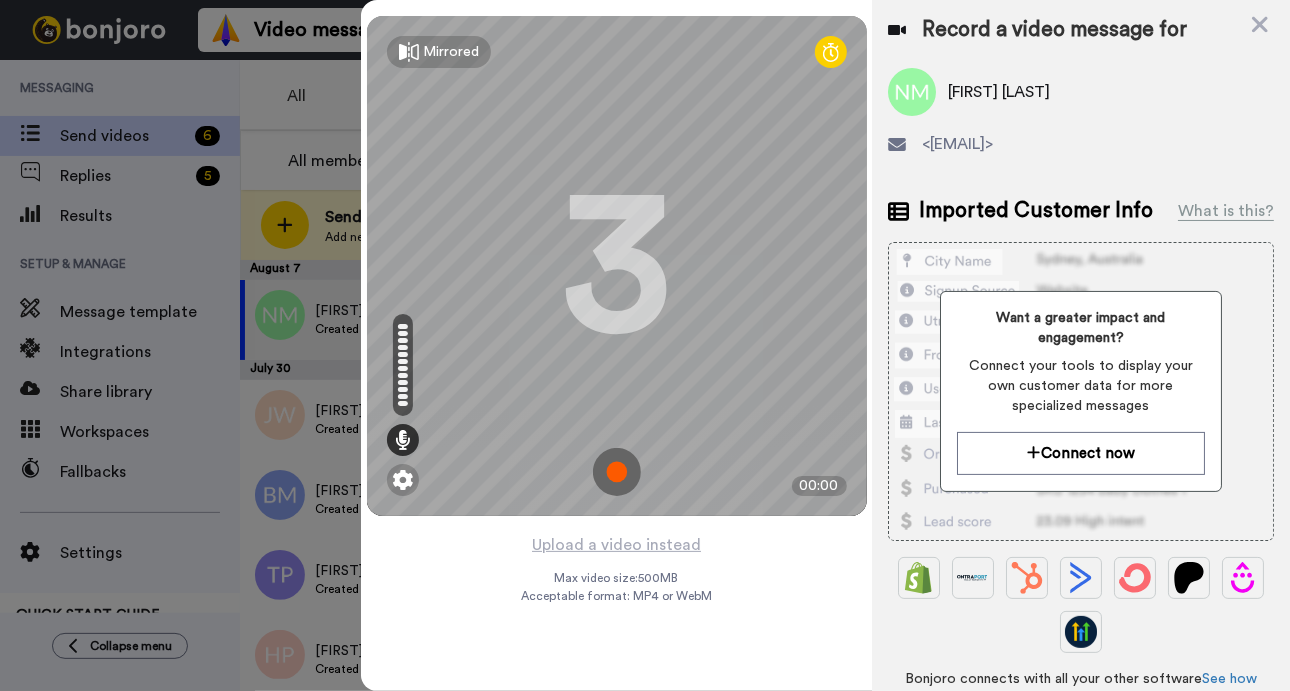 click at bounding box center [617, 472] 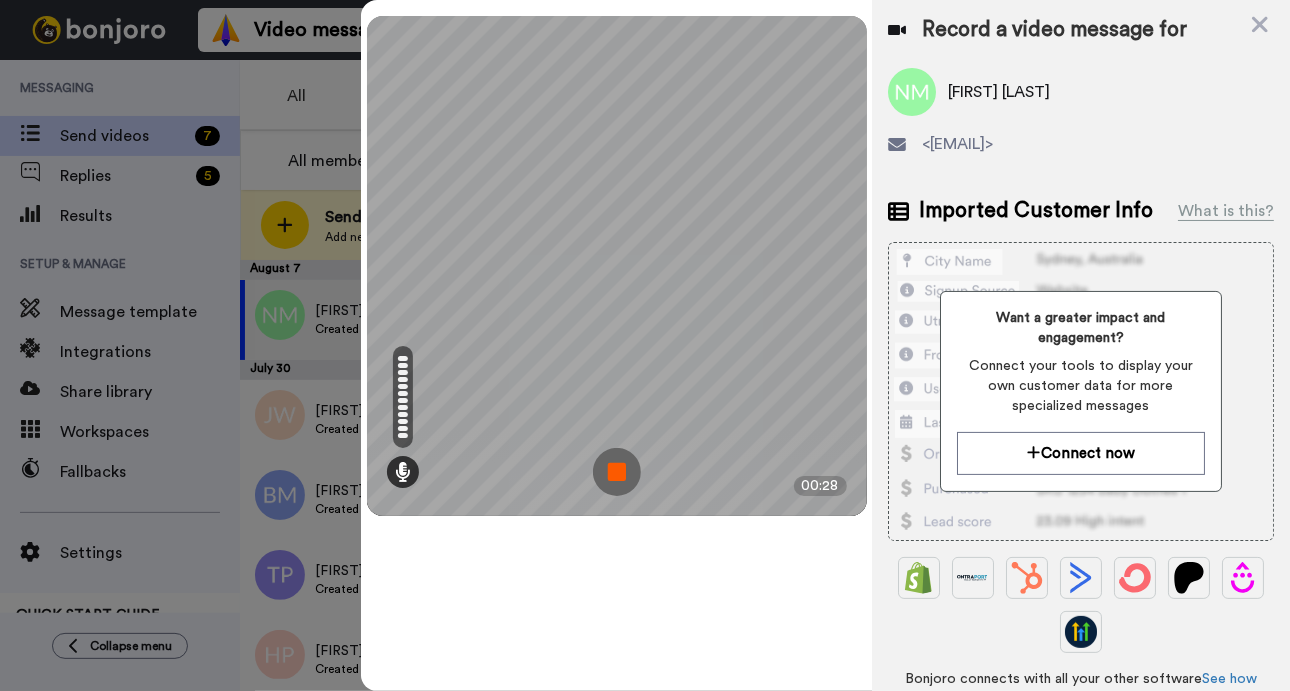 click at bounding box center (617, 472) 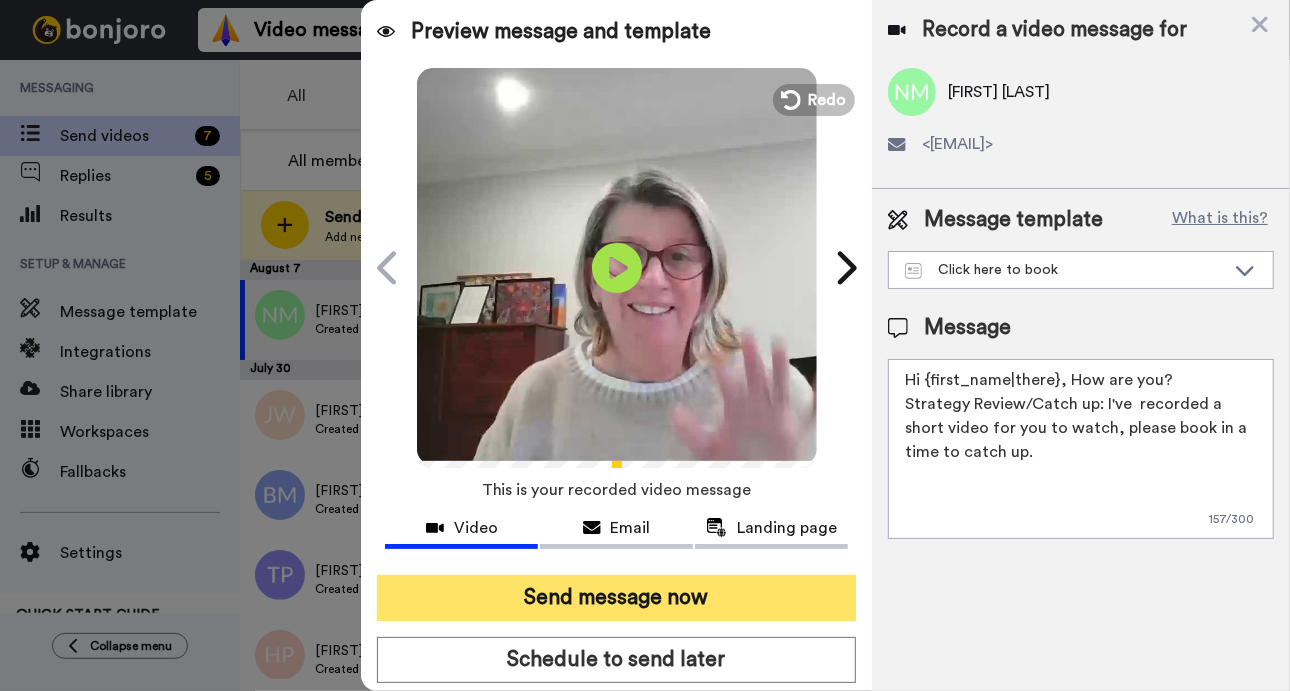 click on "Send message now" at bounding box center (616, 598) 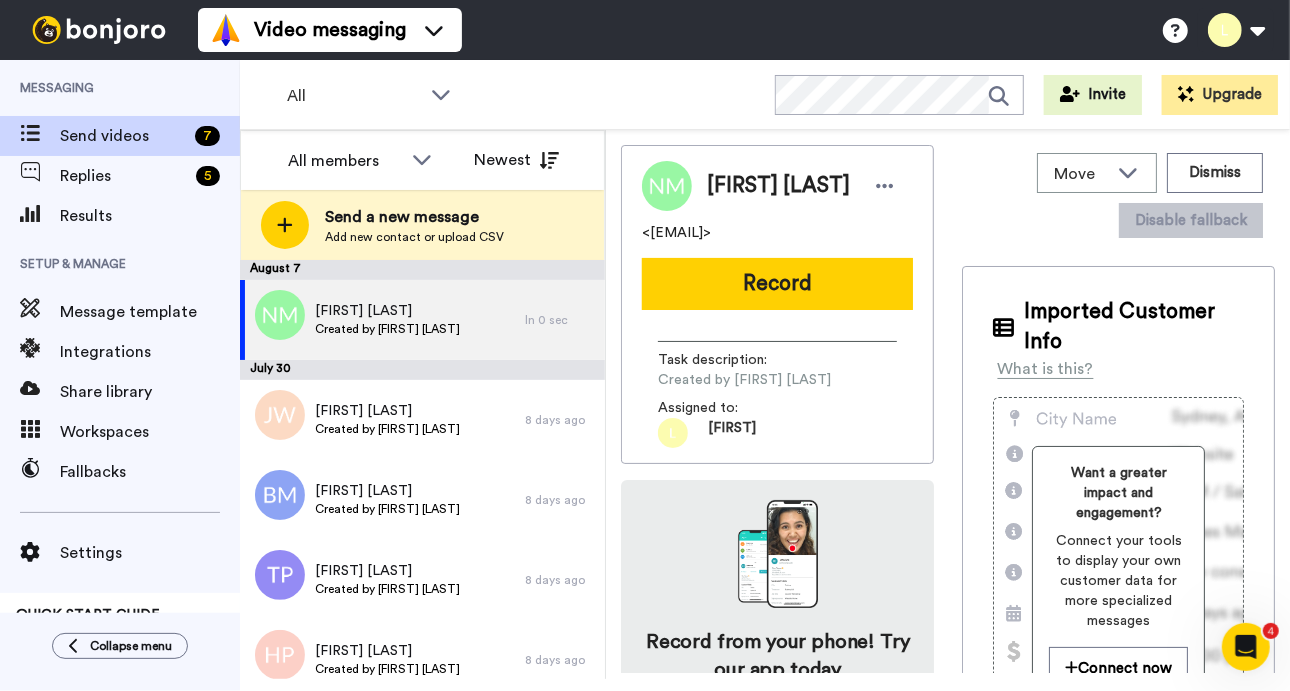 scroll, scrollTop: 0, scrollLeft: 0, axis: both 